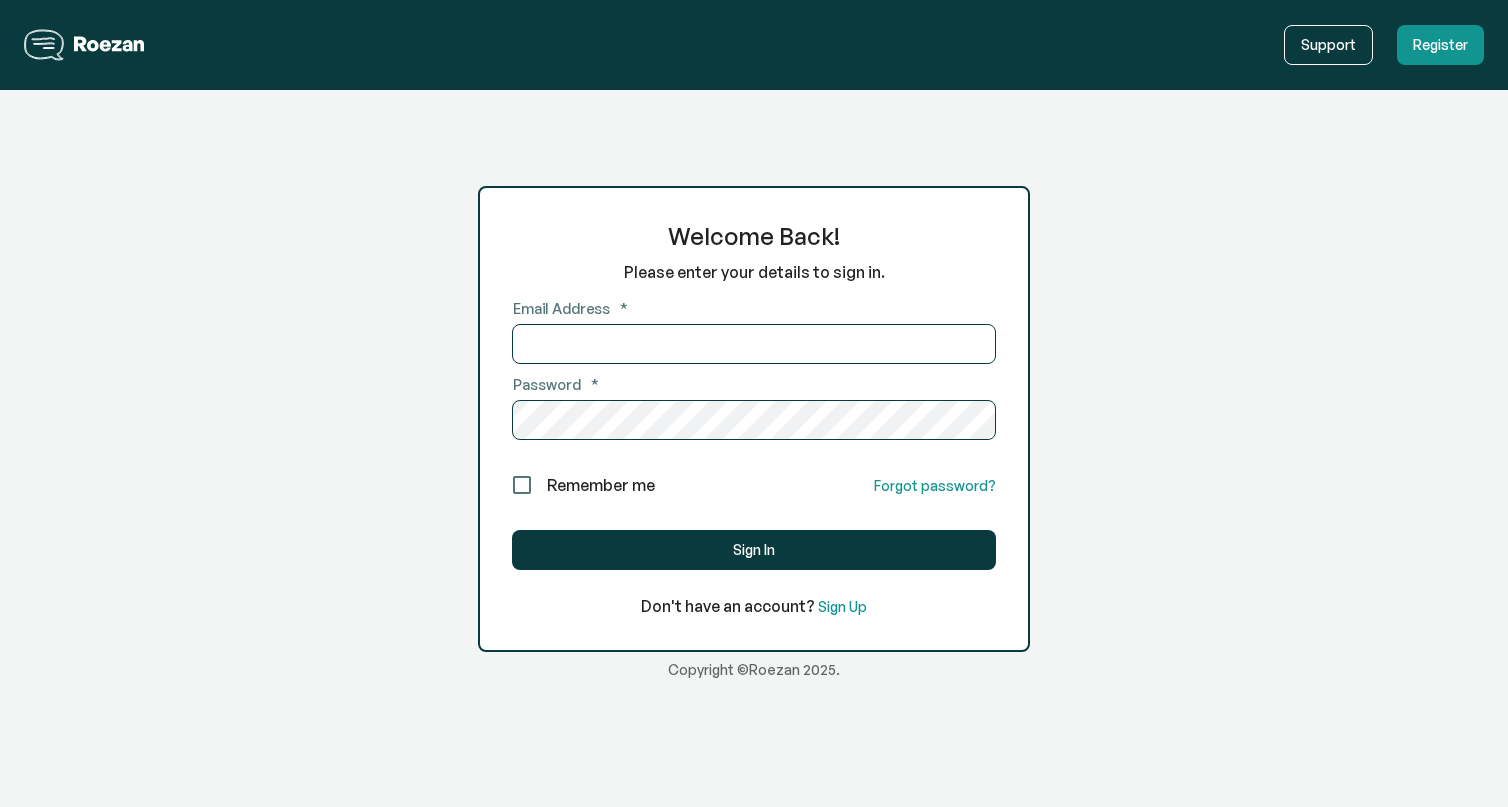 scroll, scrollTop: 0, scrollLeft: 0, axis: both 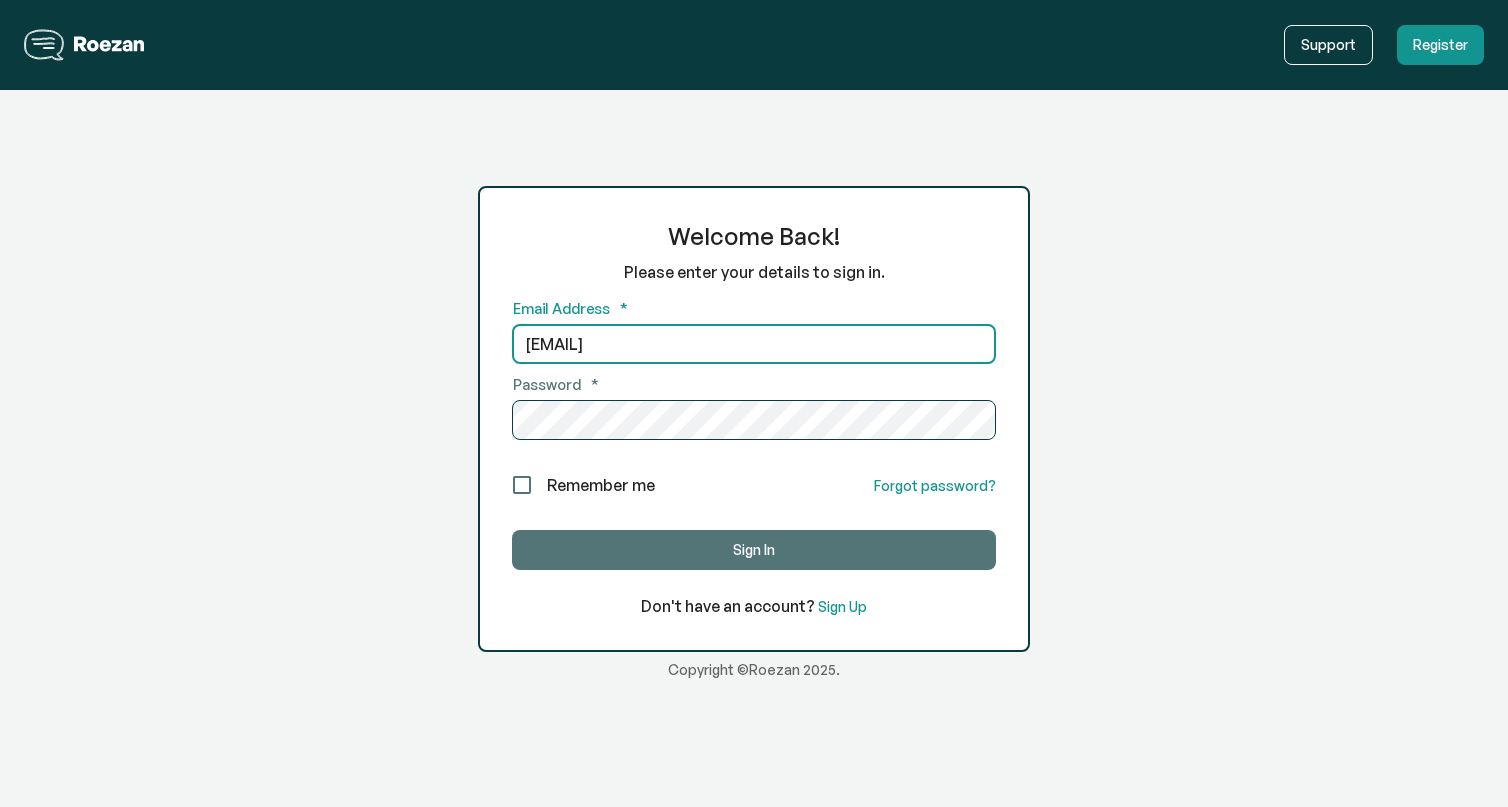 click on "Sign In" at bounding box center (754, 550) 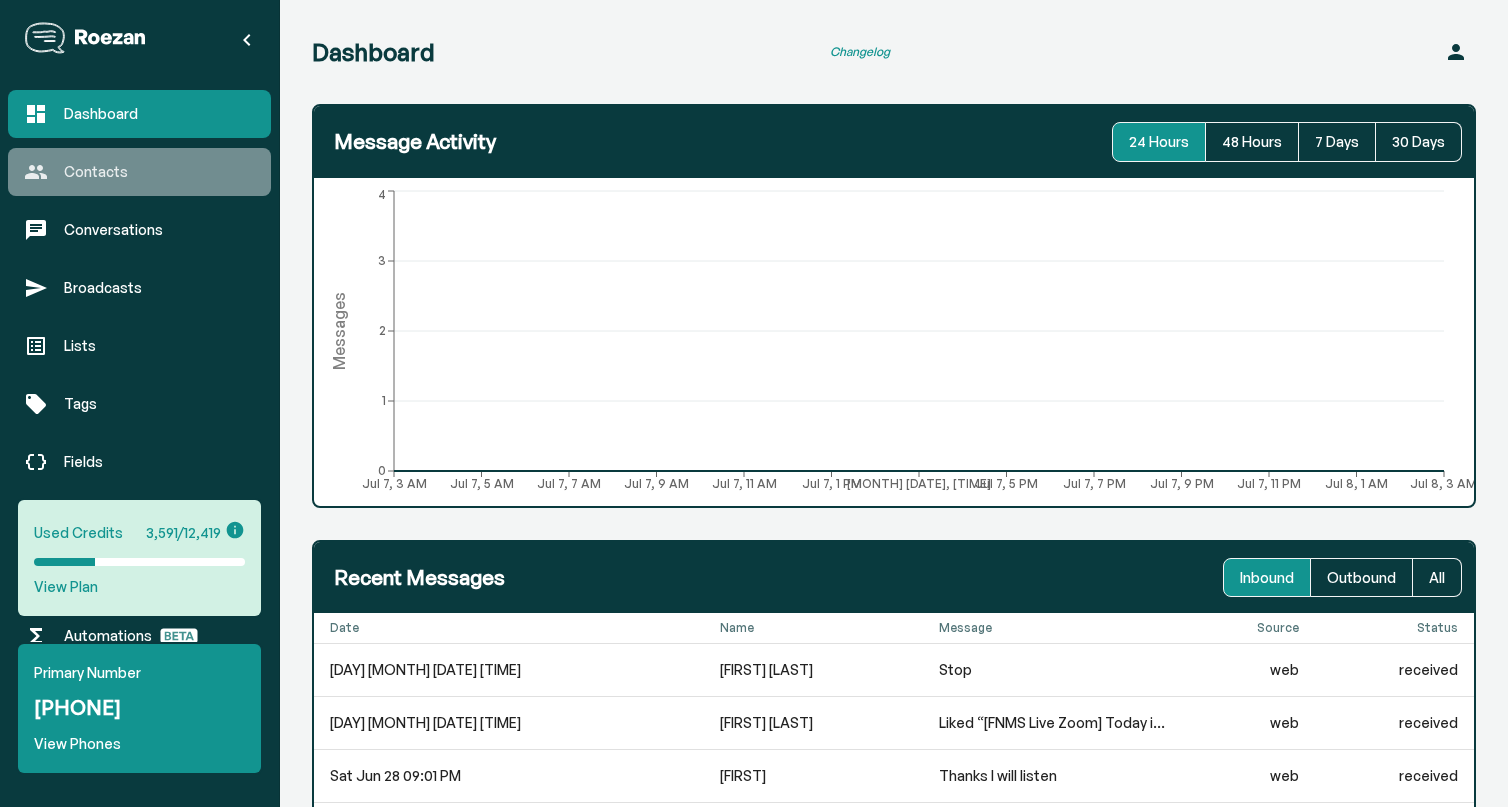 click on "Contacts" at bounding box center (159, 172) 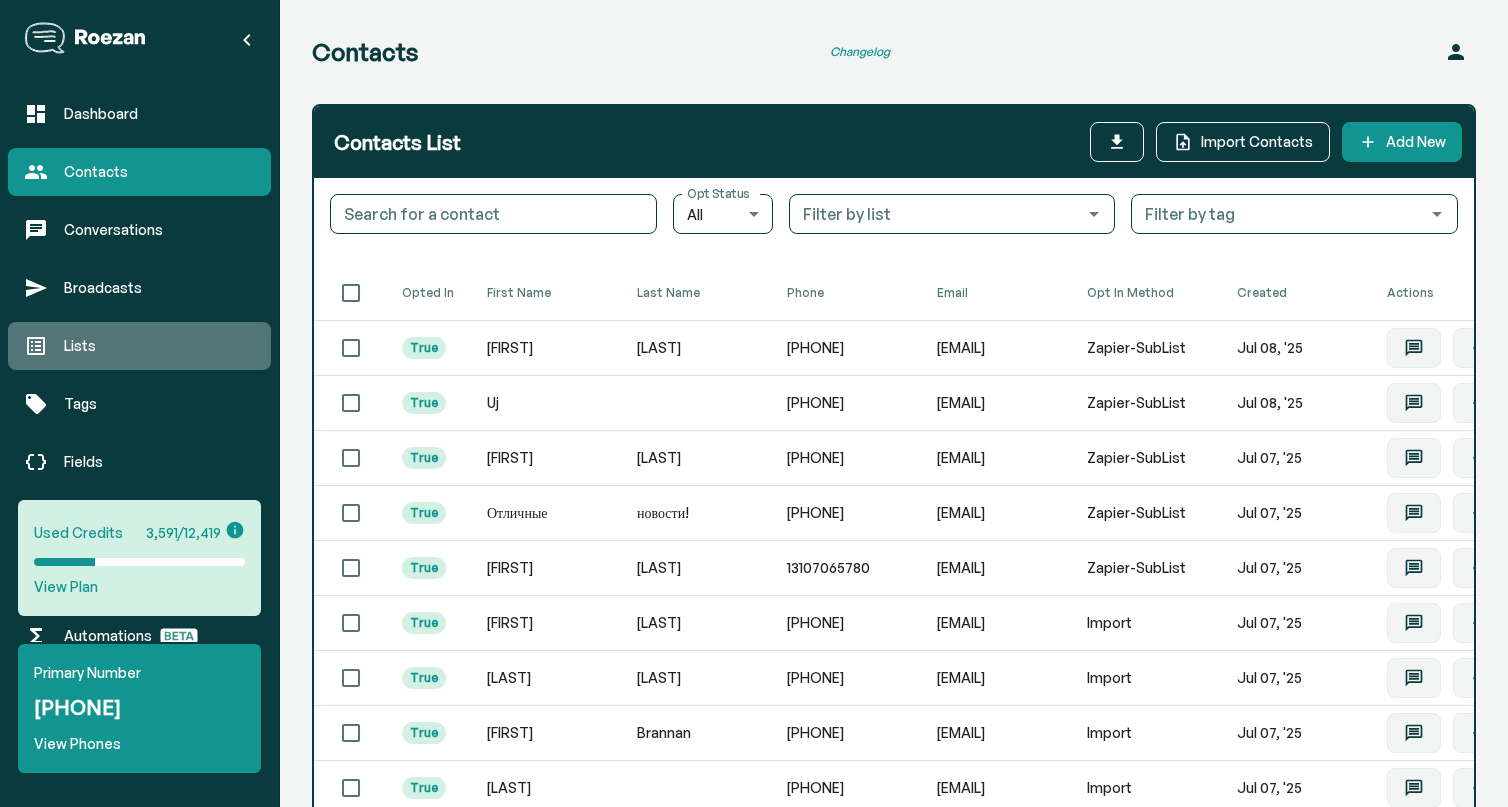 click on "Lists" at bounding box center [159, 346] 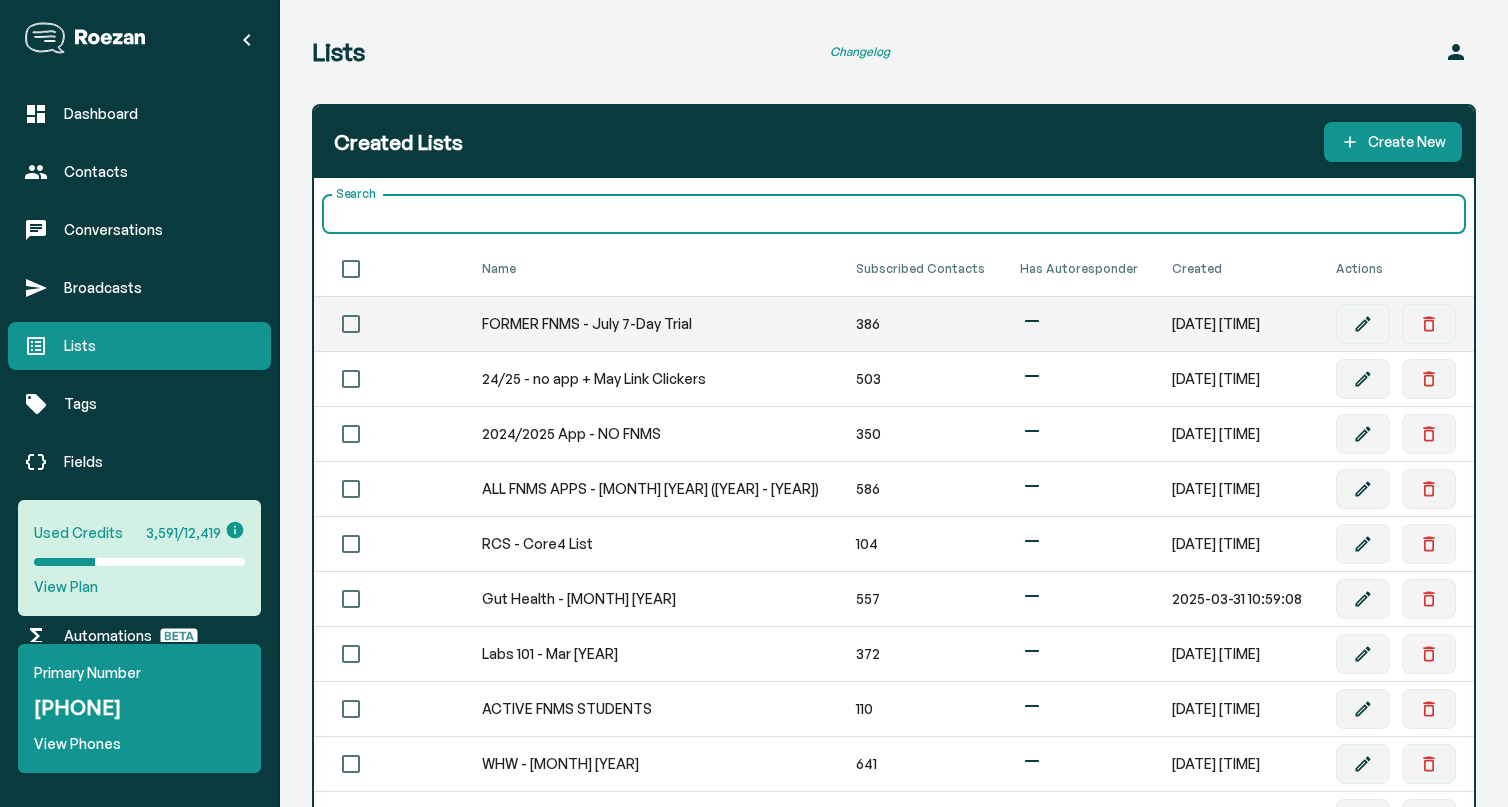 click on "386" at bounding box center [922, 324] 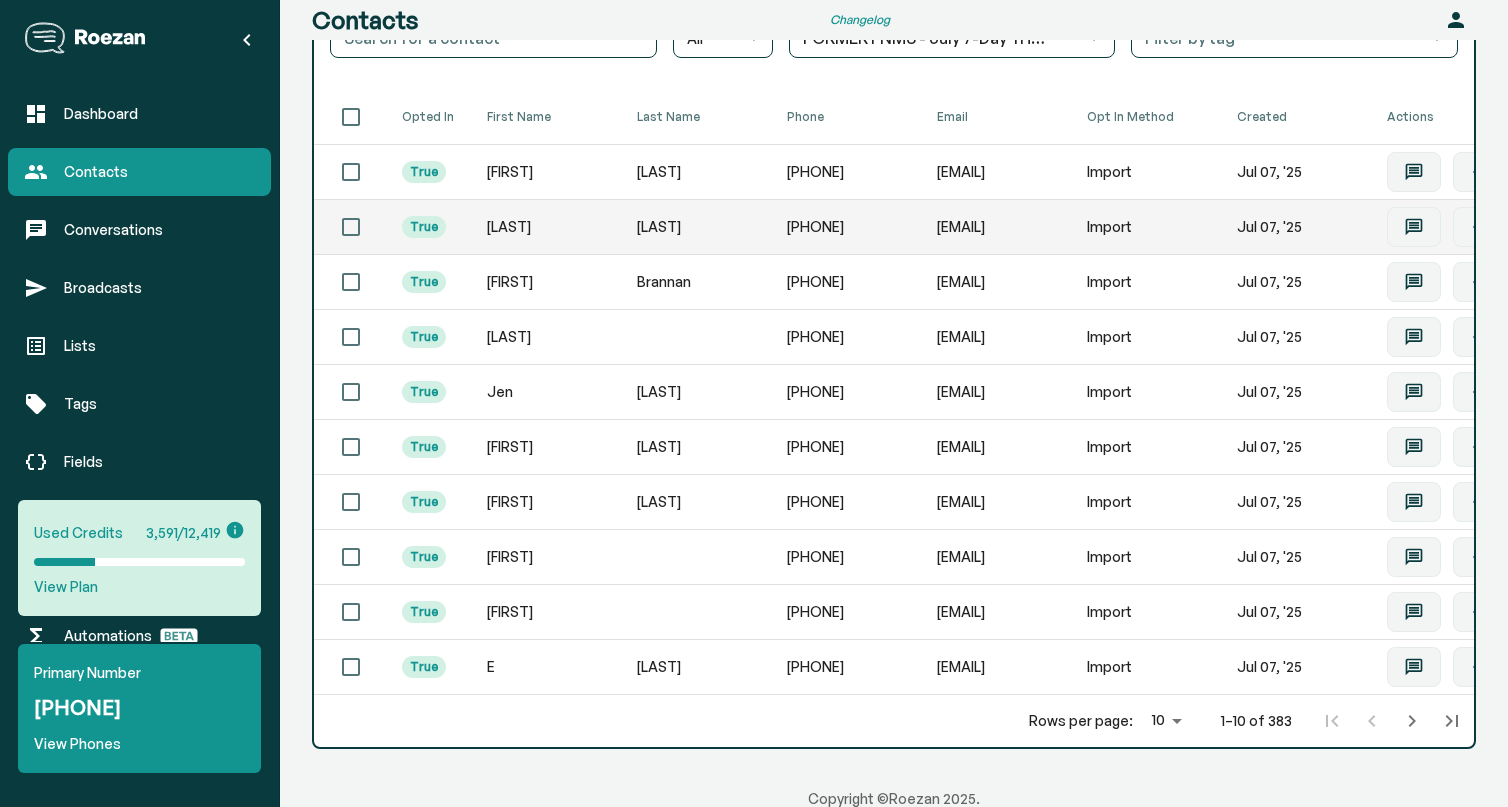 scroll, scrollTop: 186, scrollLeft: 0, axis: vertical 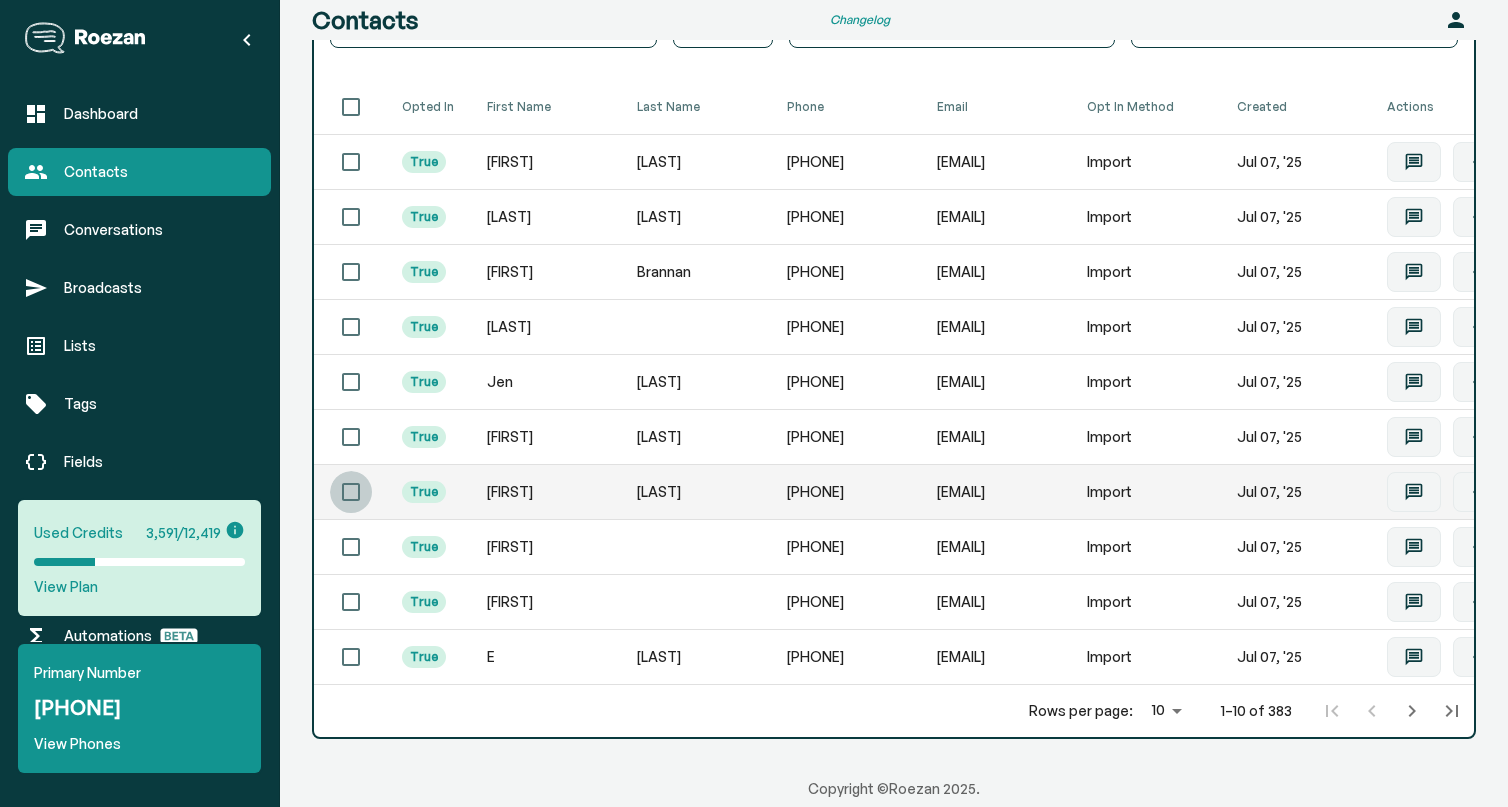 click at bounding box center (351, 162) 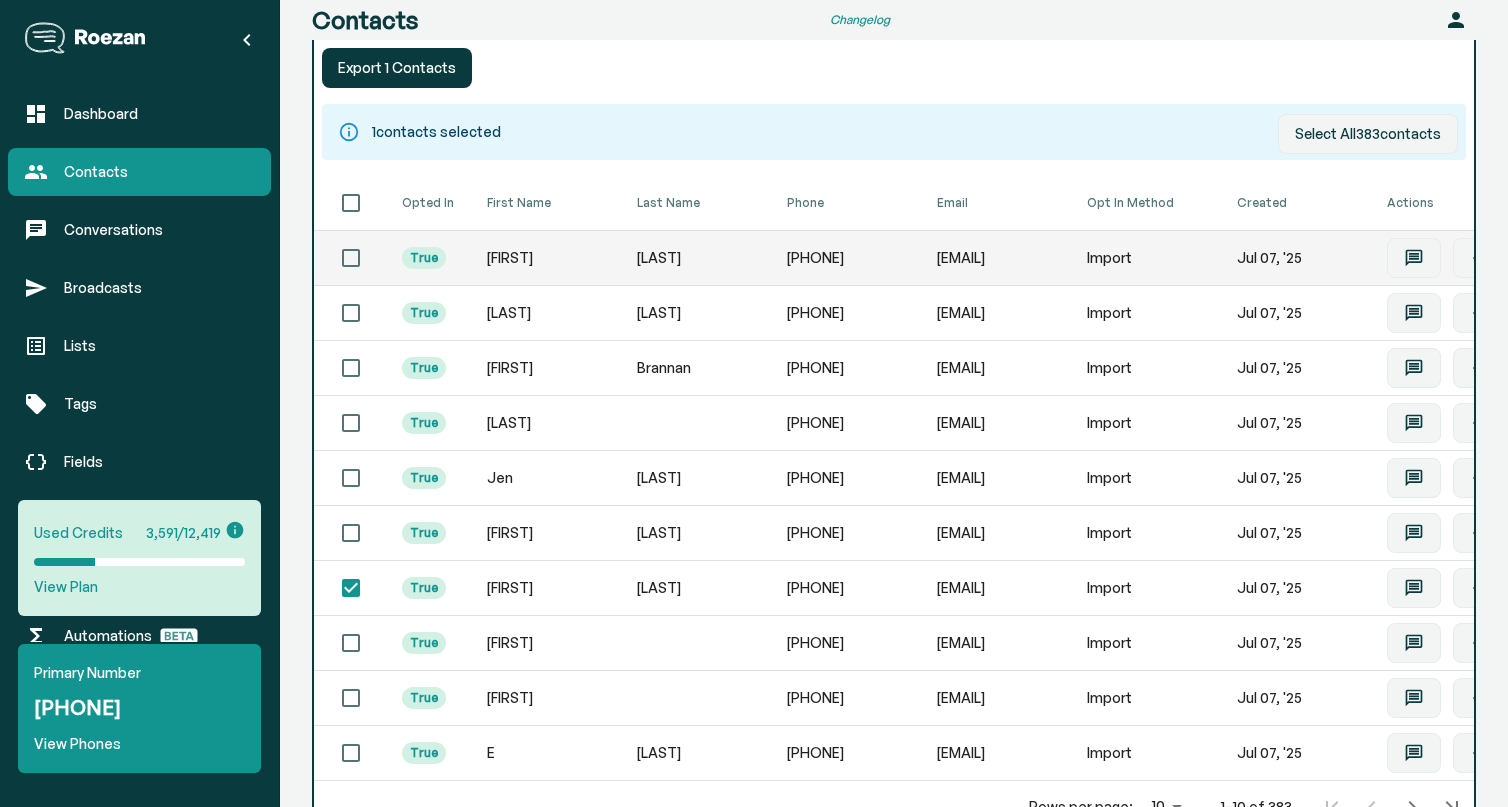scroll, scrollTop: 314, scrollLeft: 0, axis: vertical 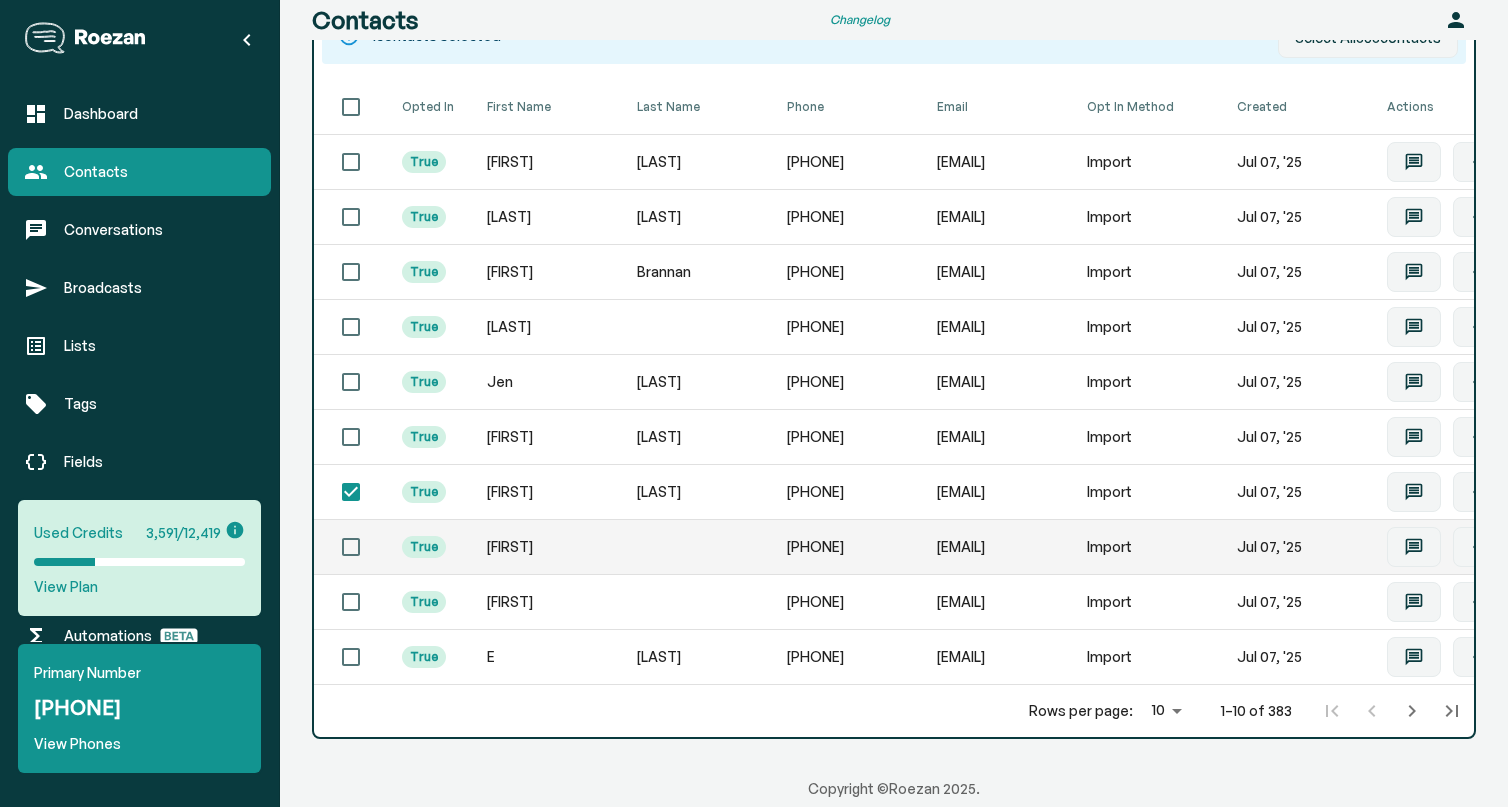 click at bounding box center (351, 162) 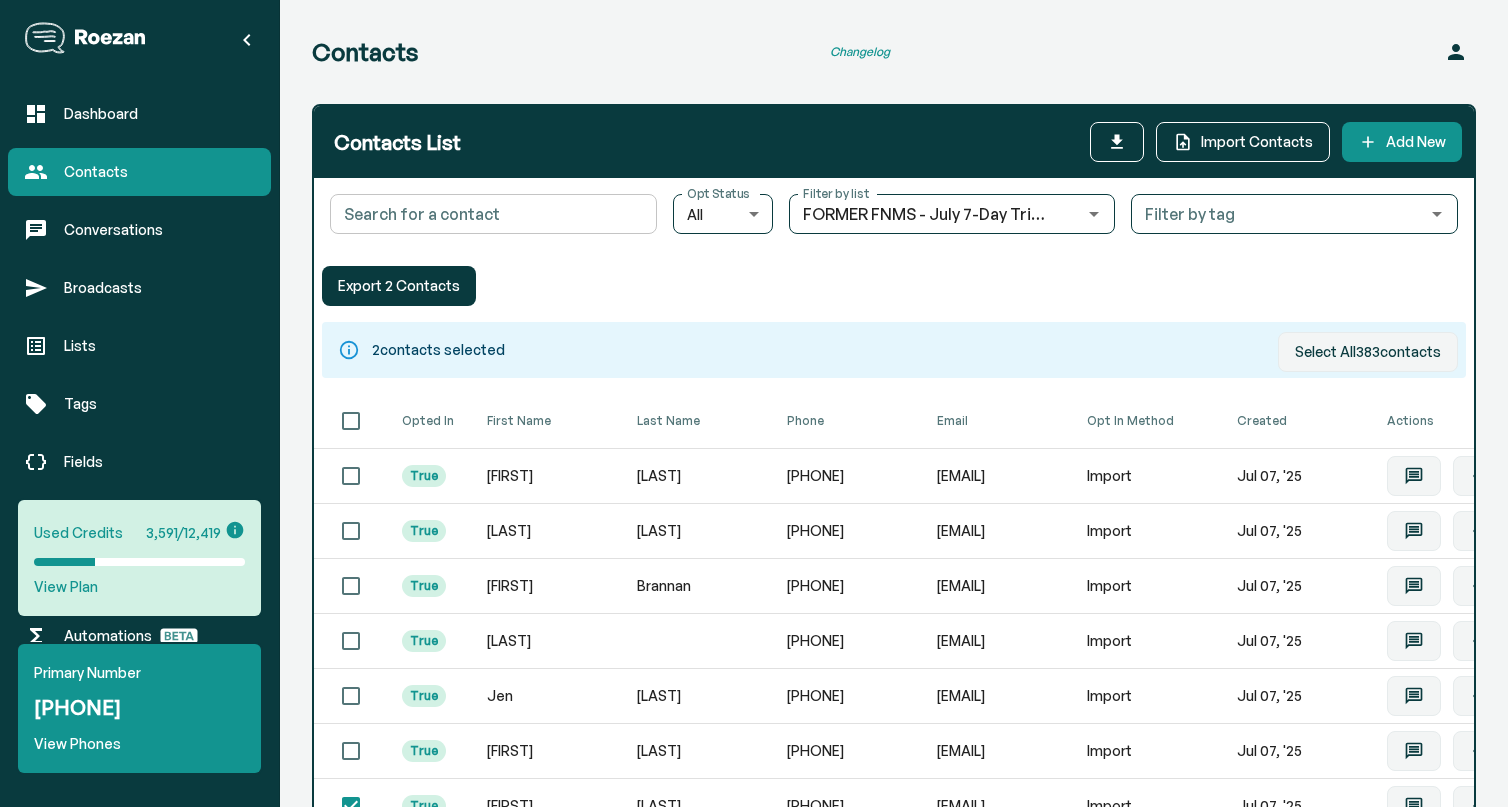 scroll, scrollTop: 314, scrollLeft: 0, axis: vertical 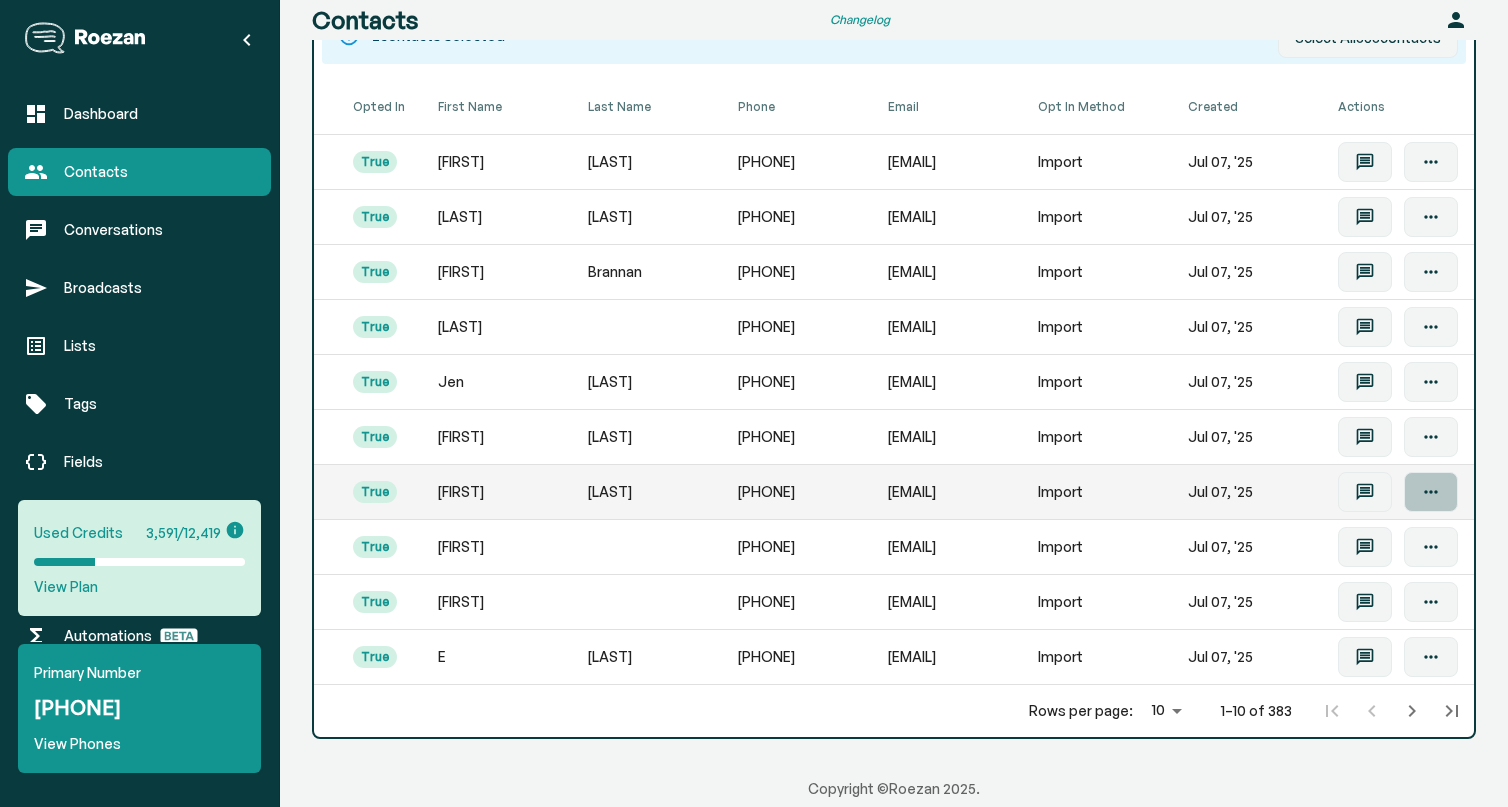 click at bounding box center [1431, 492] 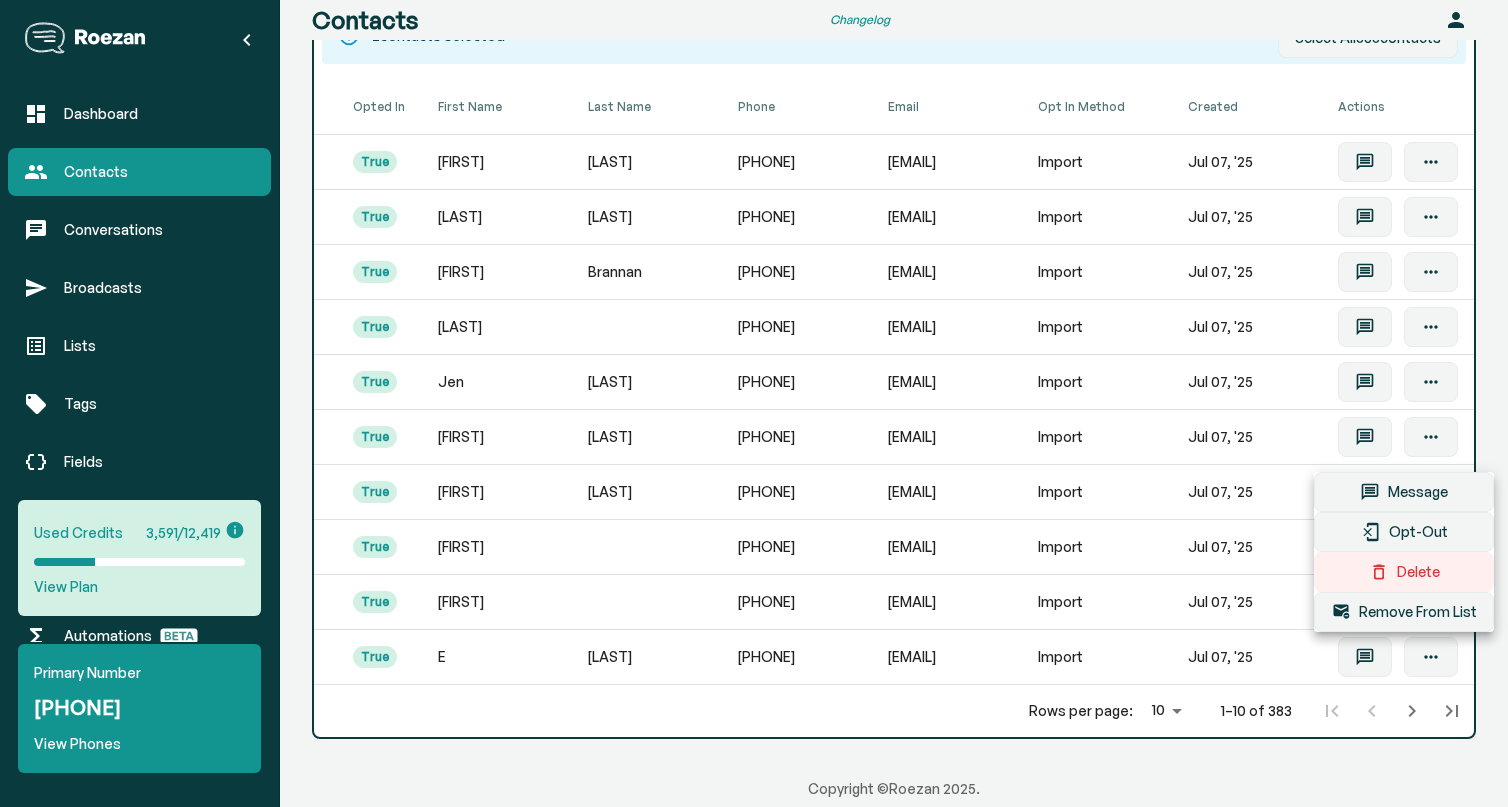 click on "Delete" at bounding box center [1404, 572] 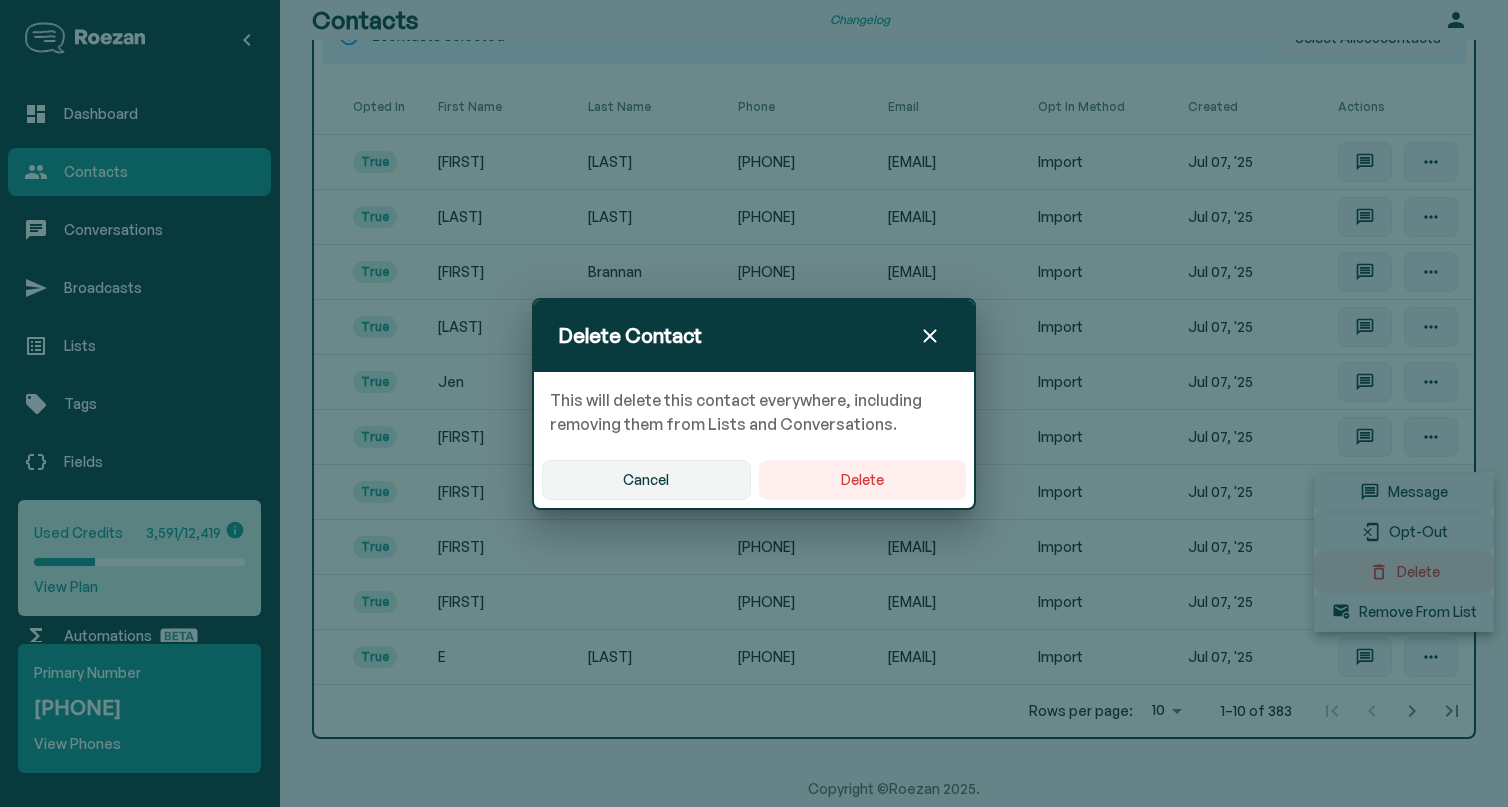 click on "Delete" at bounding box center (862, 480) 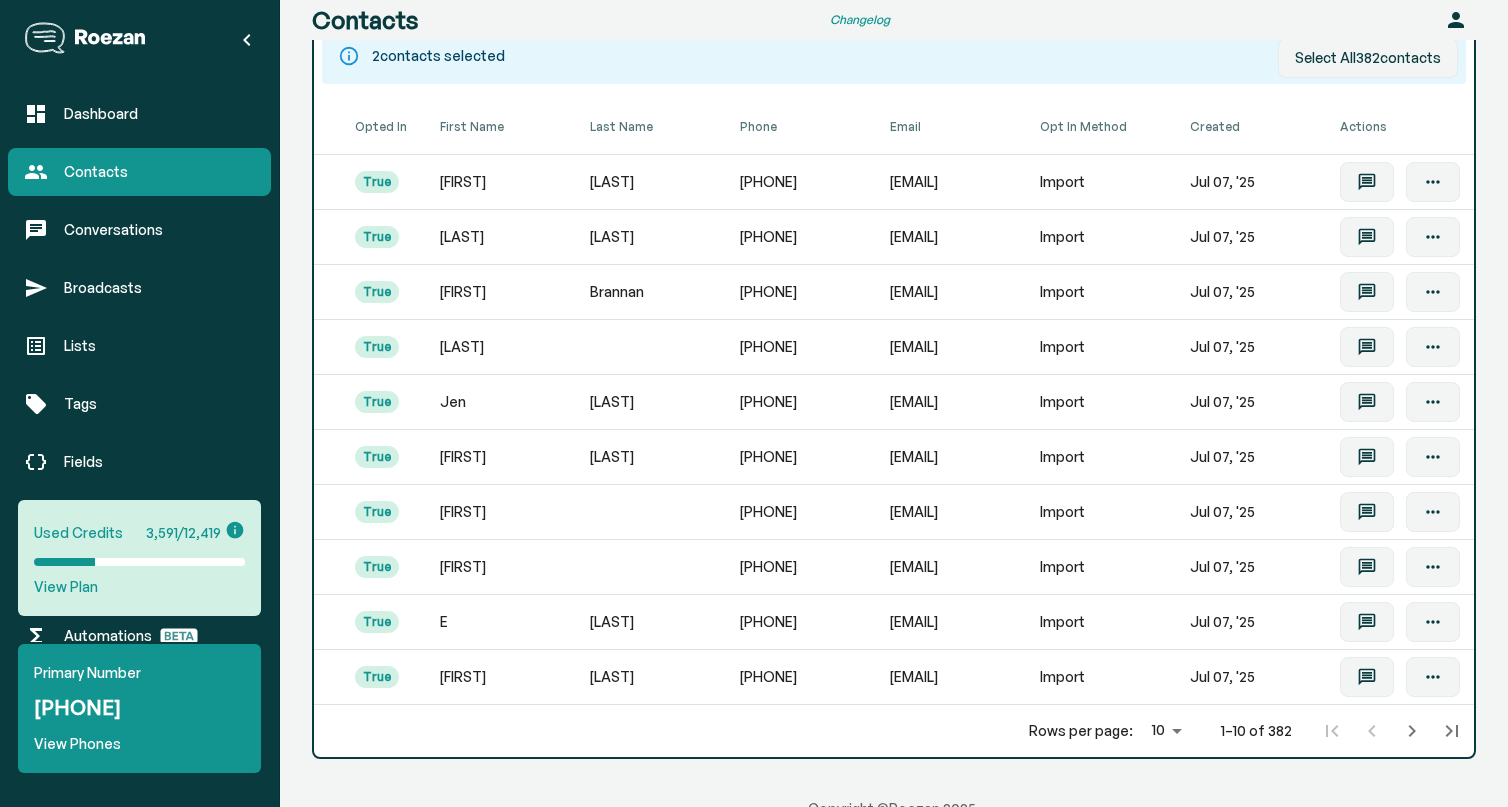 scroll, scrollTop: 314, scrollLeft: 0, axis: vertical 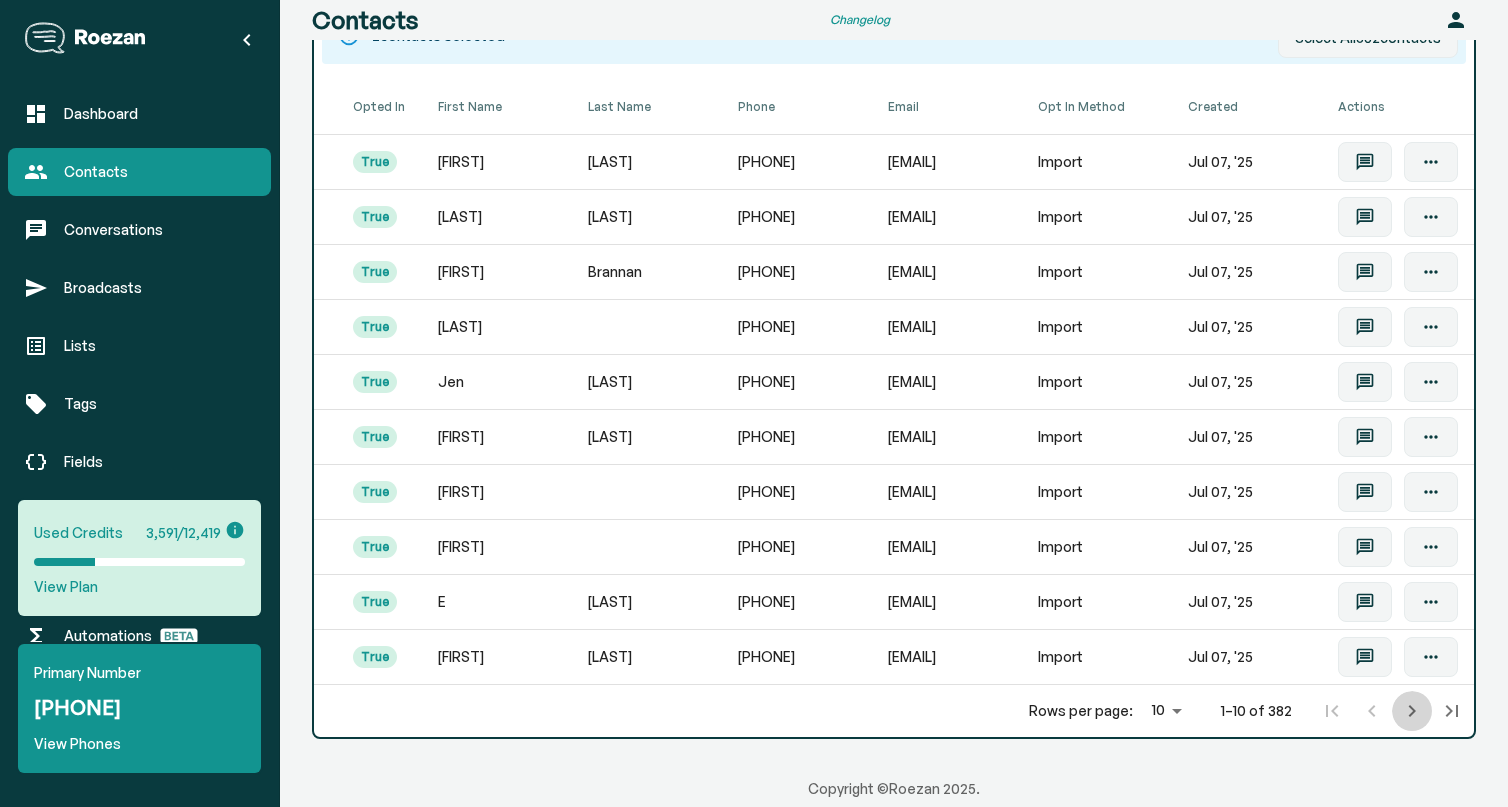 click at bounding box center (1412, 711) 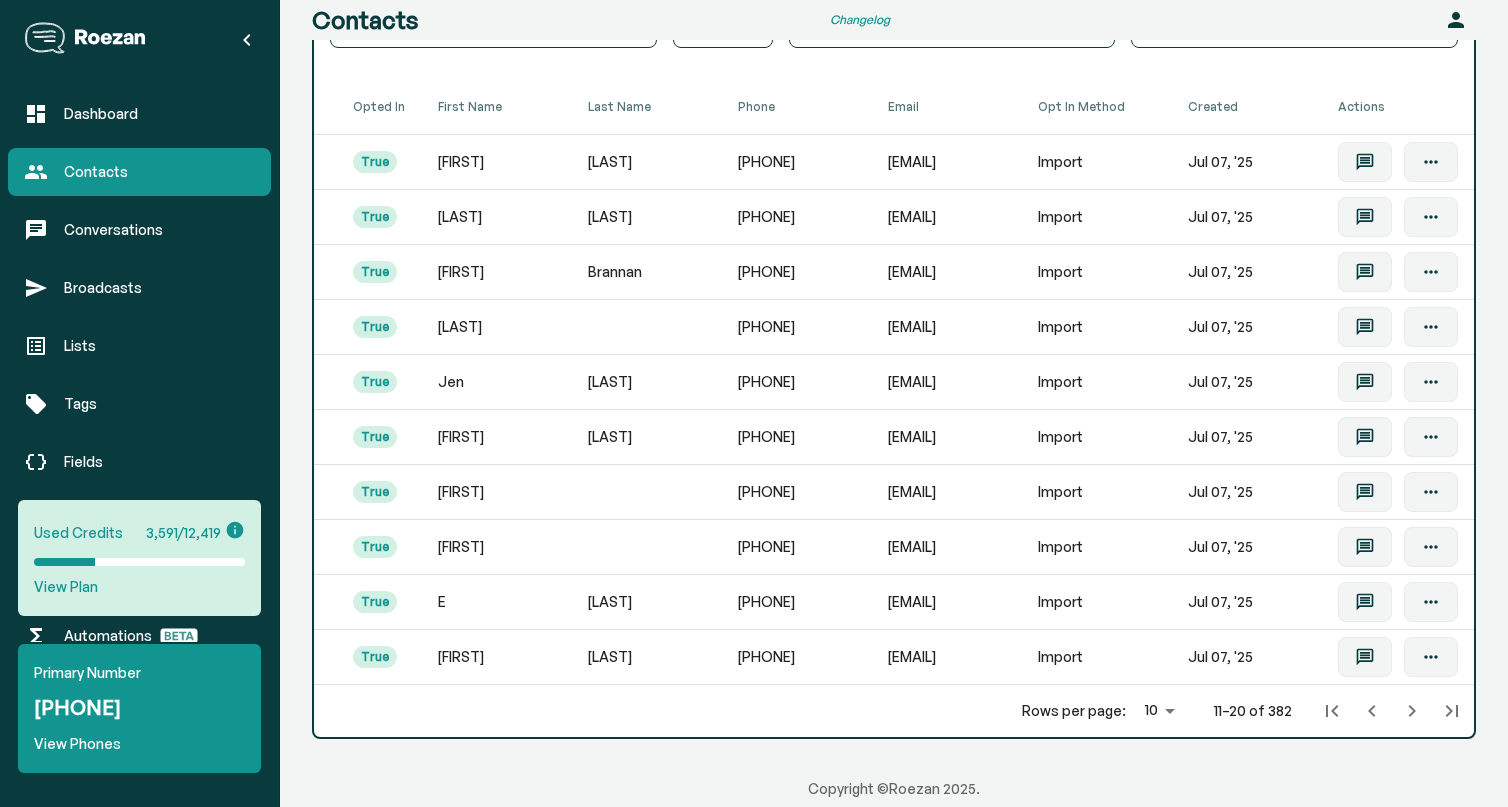scroll, scrollTop: 186, scrollLeft: 0, axis: vertical 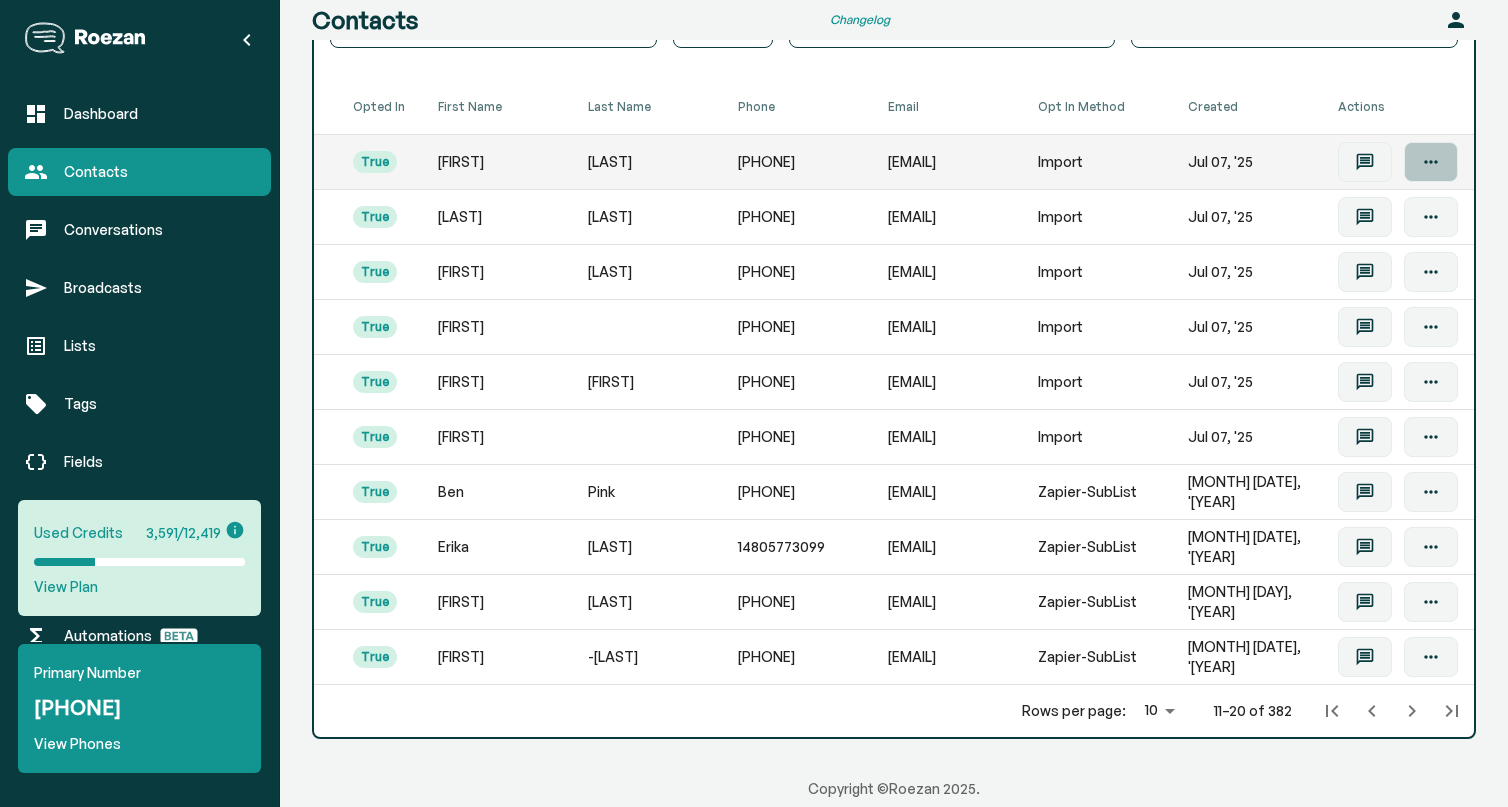 click at bounding box center [1431, 162] 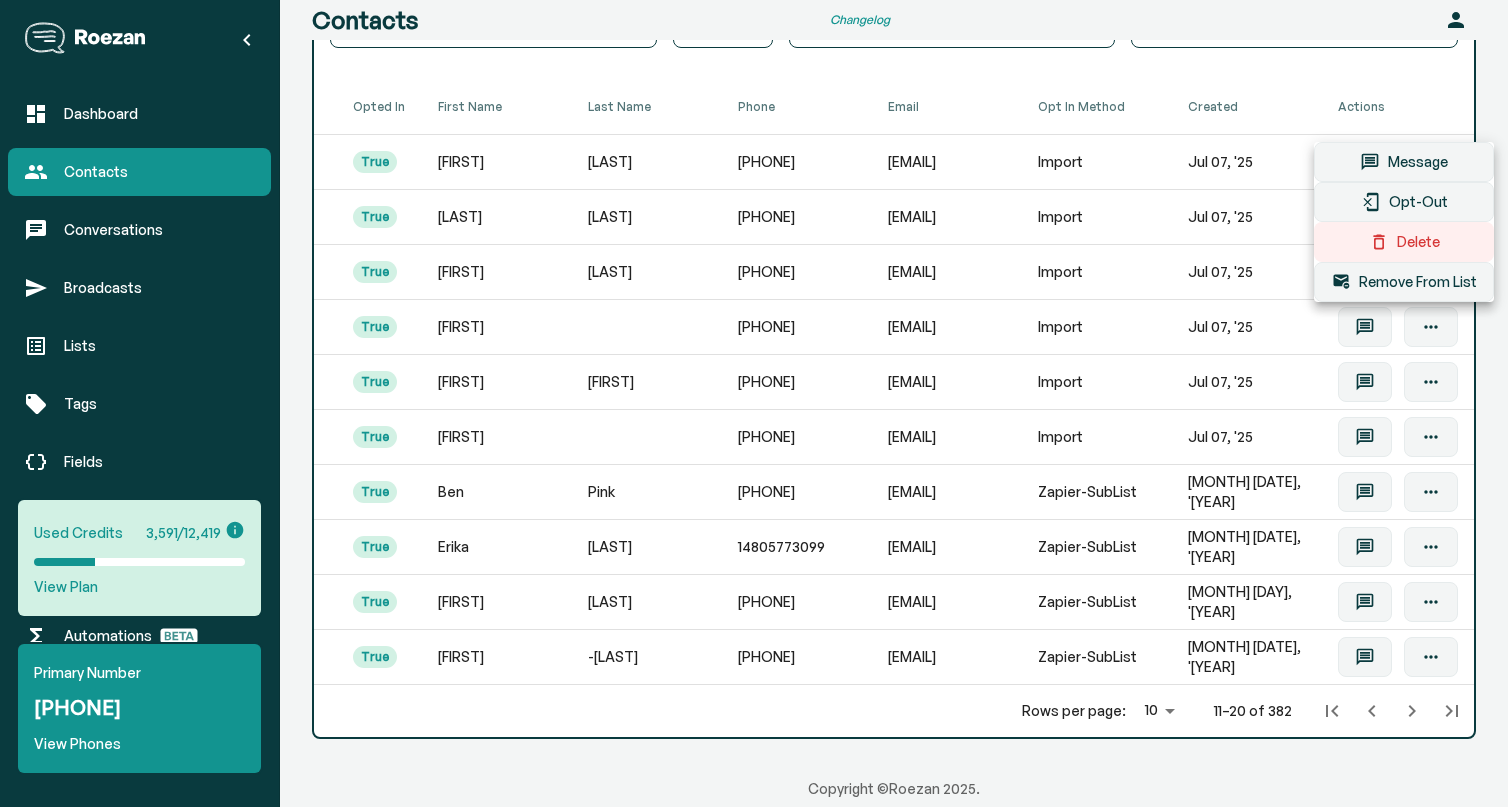 click on "Delete" at bounding box center (1404, 242) 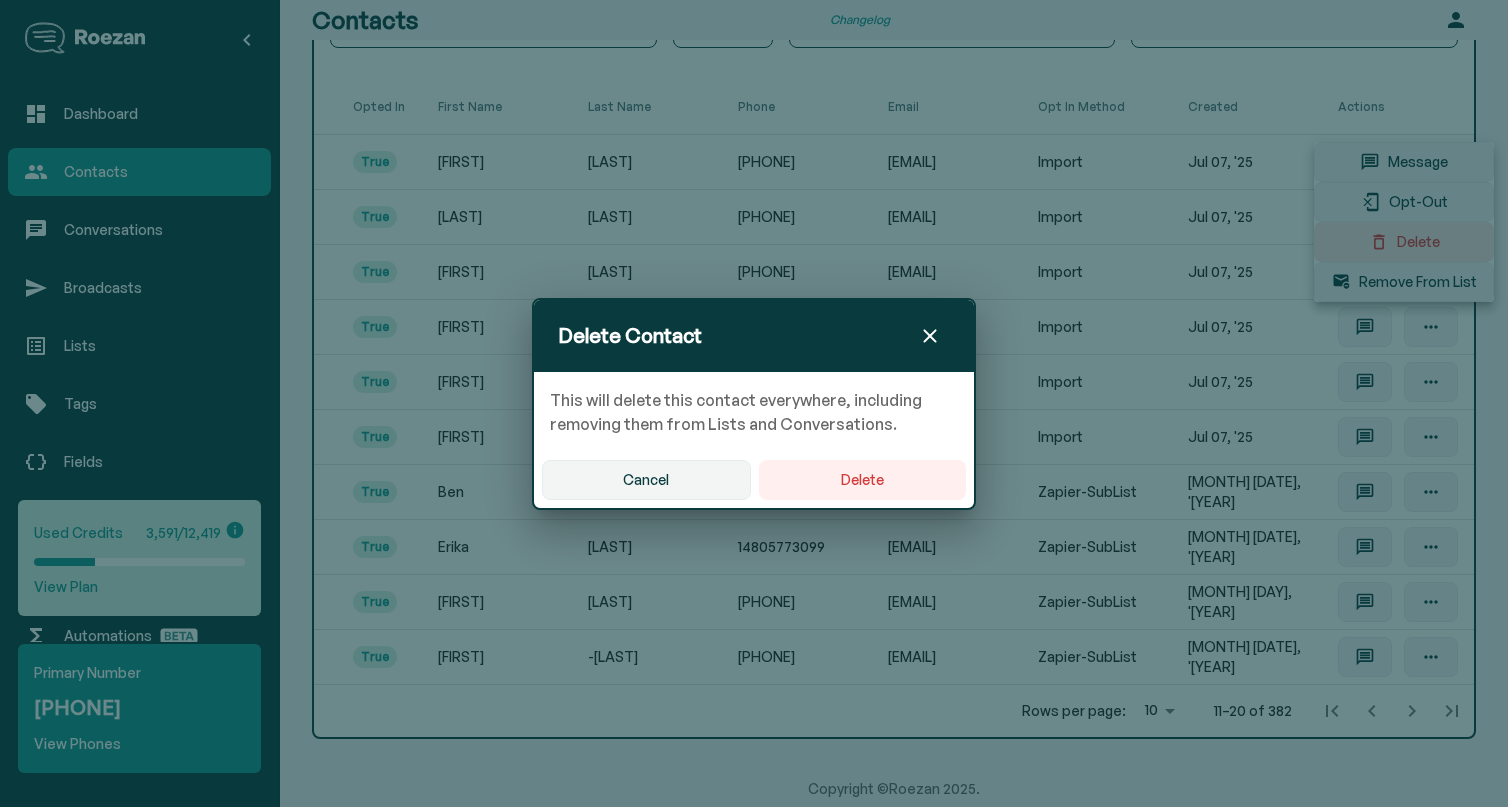 click on "Delete" at bounding box center [862, 480] 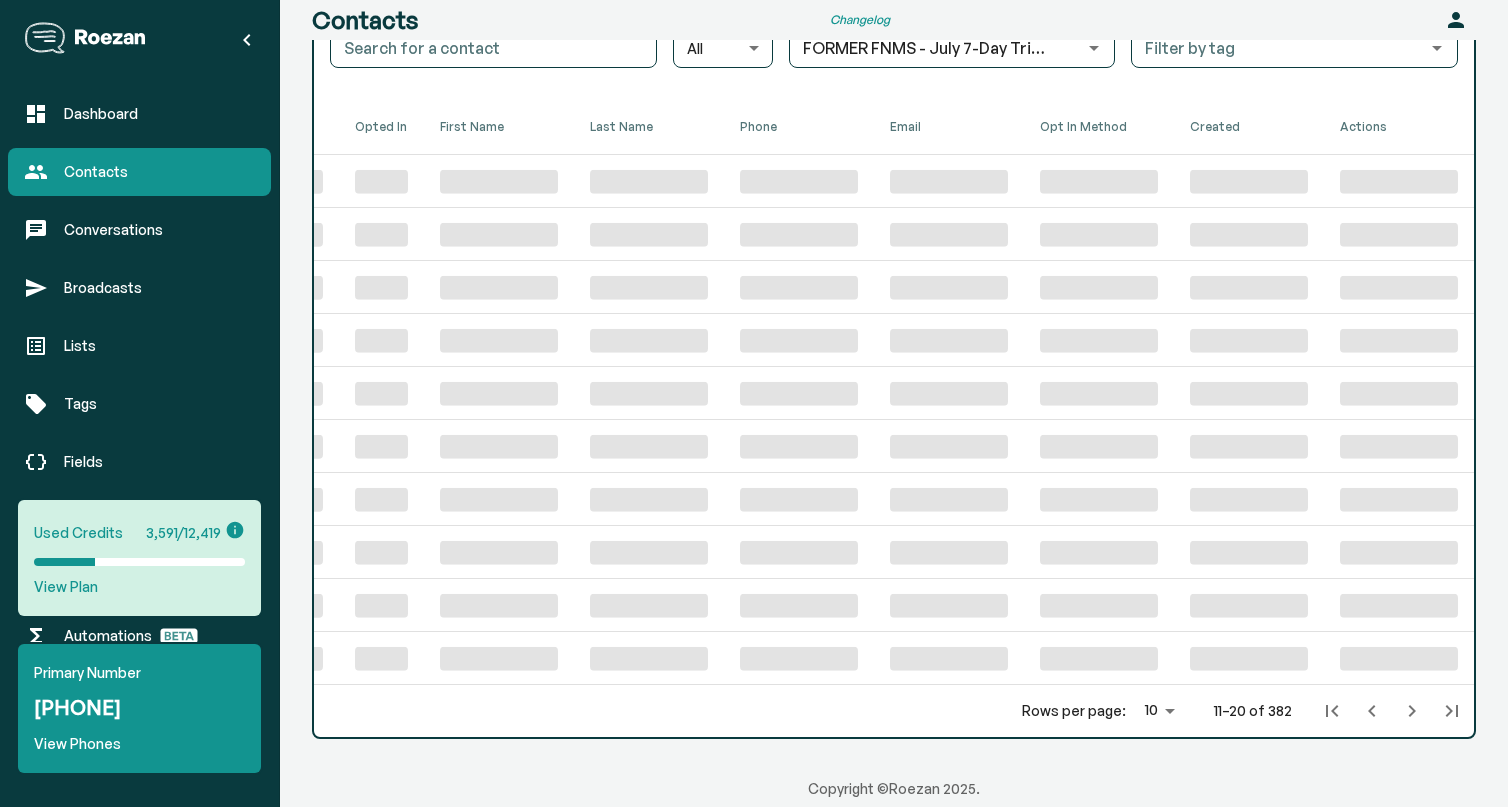 scroll, scrollTop: 186, scrollLeft: 0, axis: vertical 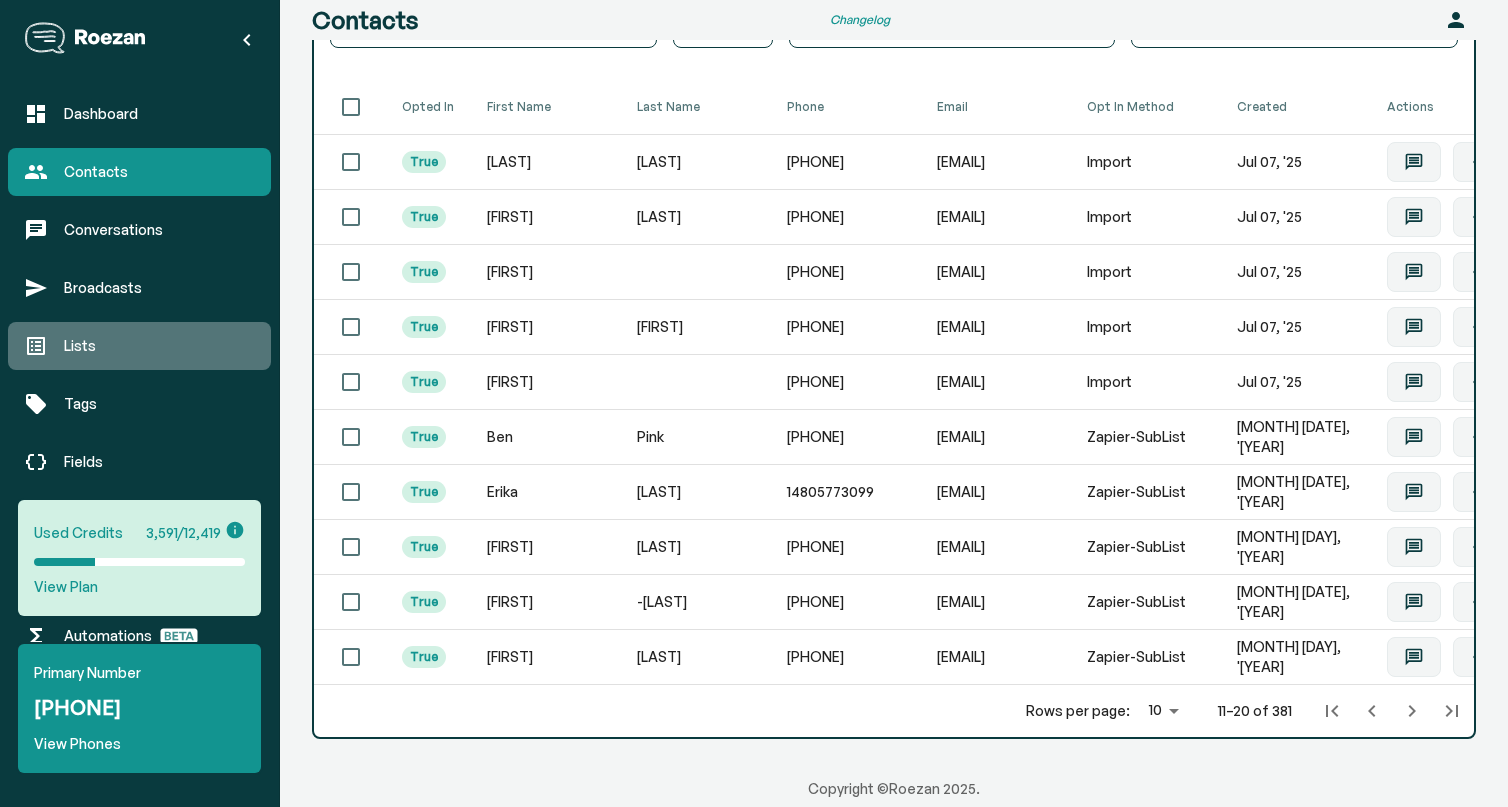 click on "Lists" at bounding box center (159, 346) 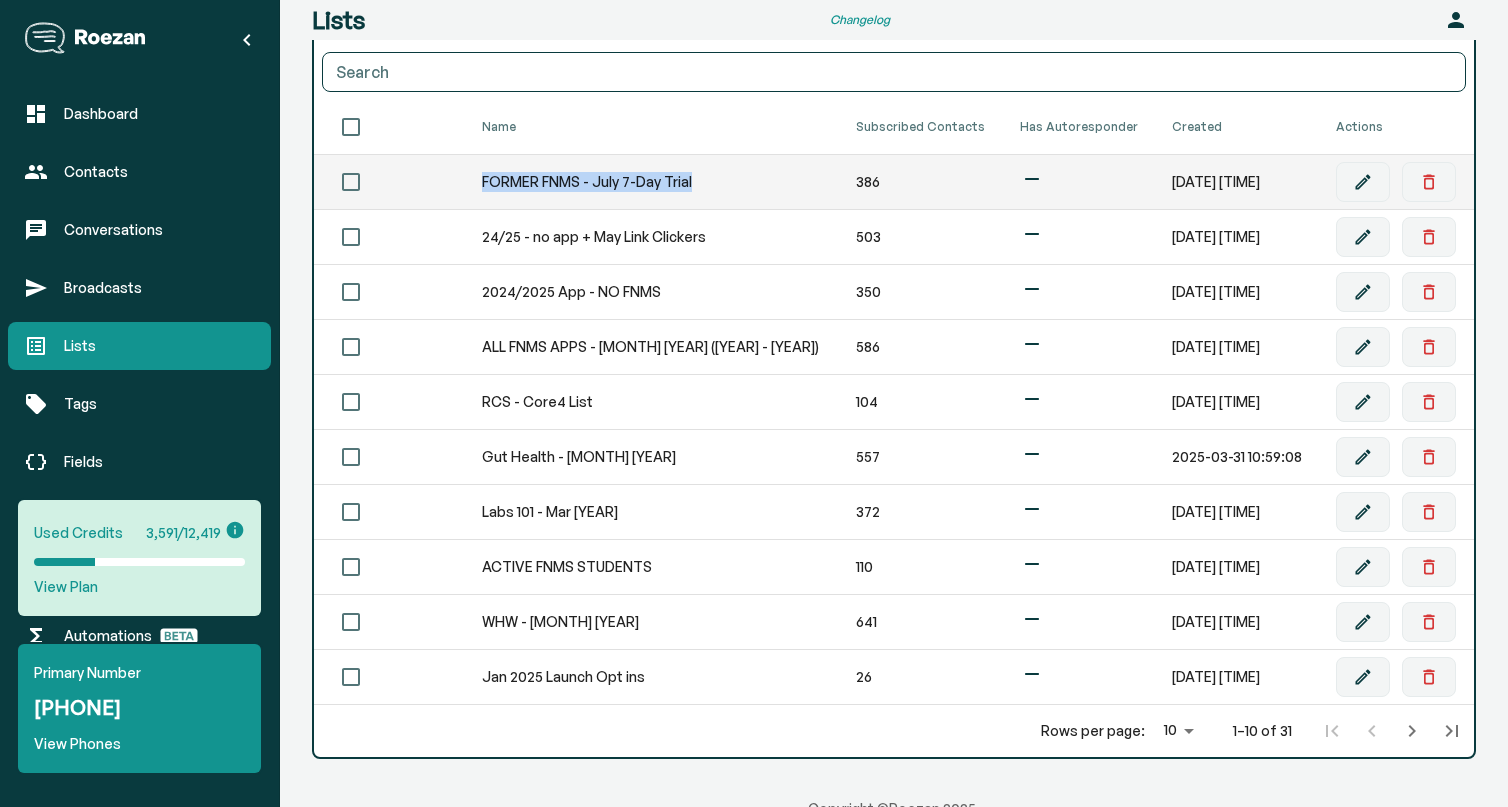 drag, startPoint x: 716, startPoint y: 188, endPoint x: 494, endPoint y: 183, distance: 222.0563 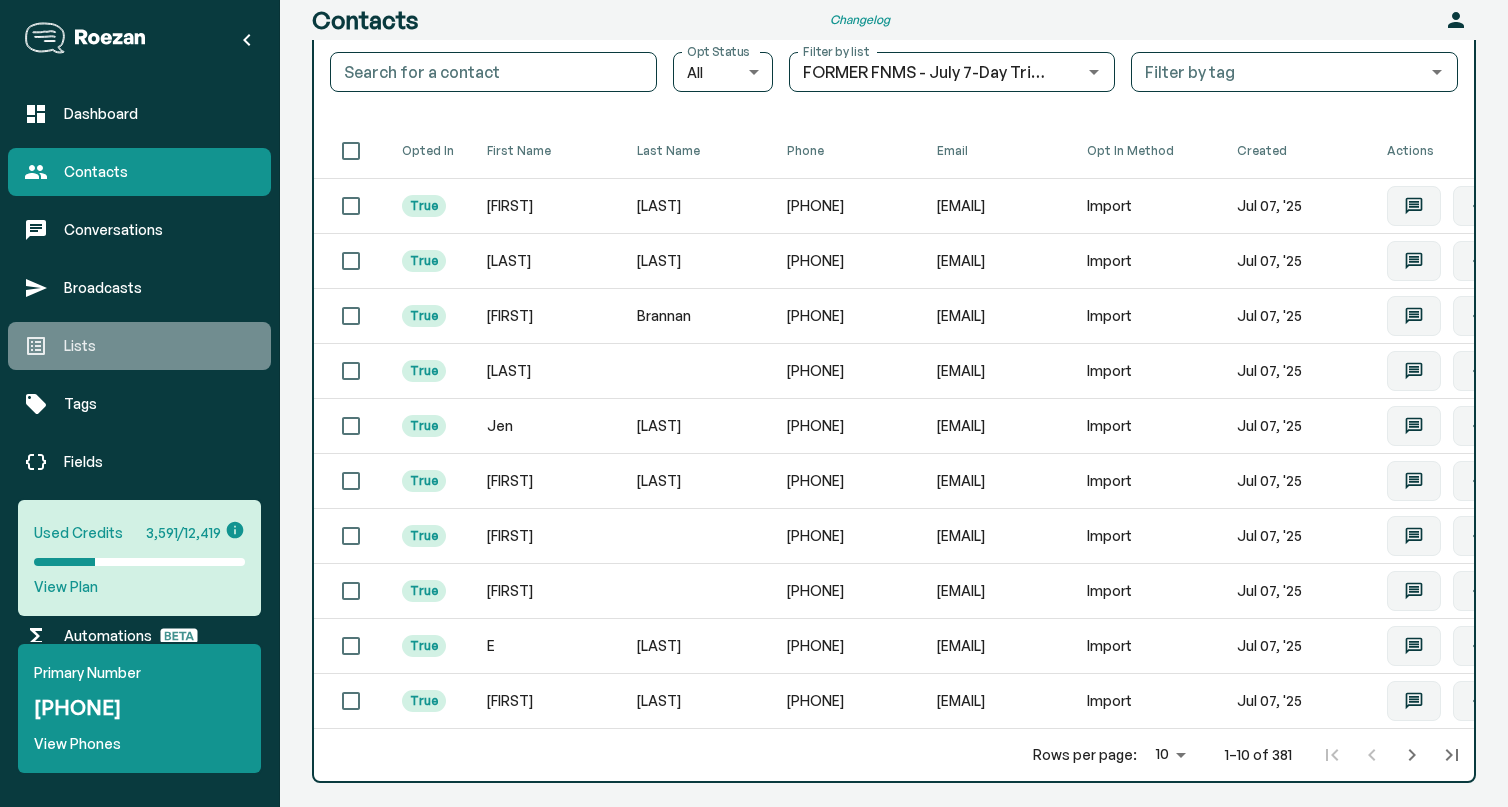 click on "Lists" at bounding box center (159, 346) 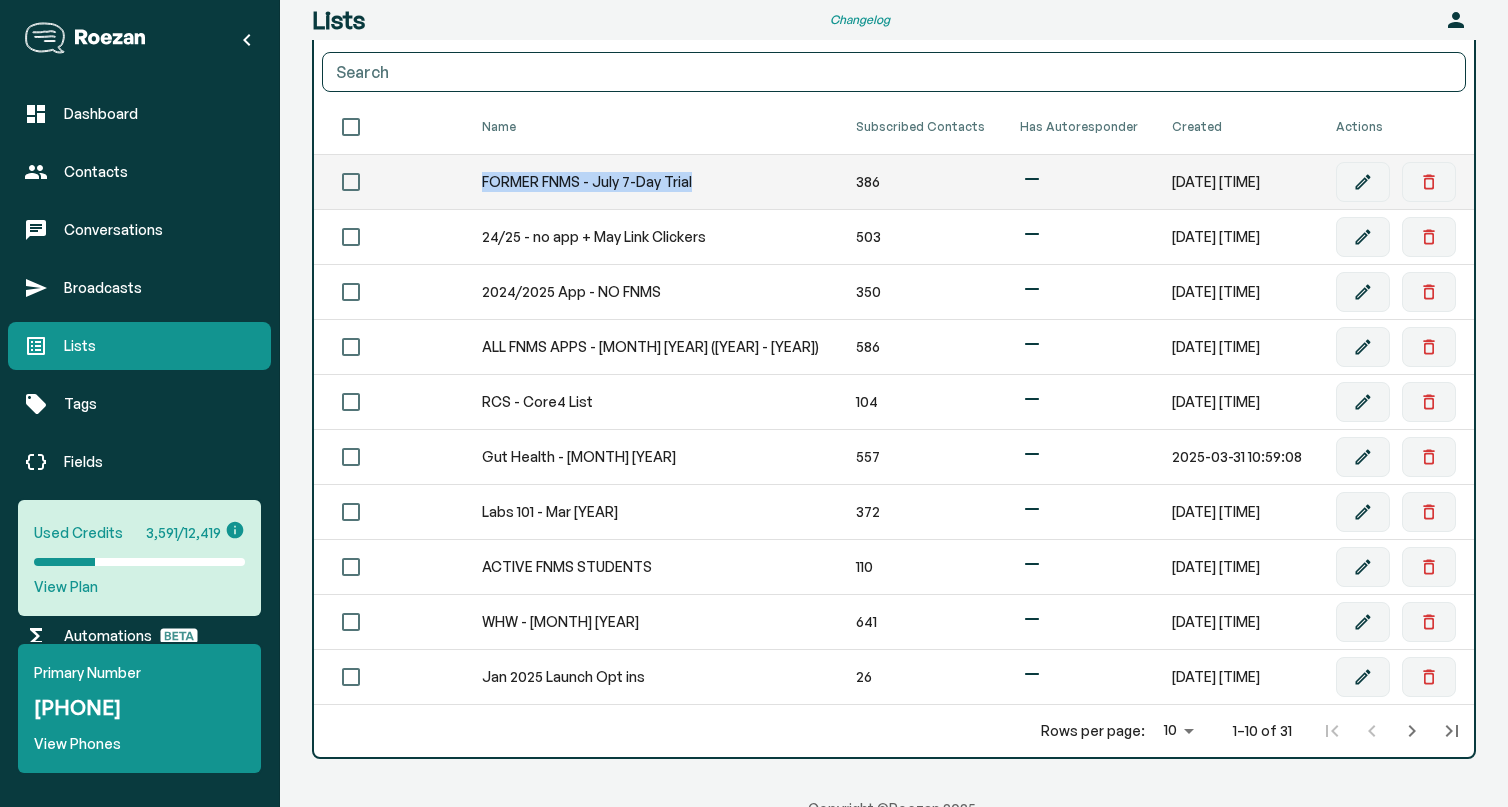 drag, startPoint x: 488, startPoint y: 183, endPoint x: 707, endPoint y: 183, distance: 219 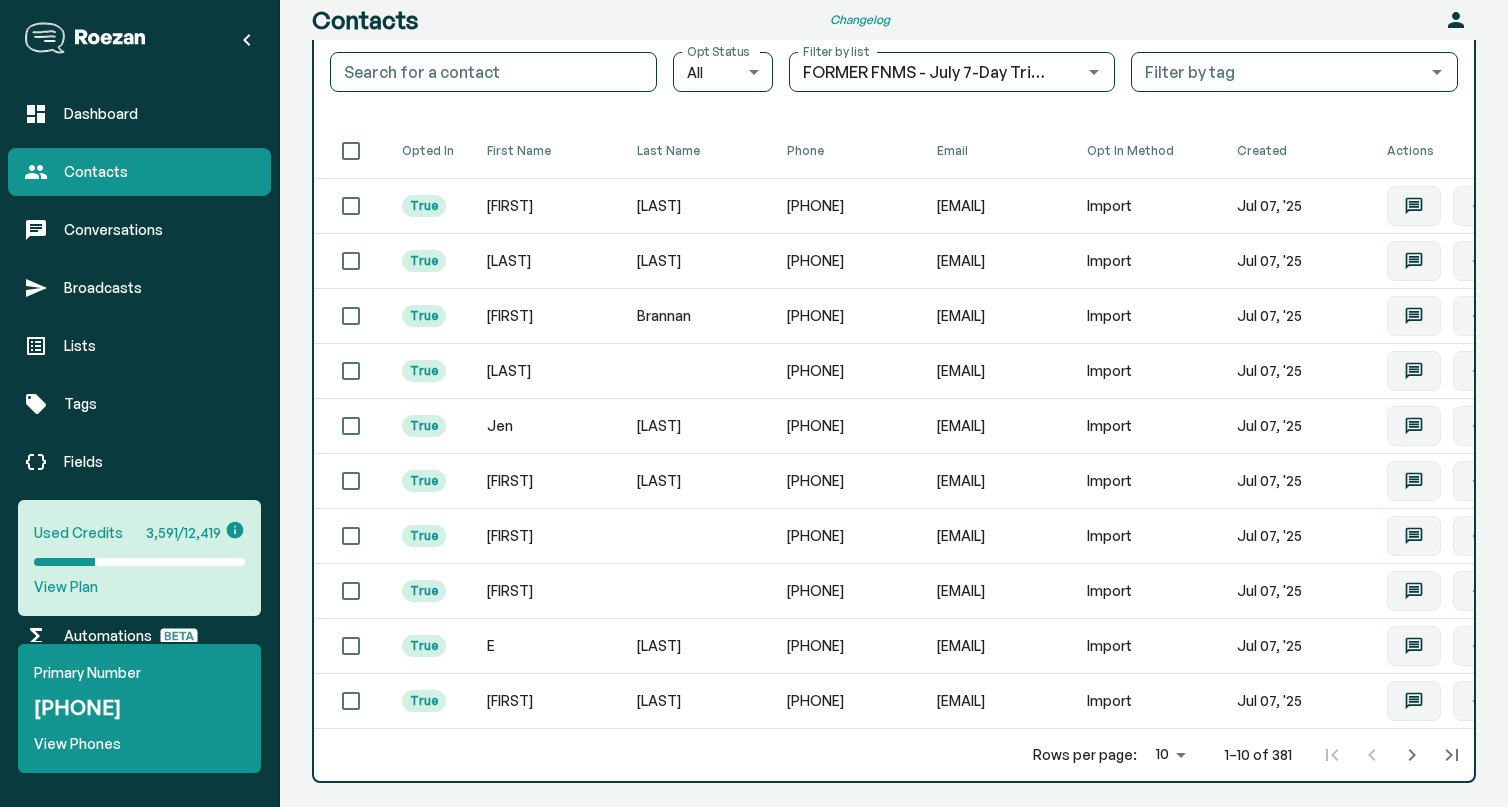 scroll, scrollTop: 0, scrollLeft: 0, axis: both 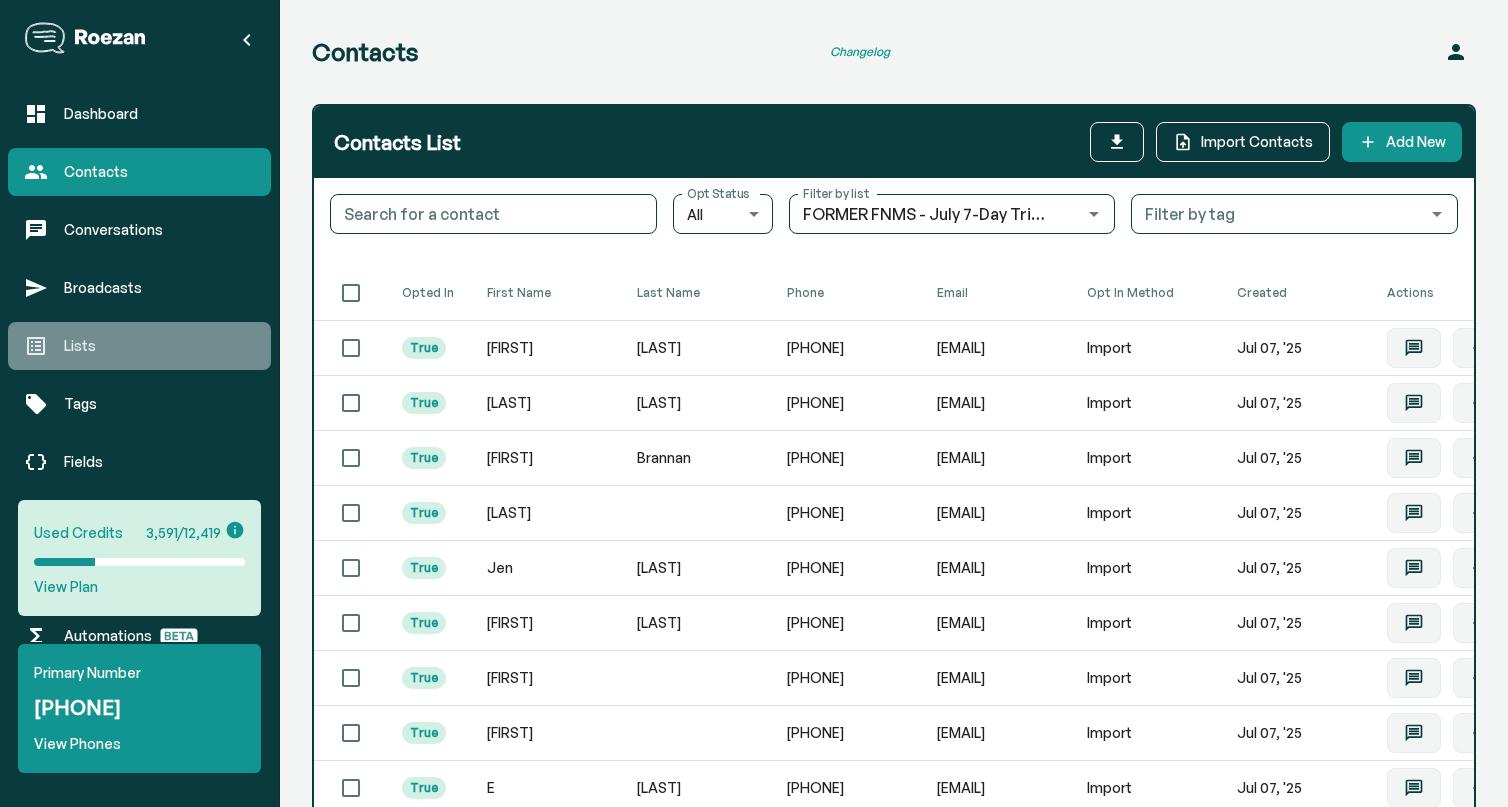 click on "Lists" at bounding box center [159, 346] 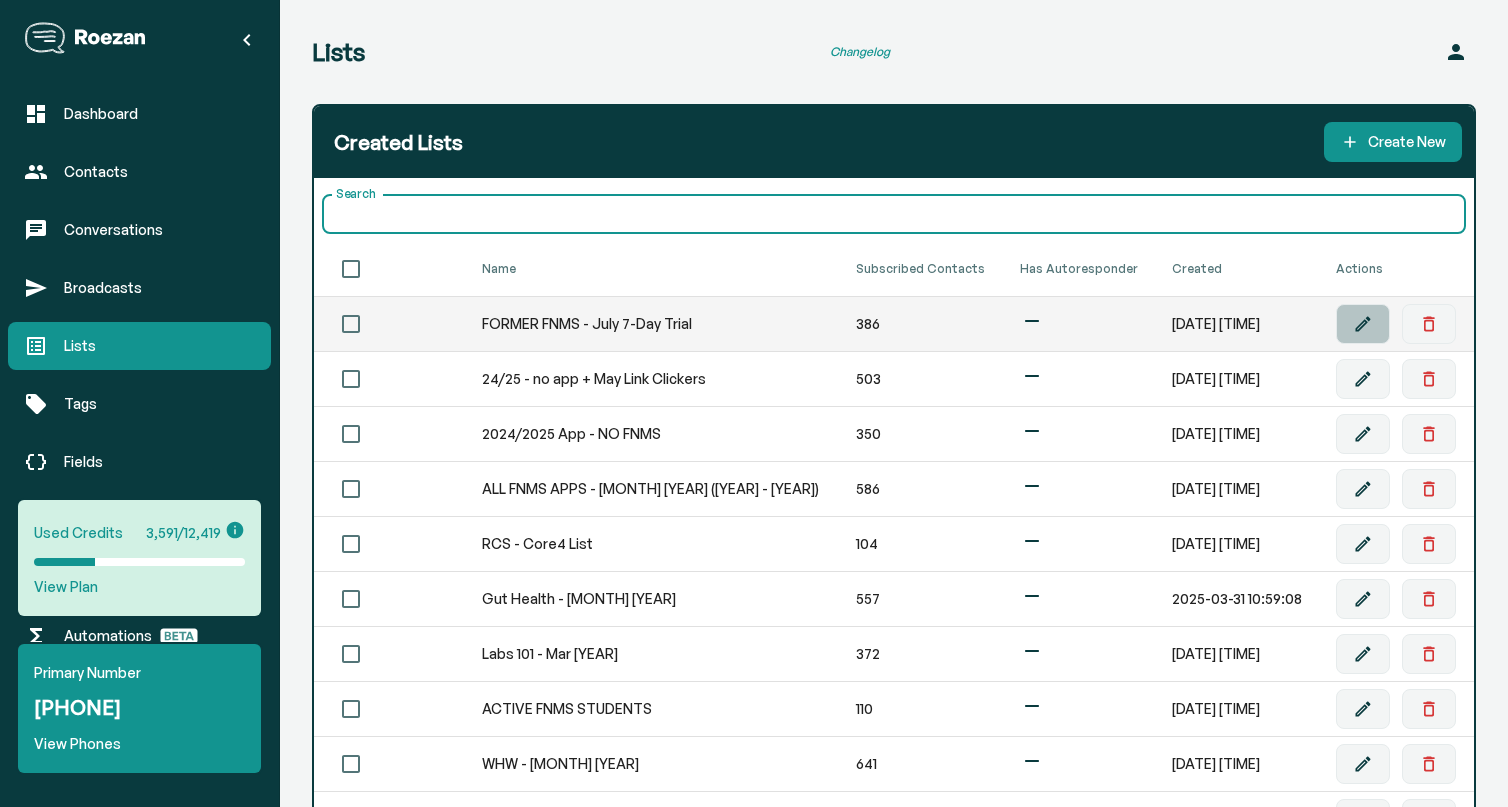 click at bounding box center (1363, 324) 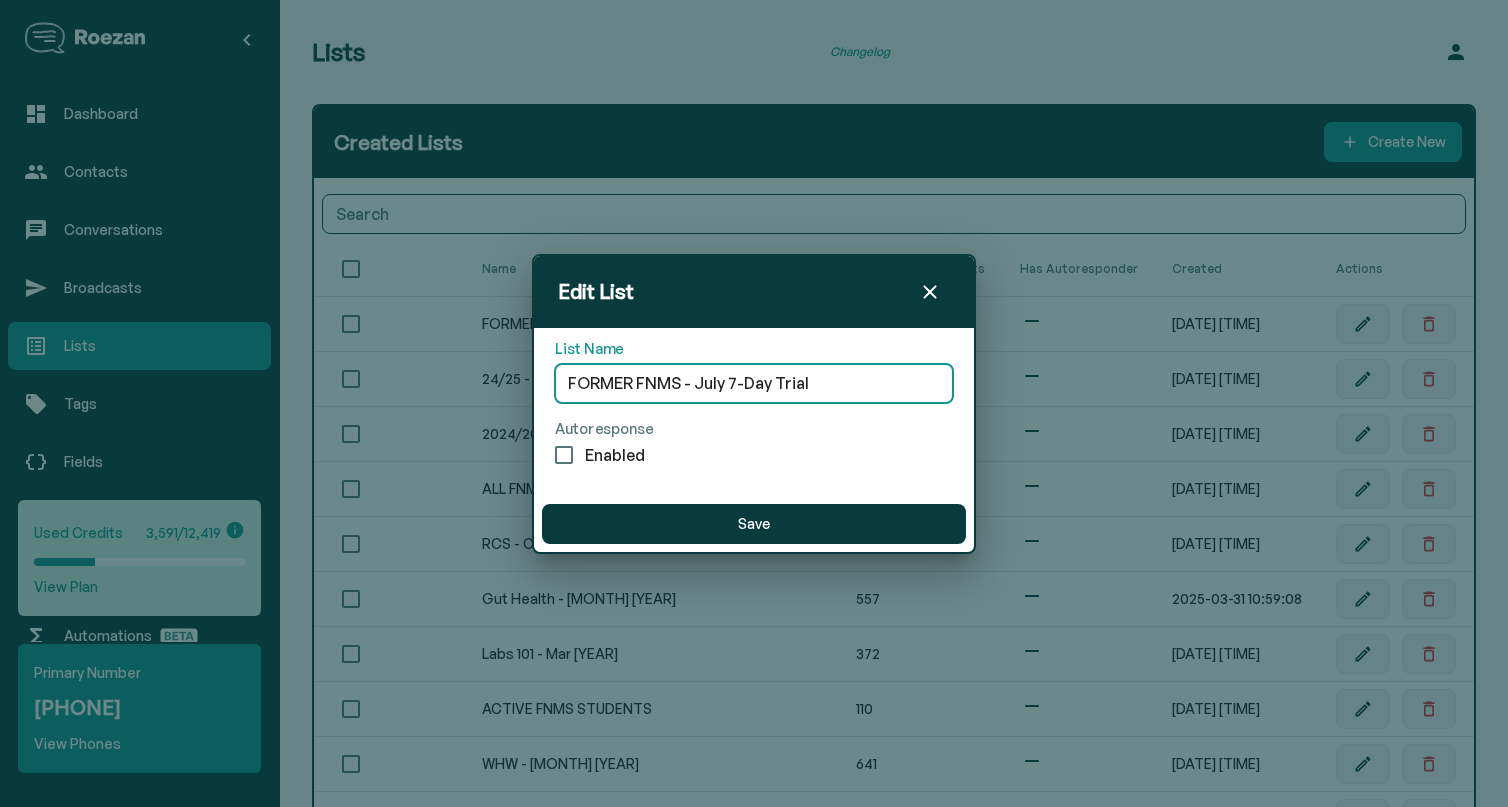 click on "FORMER FNMS - July 7-Day Trial" at bounding box center (754, 384) 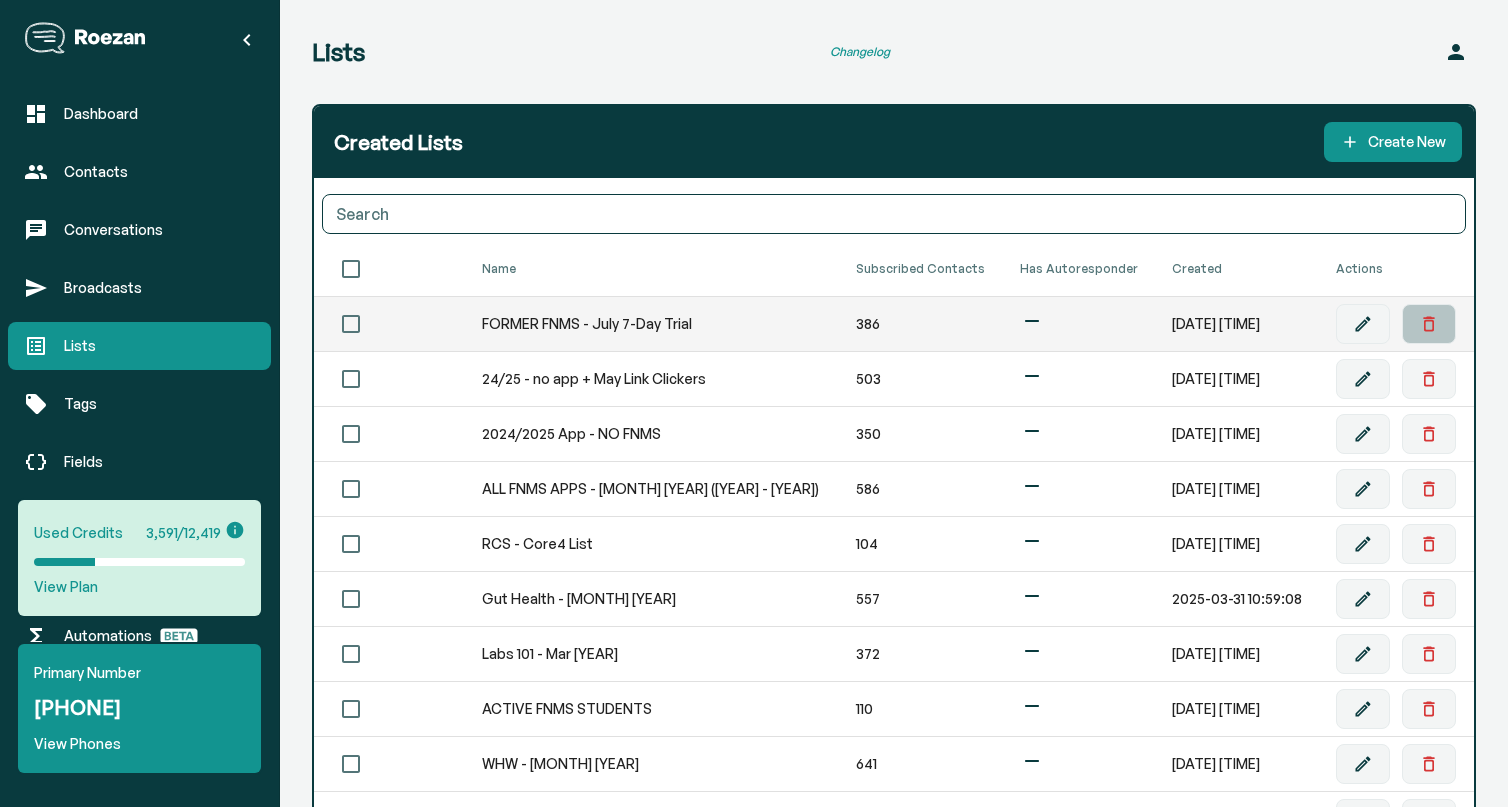 click at bounding box center [1429, 324] 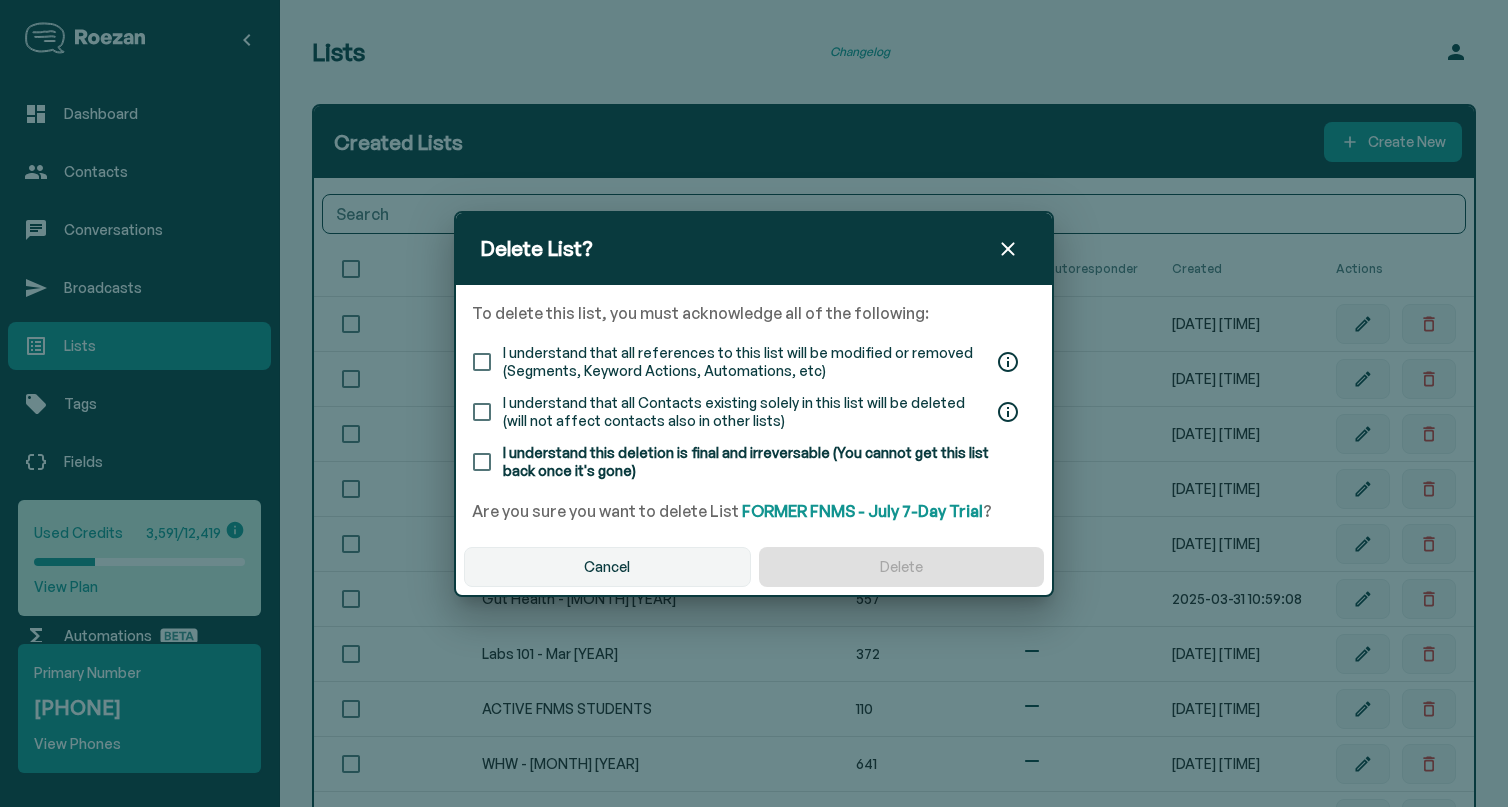 click on "I understand that all references to this list will be modified or removed (Segments, Keyword Actions, Automations, etc)" at bounding box center [482, 362] 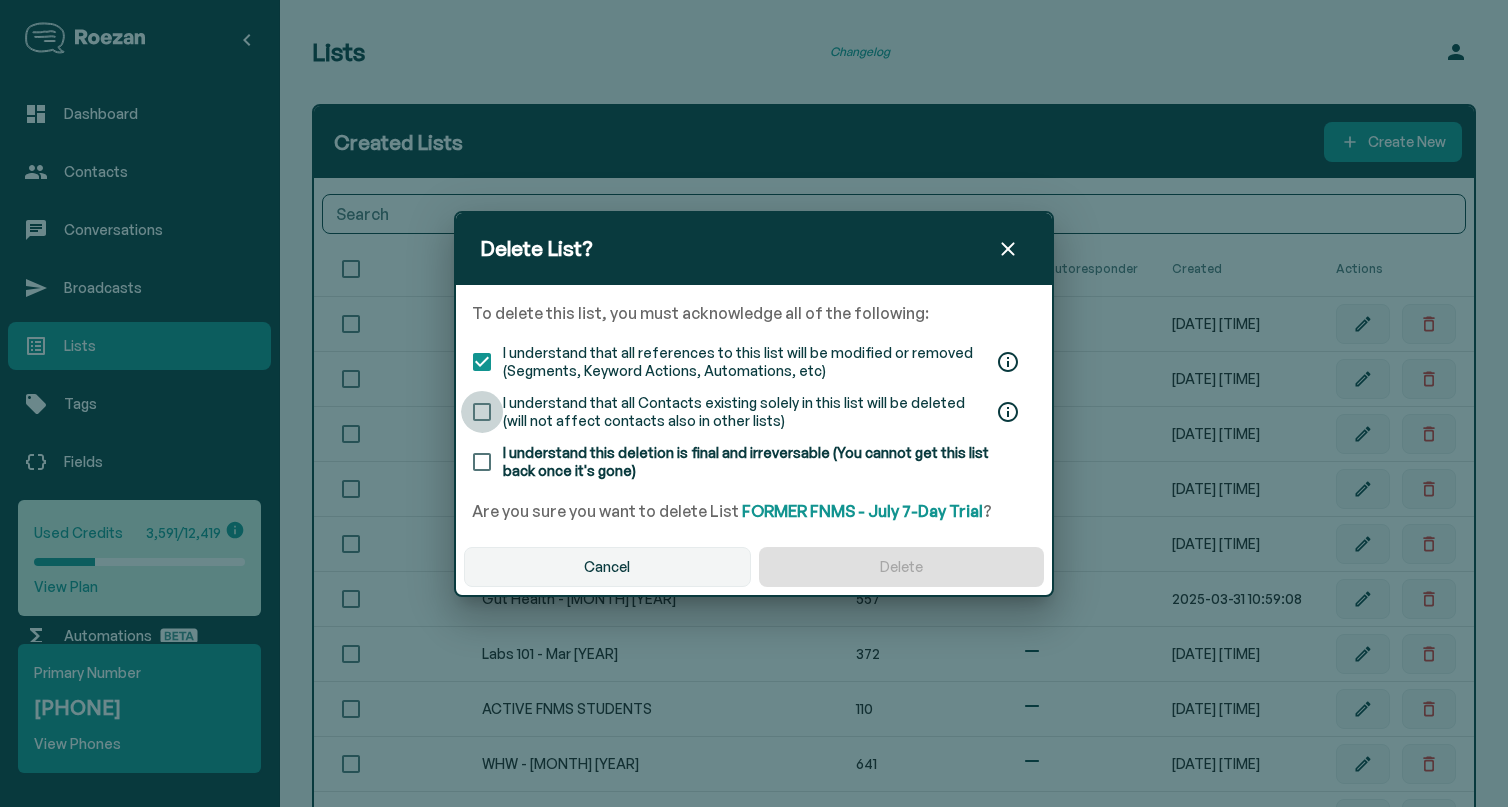 click on "I understand that all Contacts existing solely in this list will be deleted (will not affect contacts also in other lists)" at bounding box center [482, 412] 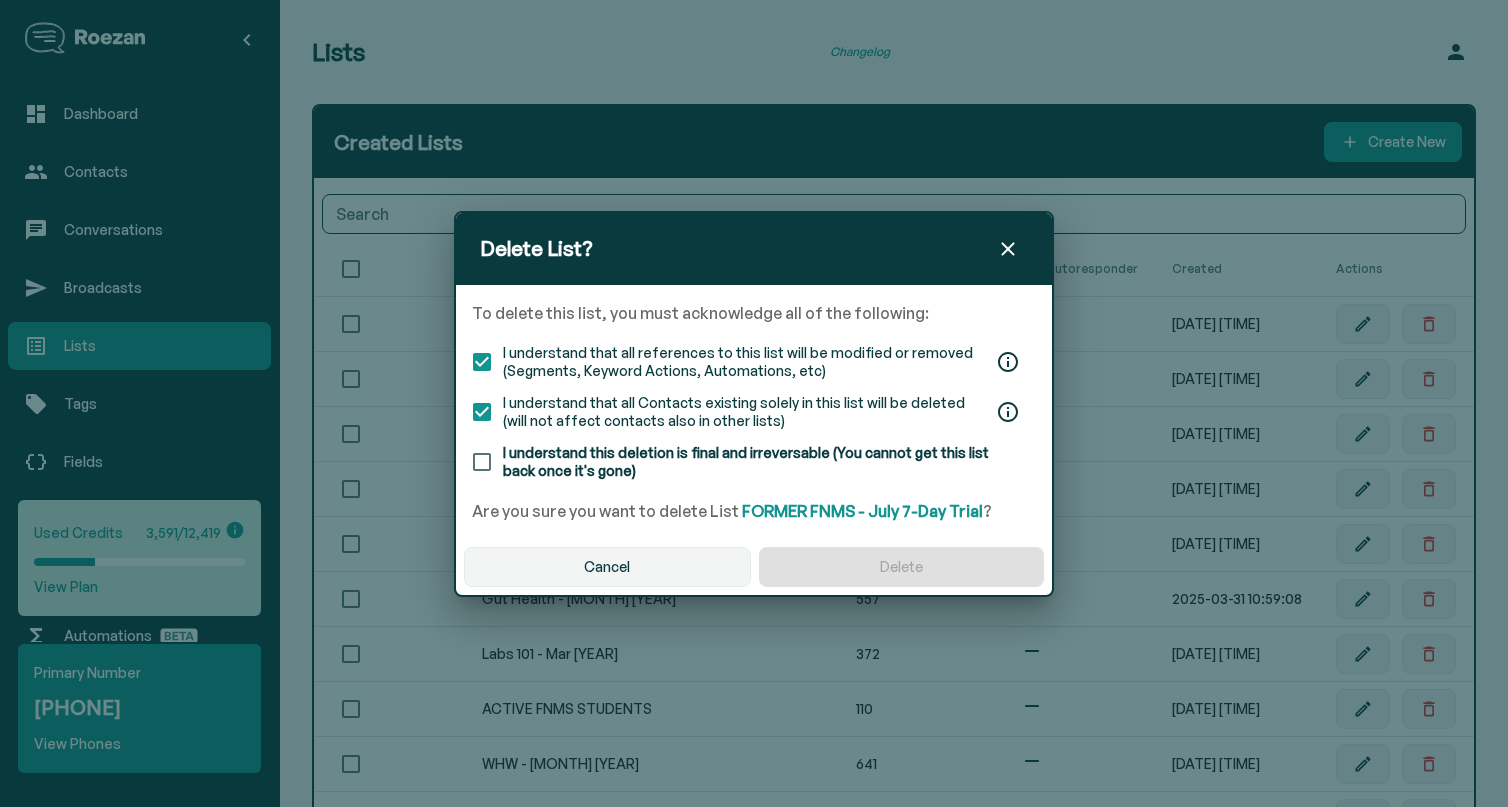 click on "I understand this deletion is final and irreversable (You cannot get this list back once it's gone)" at bounding box center [482, 462] 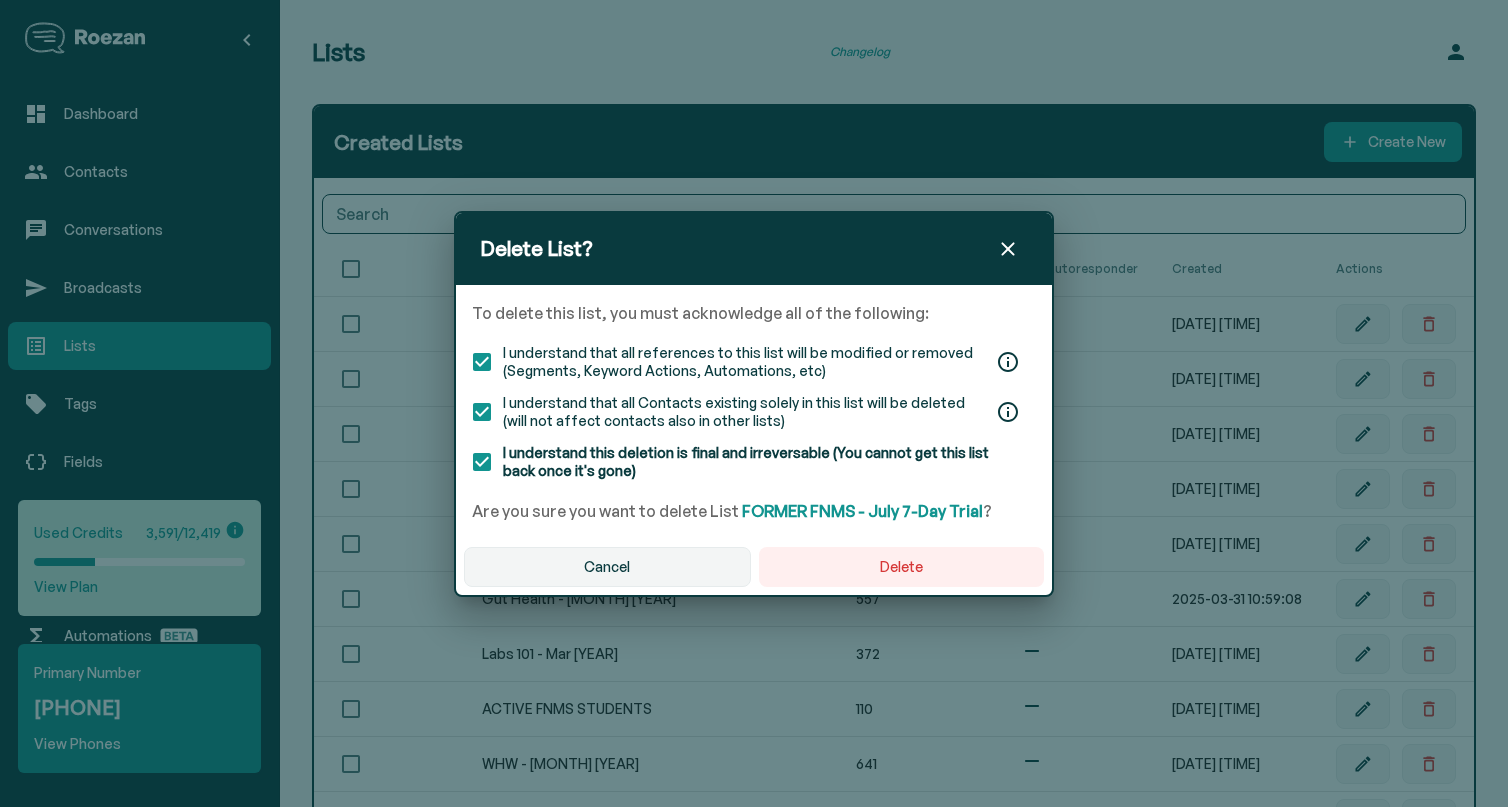 click on "Delete" at bounding box center (901, 567) 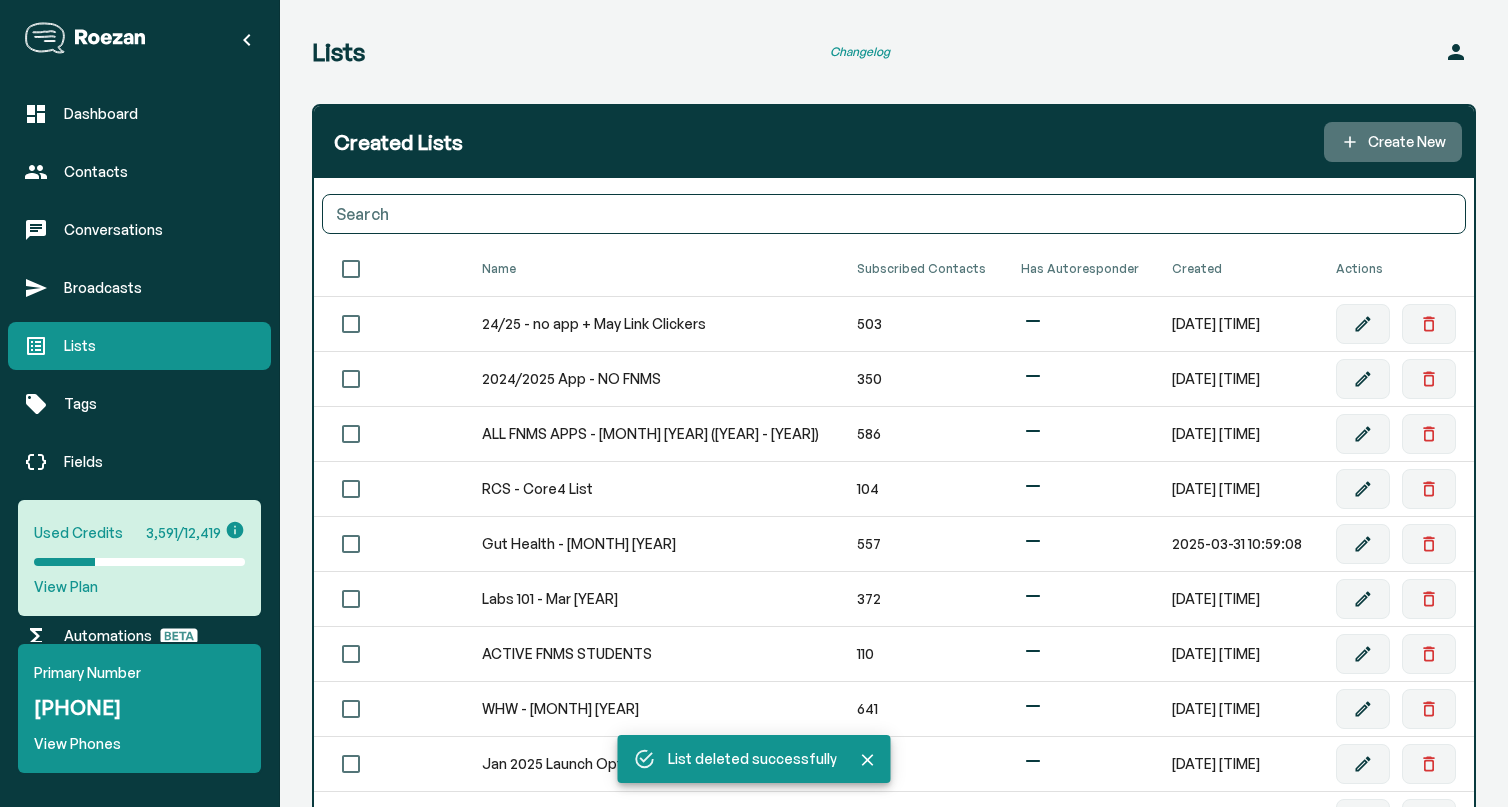 click on "Create New" at bounding box center [1393, 142] 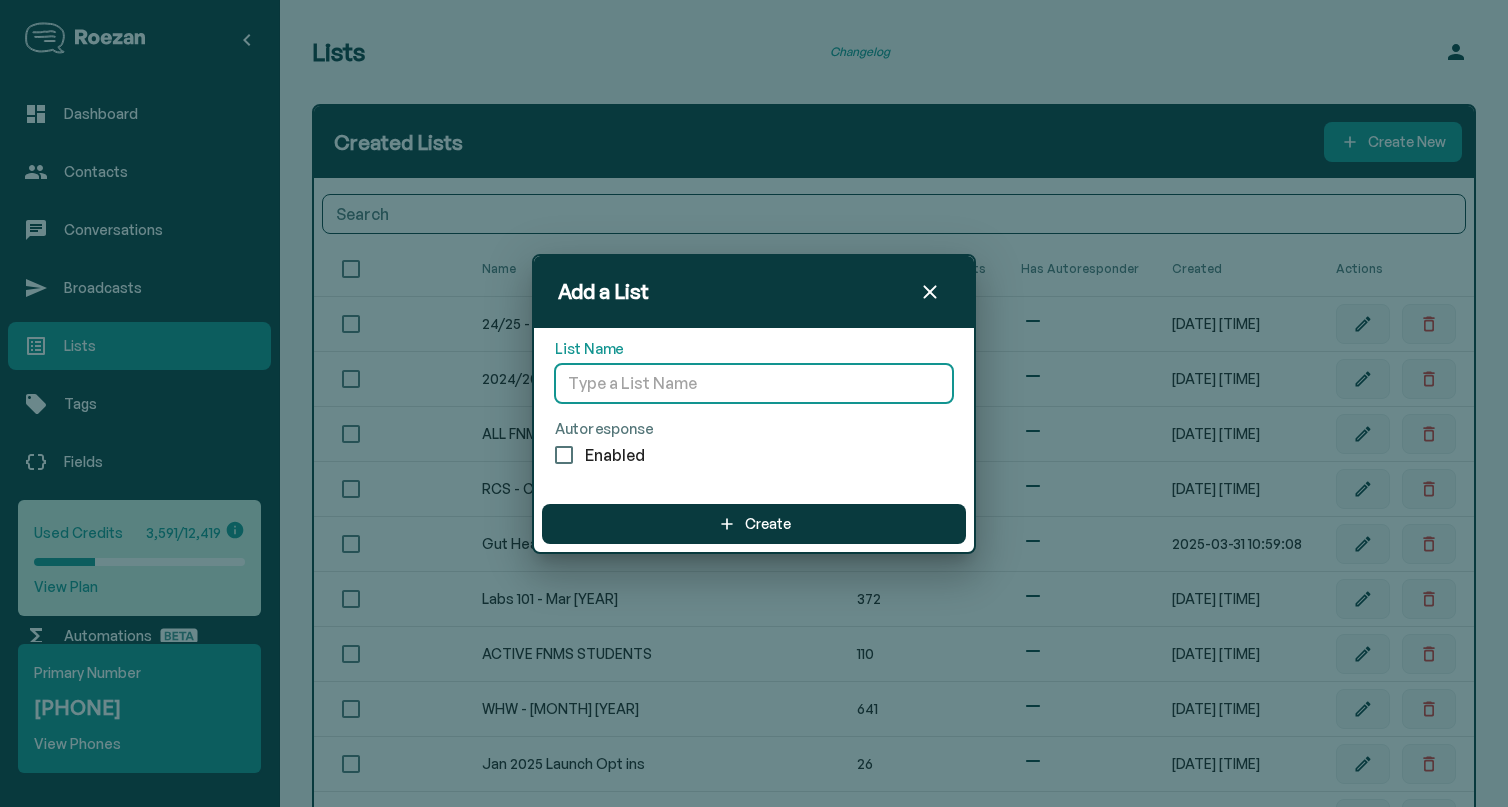 click at bounding box center [754, 384] 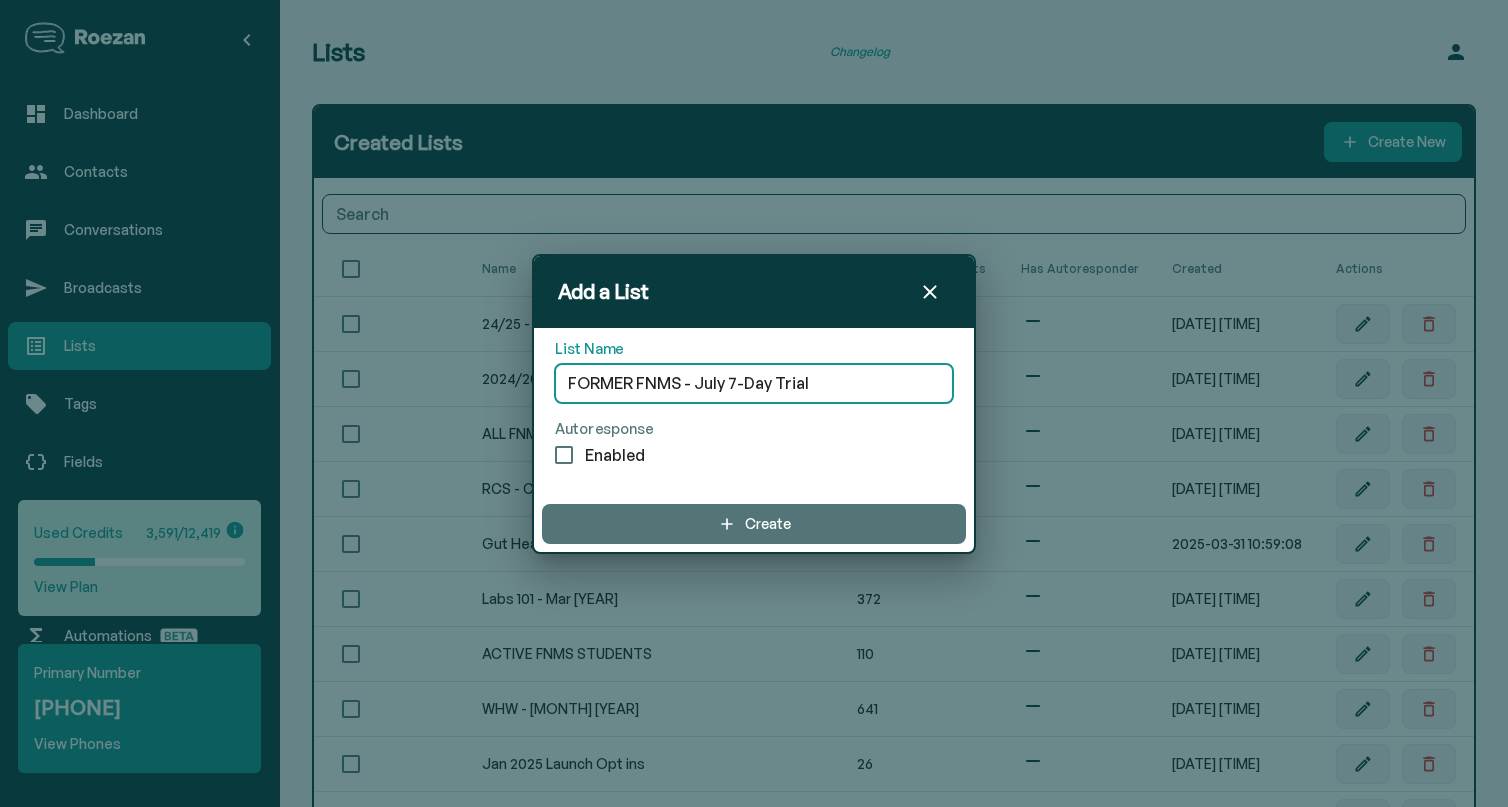 type on "FORMER FNMS - July 7-Day Trial" 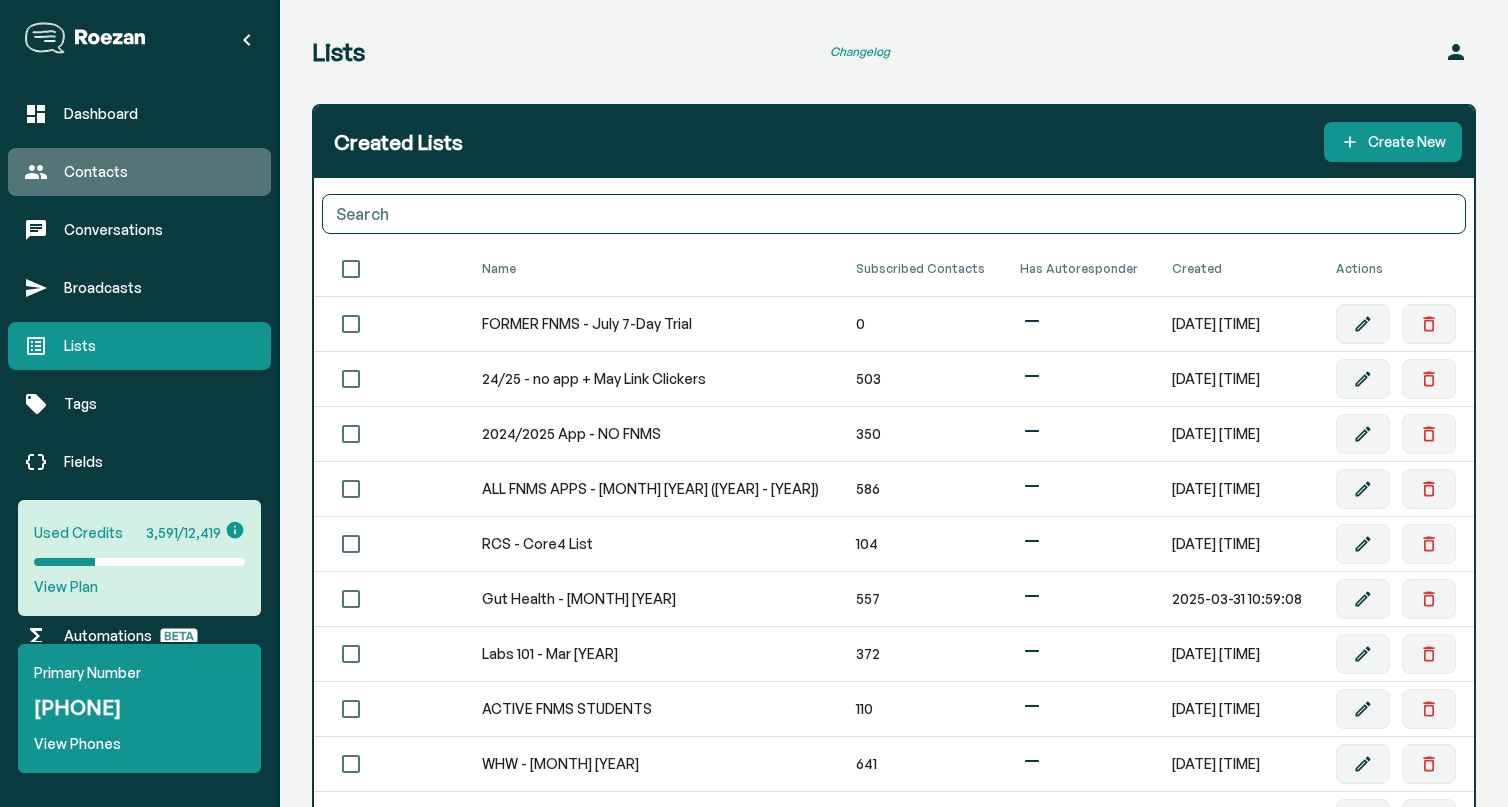 click on "Contacts" at bounding box center (159, 172) 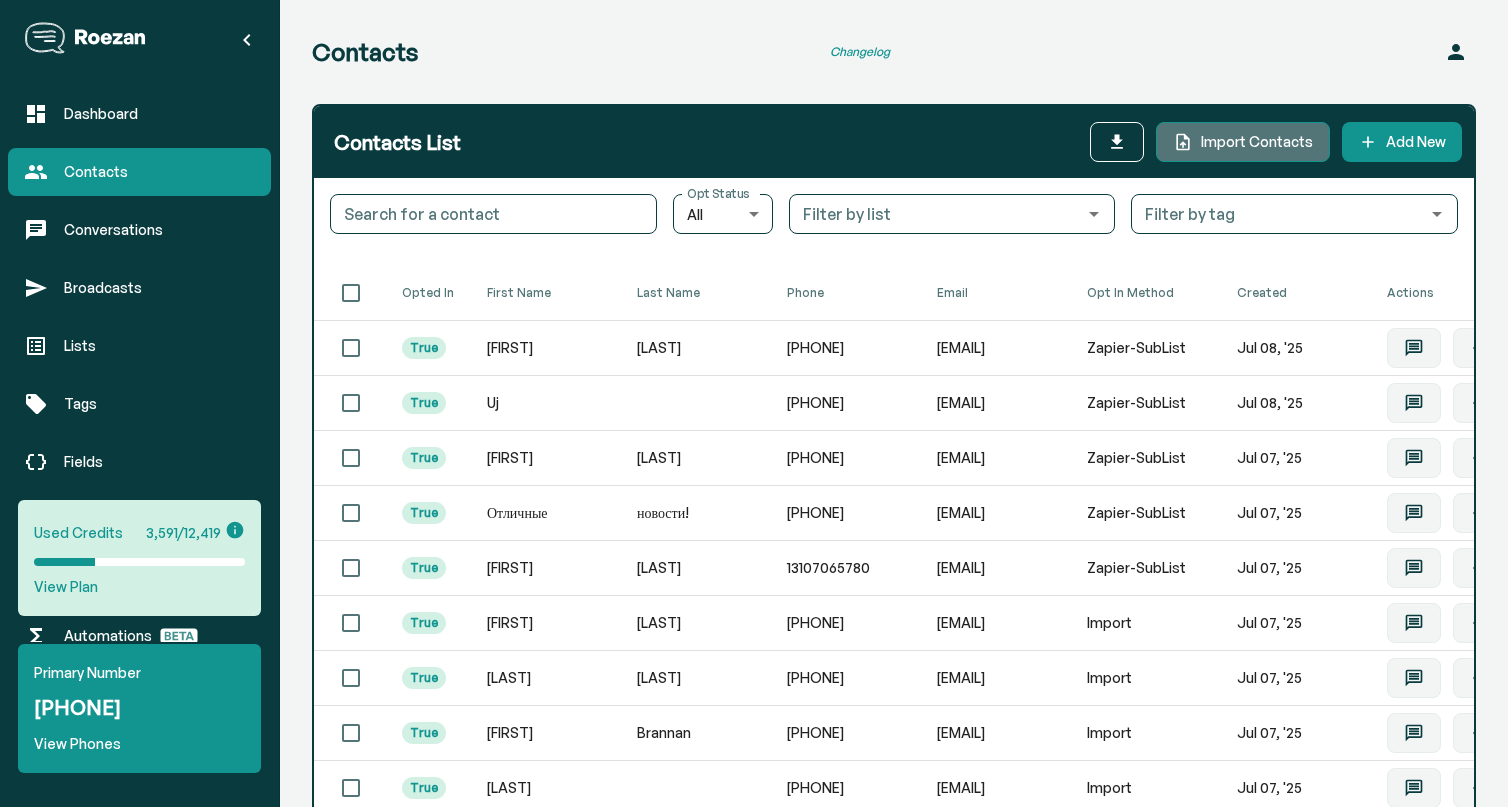 click on "Import Contacts" at bounding box center [1243, 142] 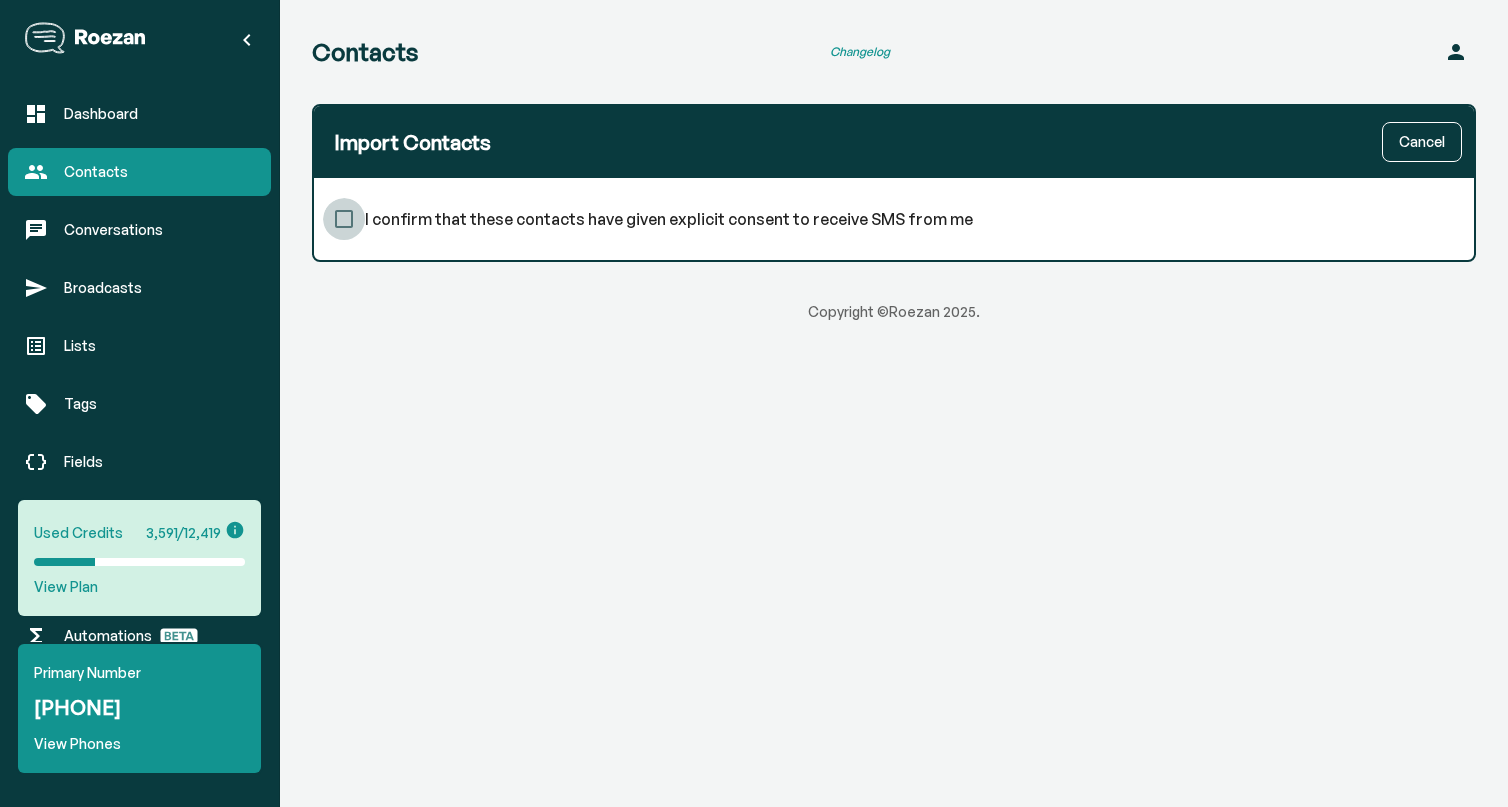 click on "I confirm that these contacts have given explicit consent to receive SMS from me" at bounding box center (344, 219) 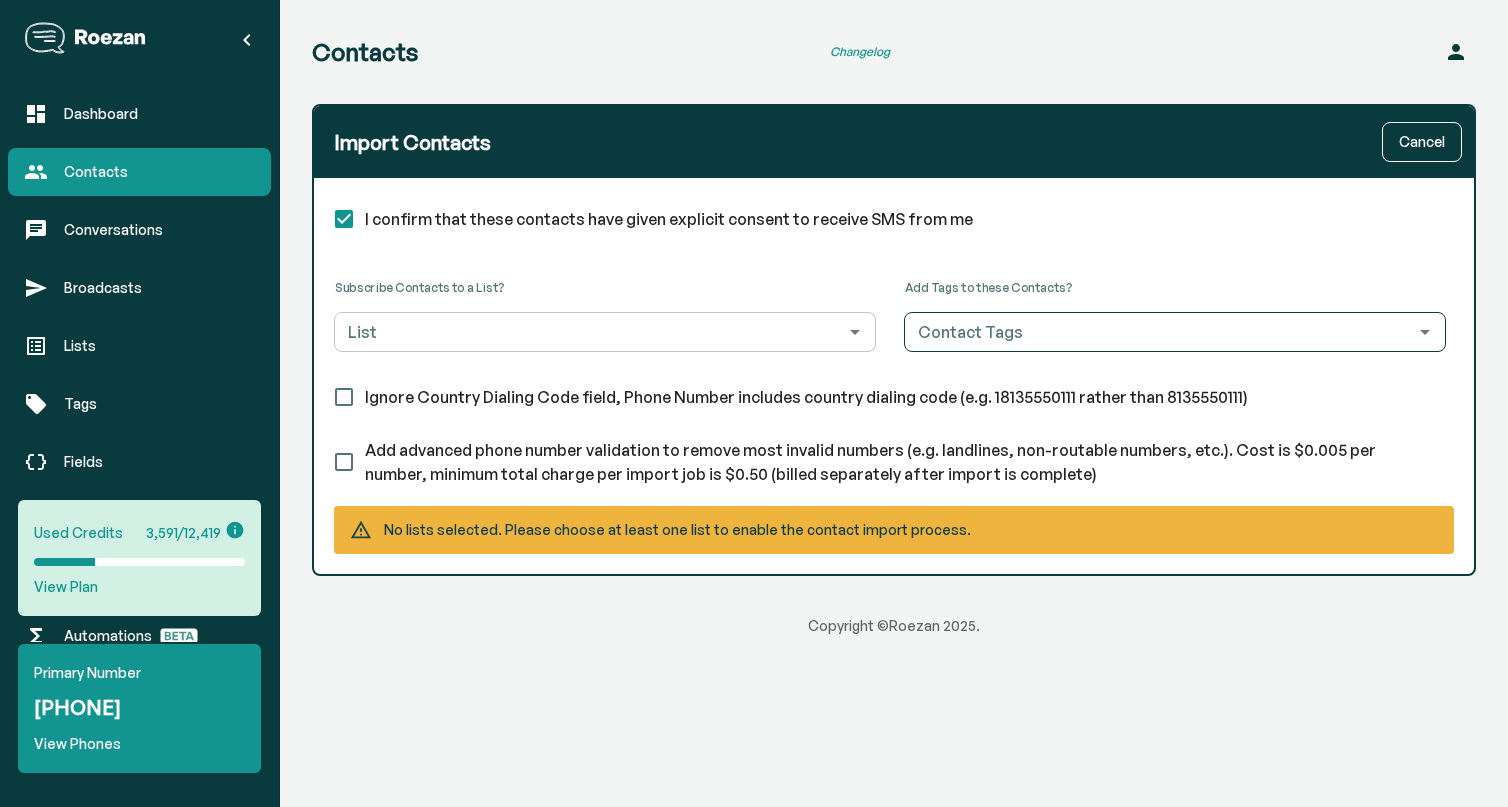 click on "List" at bounding box center (588, 332) 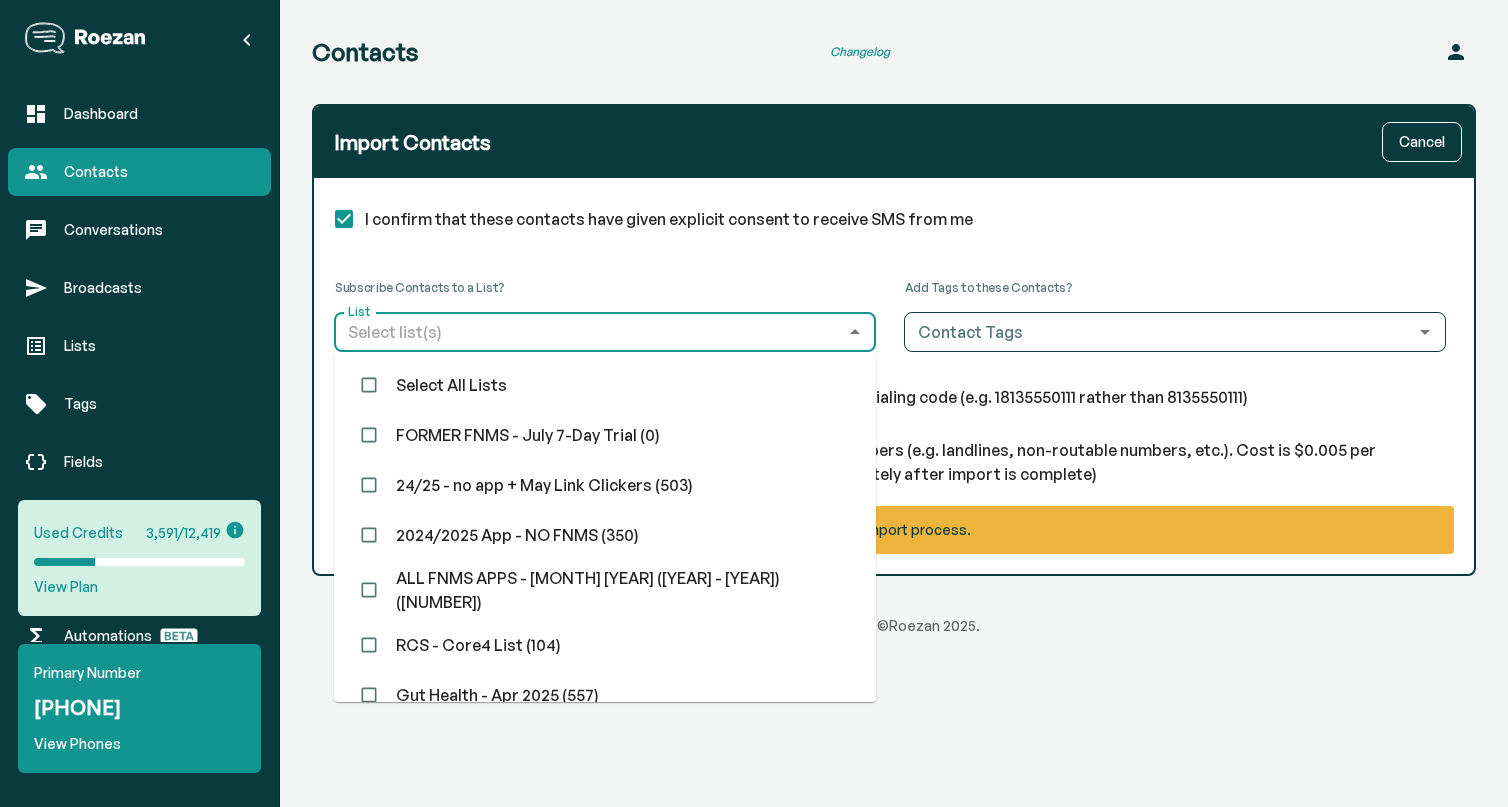 click on "FORMER FNMS - July 7-Day Trial (0)" at bounding box center [605, 435] 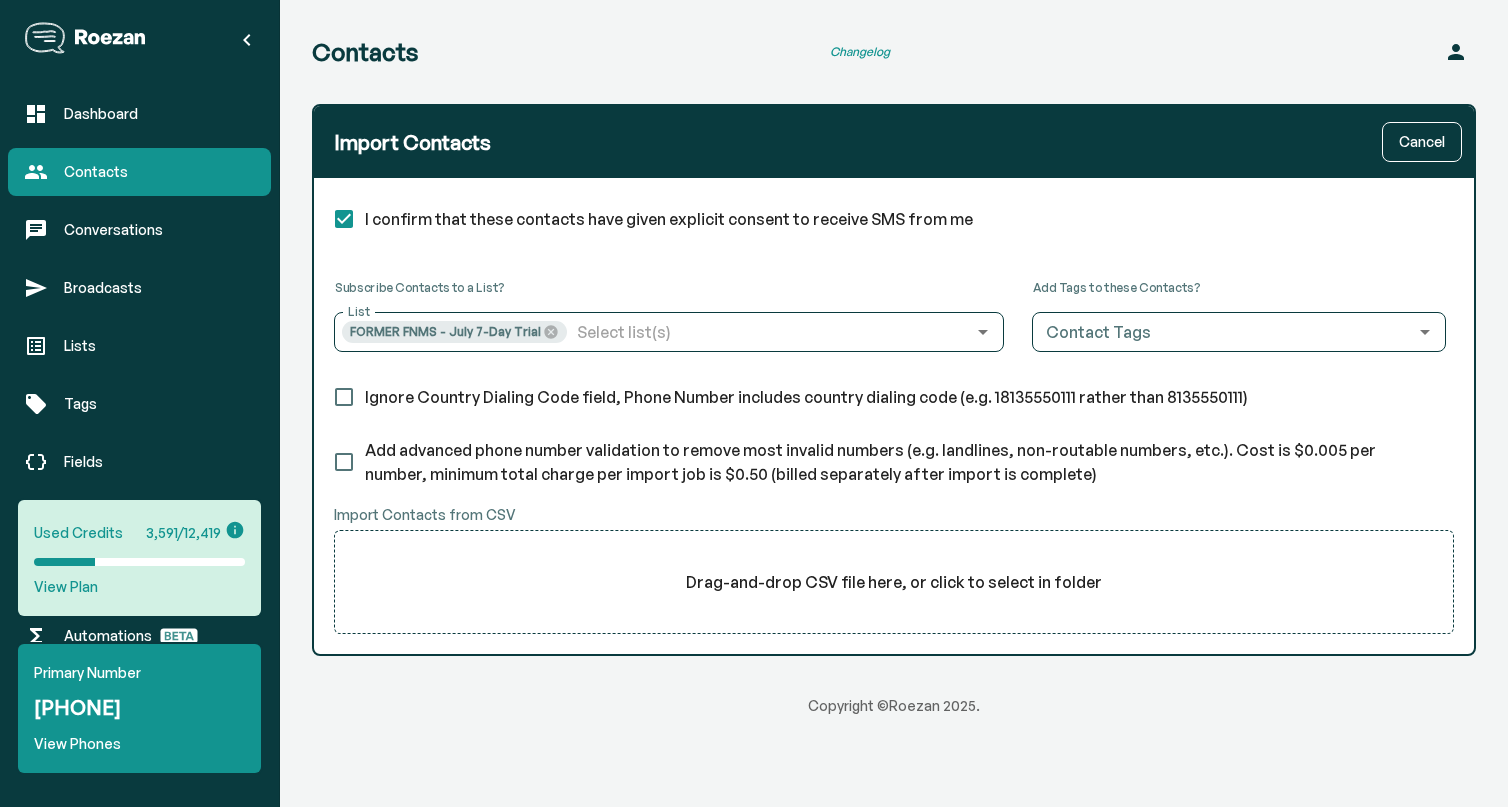 click on "Subscribe Contacts to a List? List FORMER FNMS - July 7-Day Trial List Add Tags to these Contacts? Contact Tags Contact Tags Ignore Country Dialing Code field, Phone Number includes country dialing code (e.g. [PHONE] rather than [PHONE]) Add advanced phone number validation to remove most invalid numbers (e.g. landlines, non-routable numbers, etc.). Cost is $0.005 per number, minimum total charge per import job is $0.50 (billed separately after import is complete) Import Contacts from CSV Drag-and-drop CSV file here, or click to select in folder" at bounding box center (894, 457) 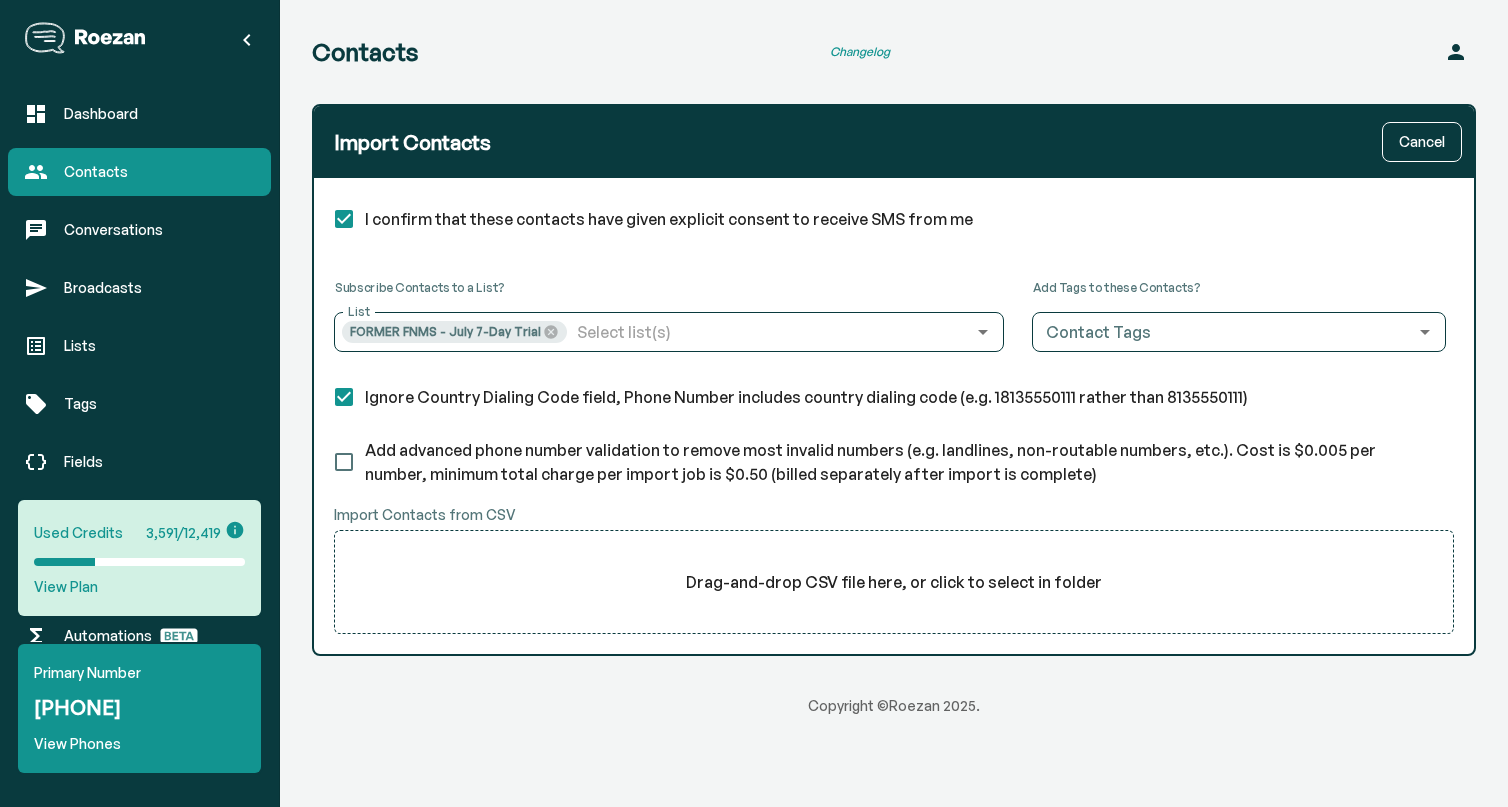 click on "Drag-and-drop CSV file here, or click to select in folder" at bounding box center (894, 582) 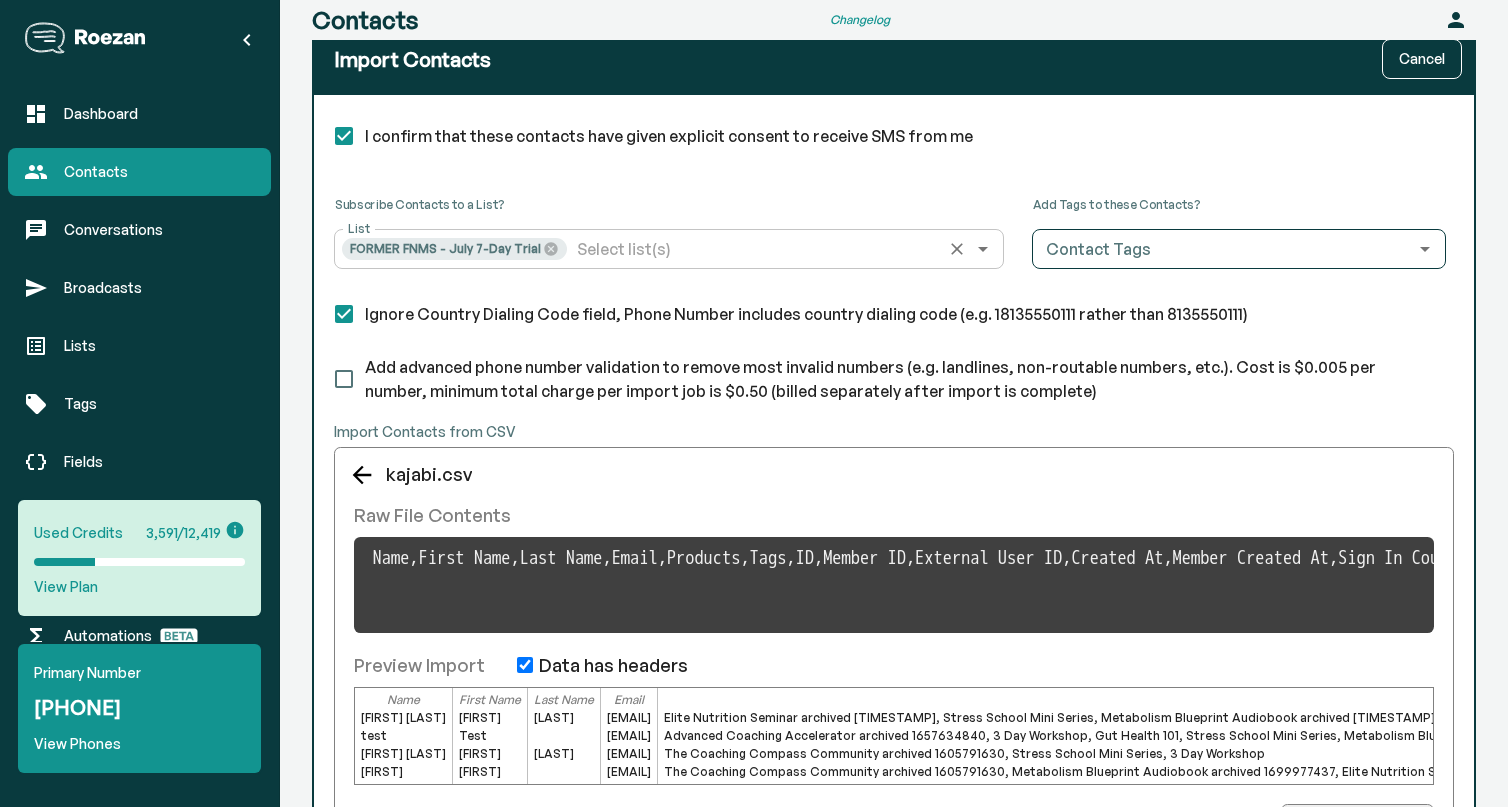 scroll, scrollTop: 225, scrollLeft: 0, axis: vertical 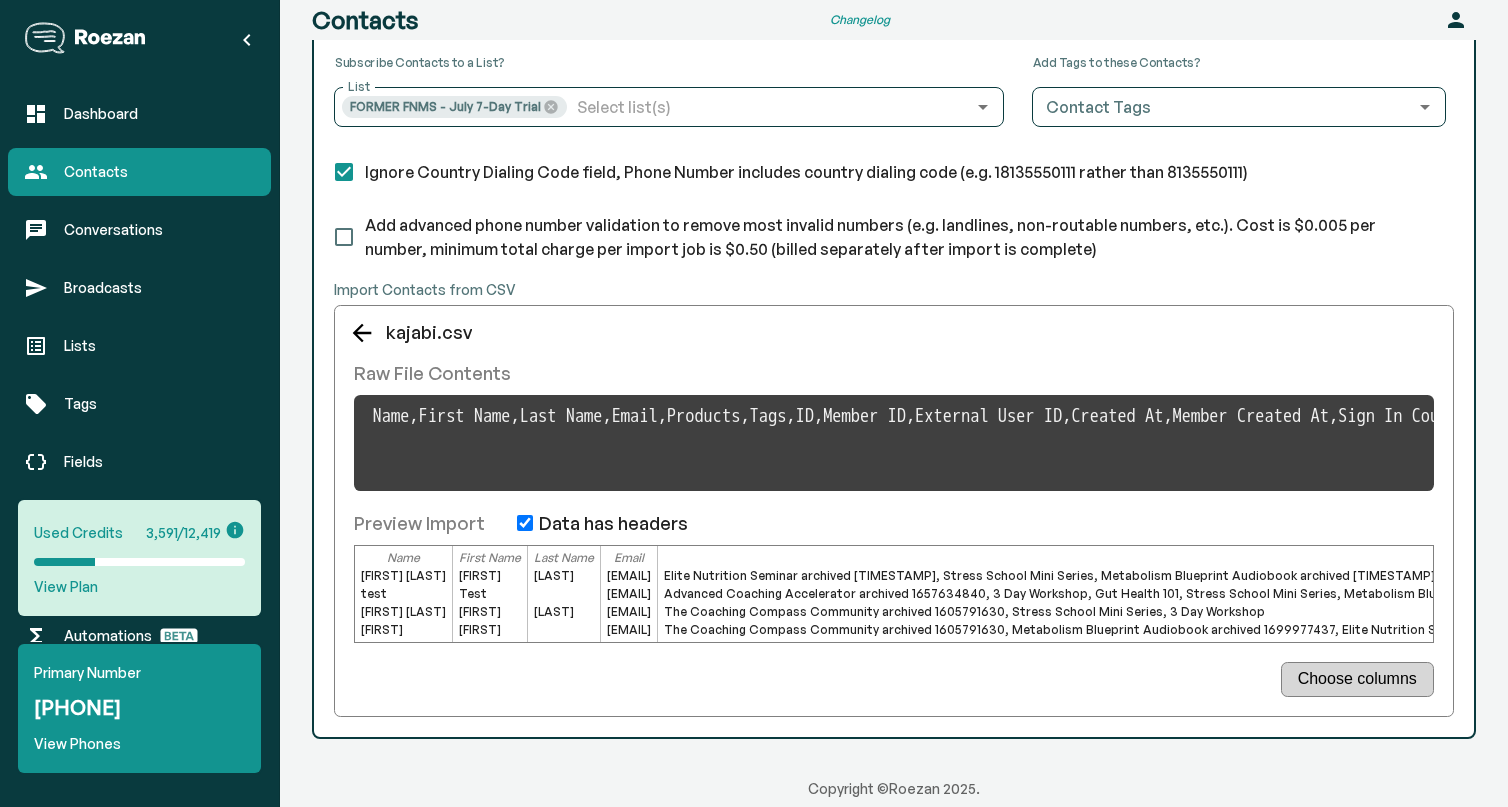 click on "Choose columns" at bounding box center (1357, 679) 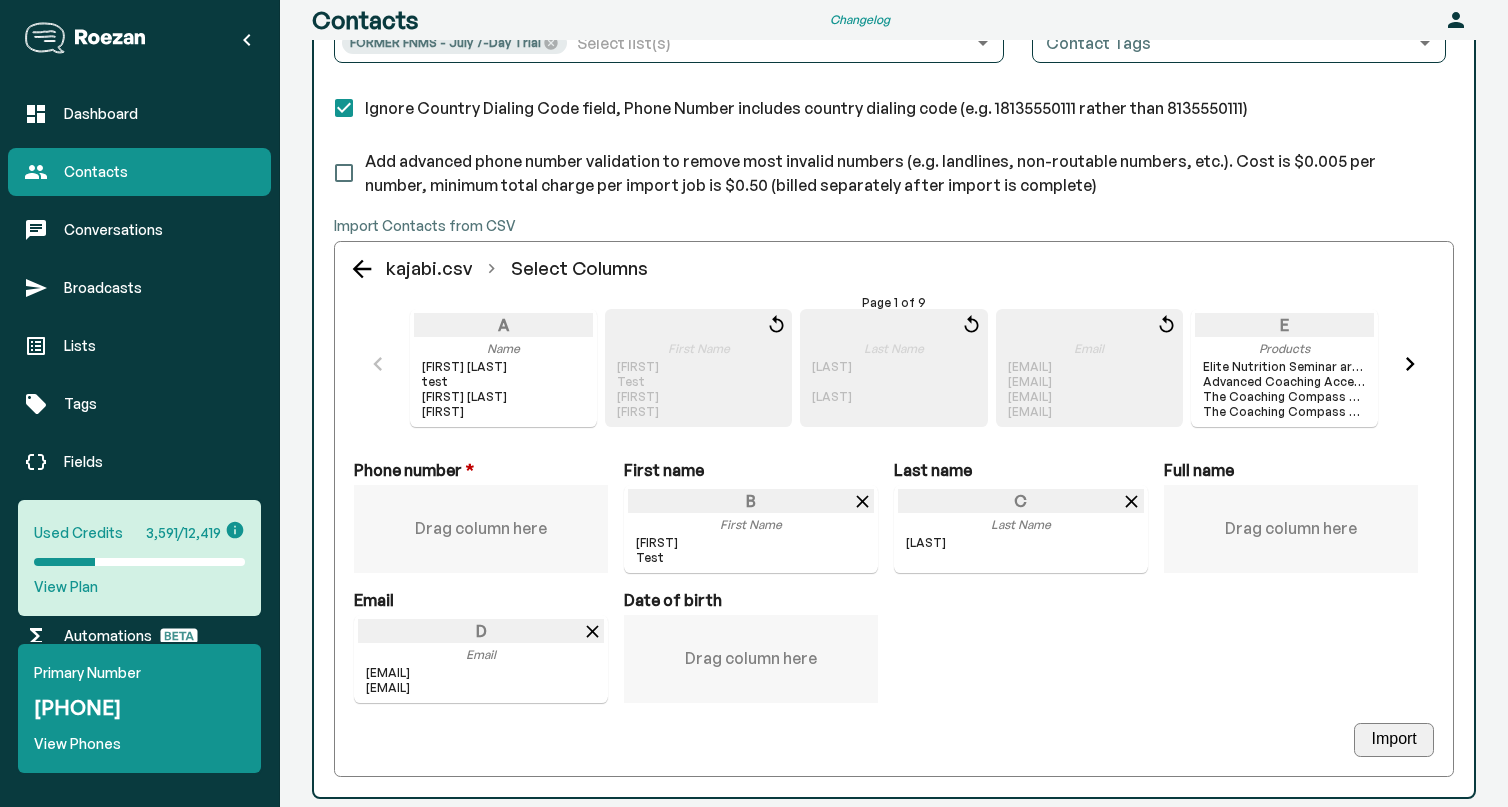 scroll, scrollTop: 350, scrollLeft: 0, axis: vertical 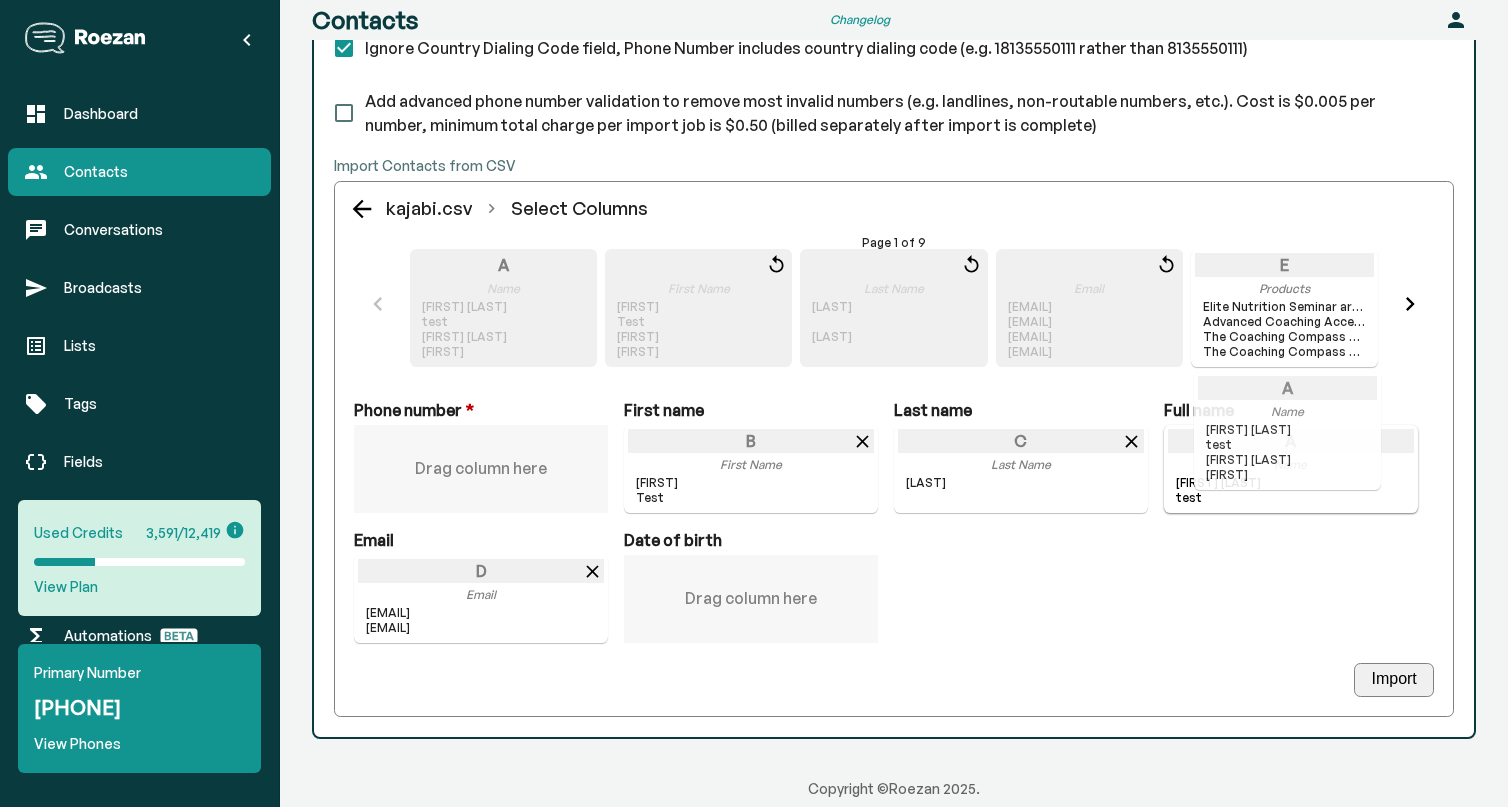 drag, startPoint x: 468, startPoint y: 326, endPoint x: 1266, endPoint y: 463, distance: 809.6746 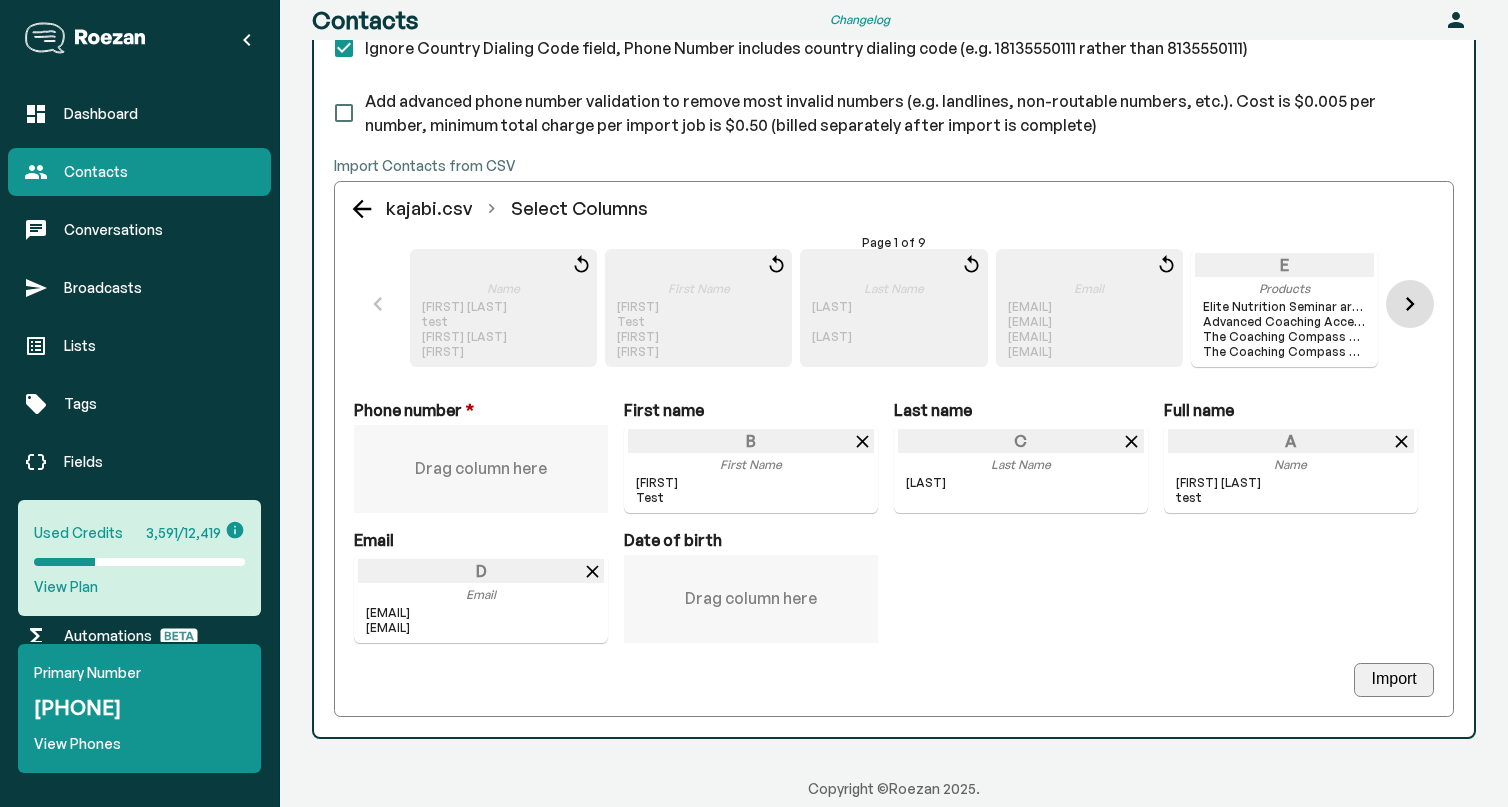 click at bounding box center (1410, 304) 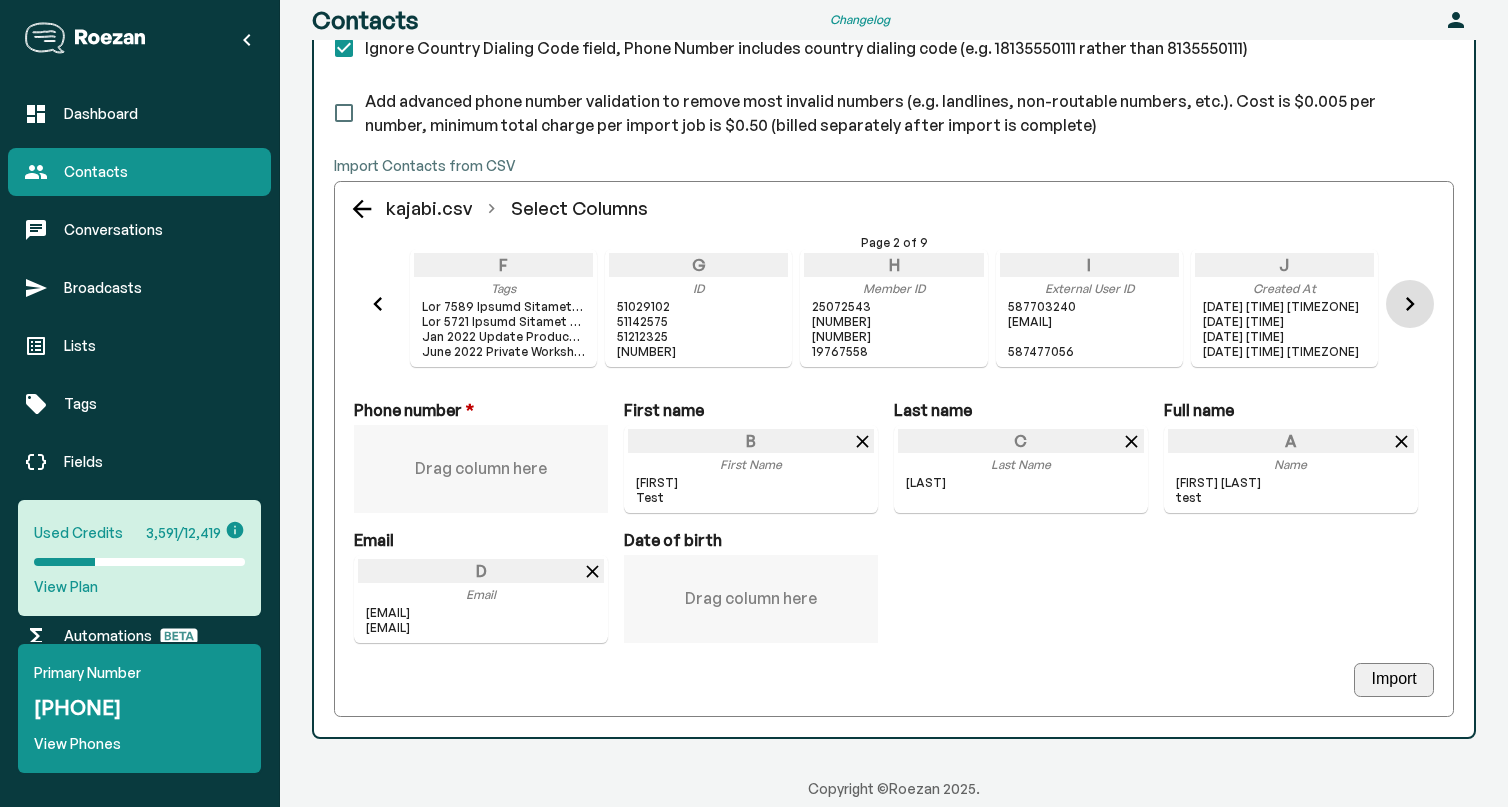 click at bounding box center (1410, 304) 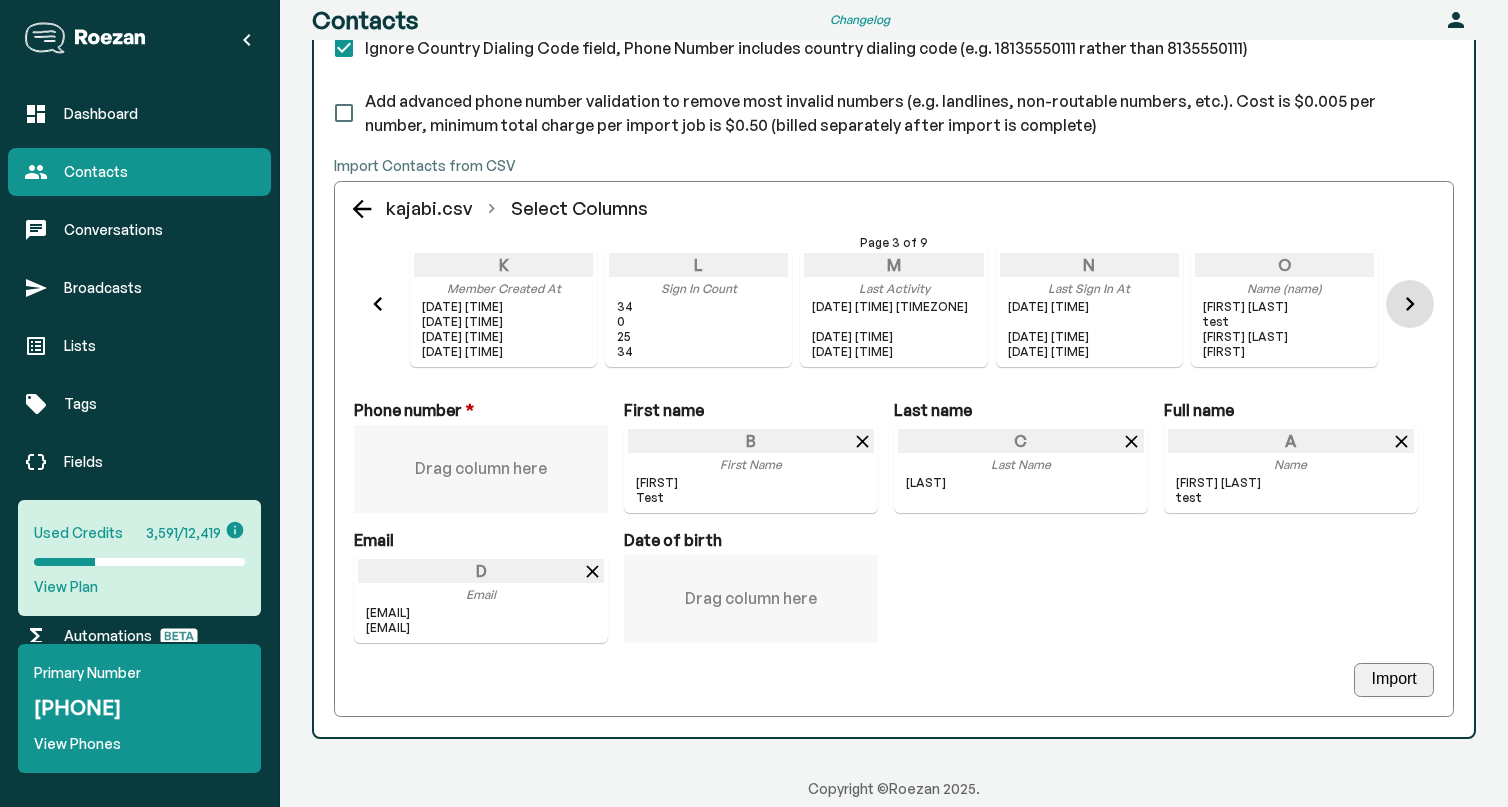 click at bounding box center [1410, 304] 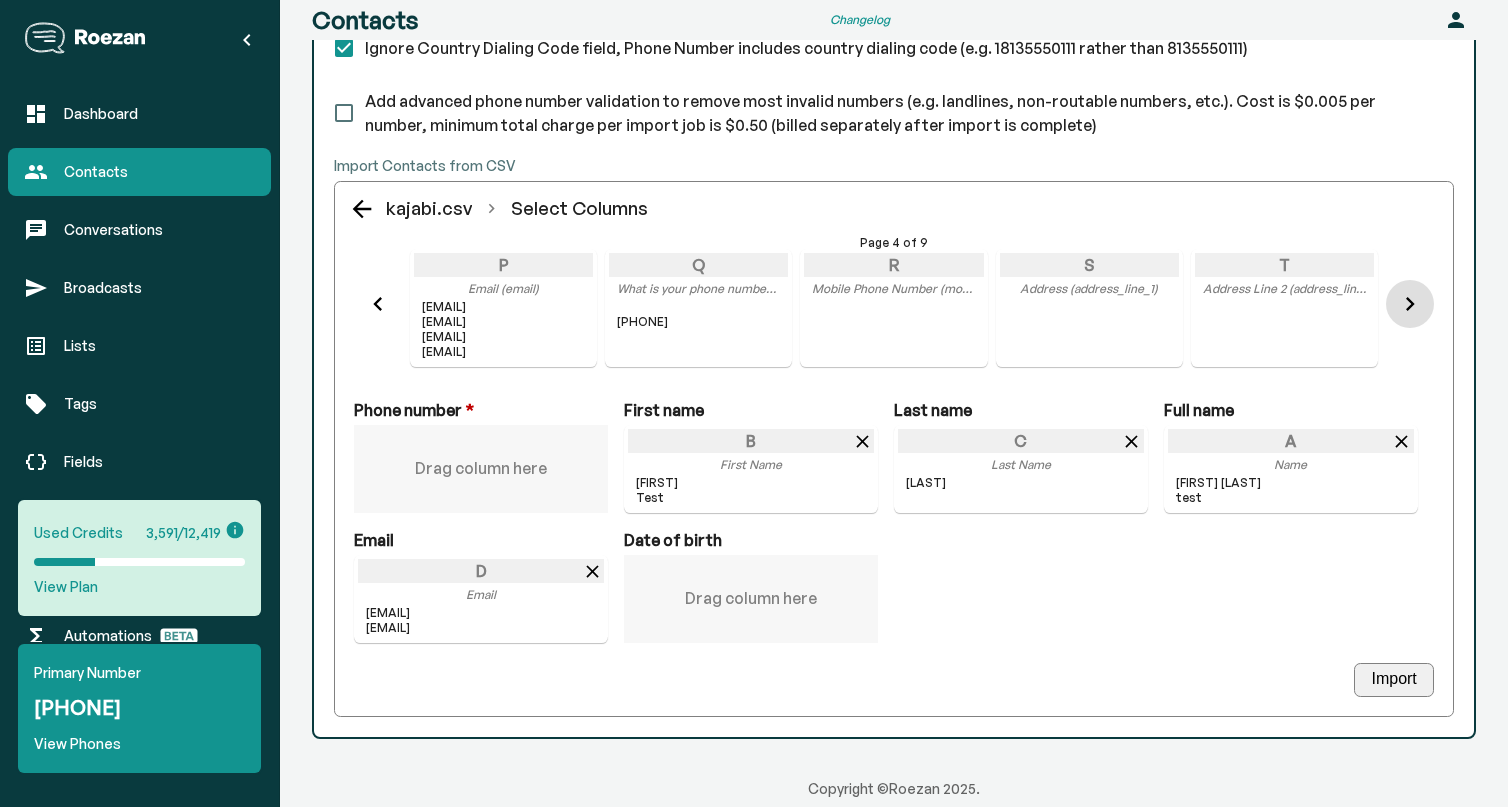 click at bounding box center [1410, 304] 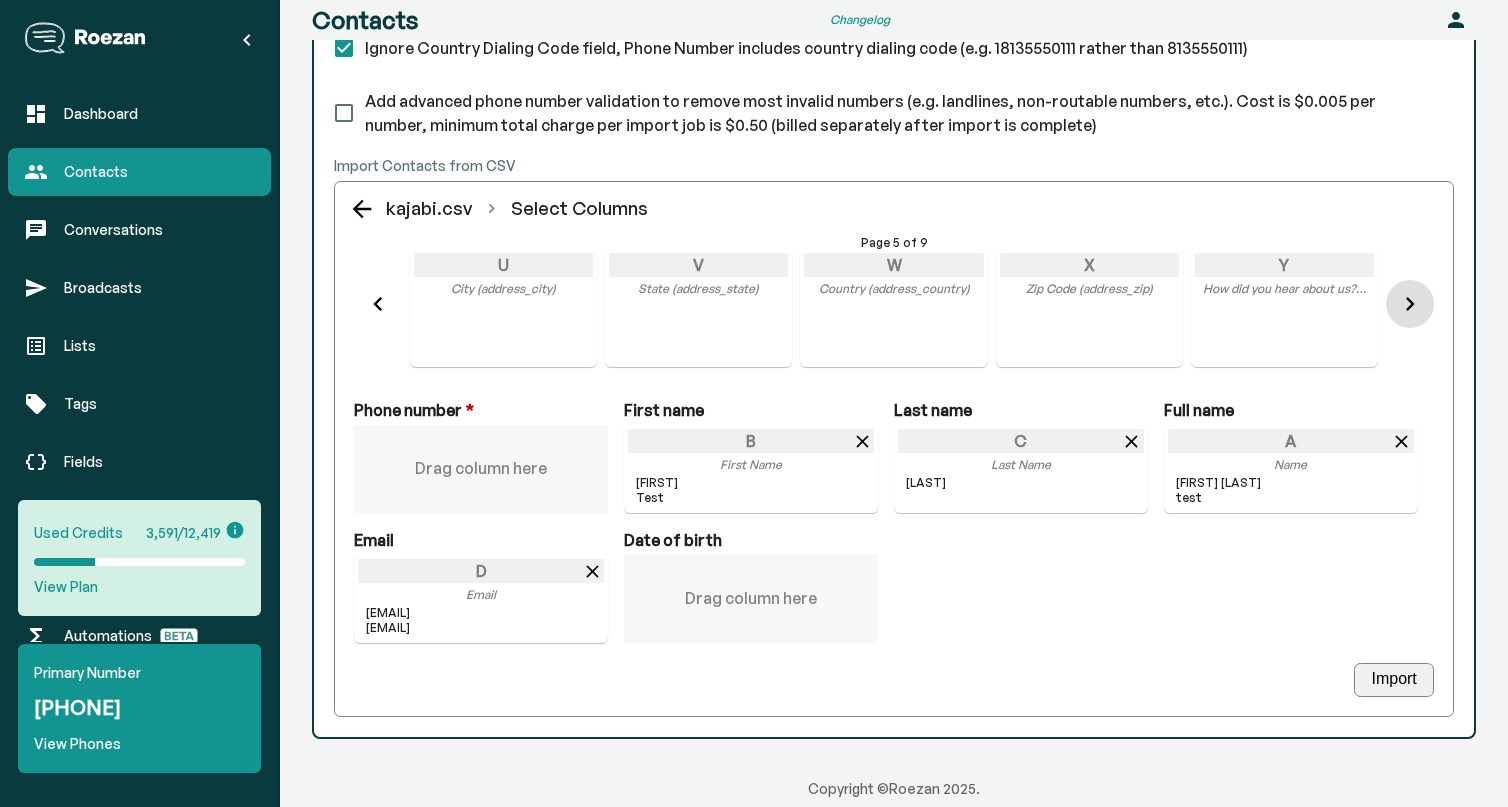 click at bounding box center (1410, 304) 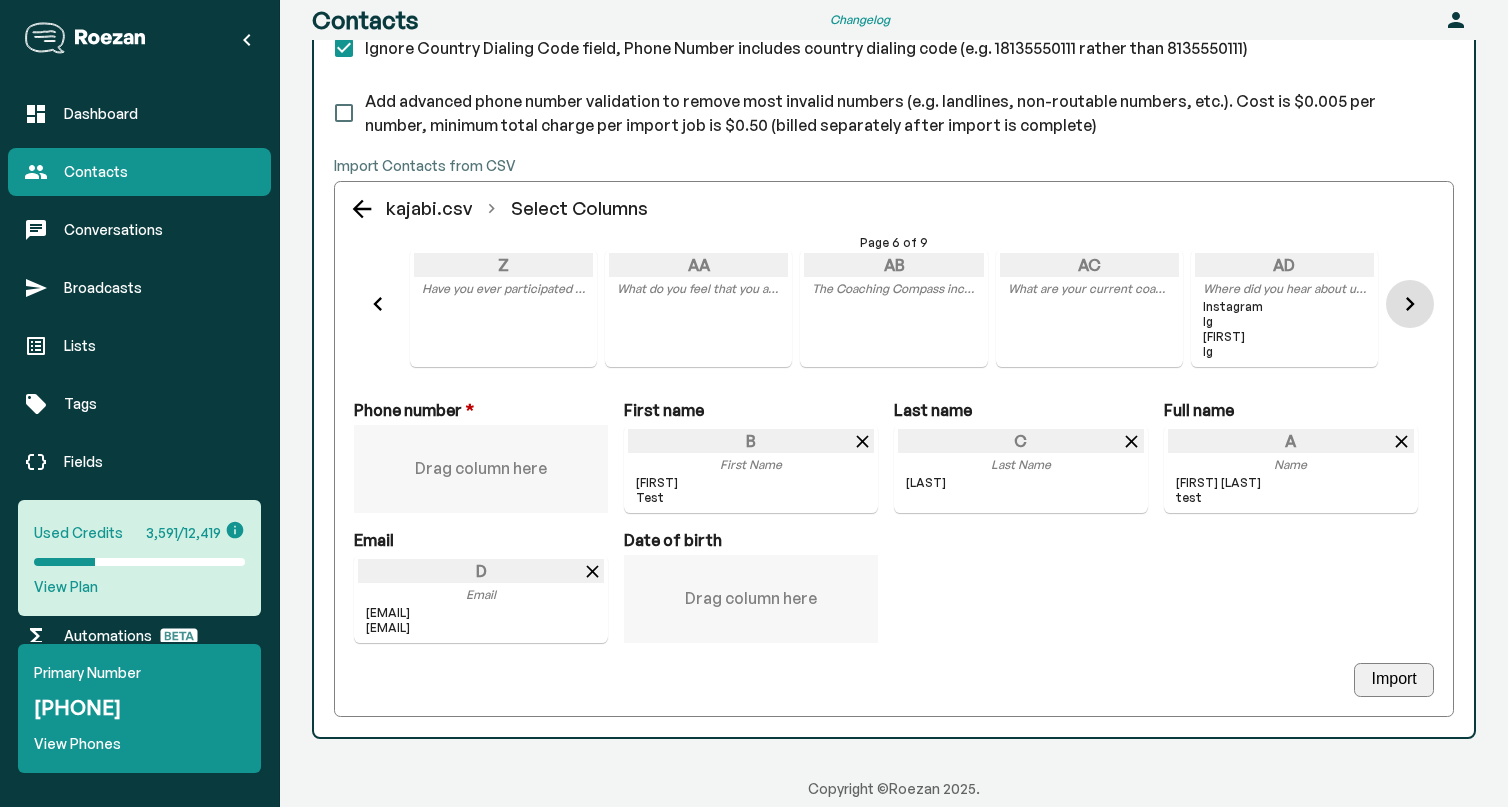 click at bounding box center [1410, 304] 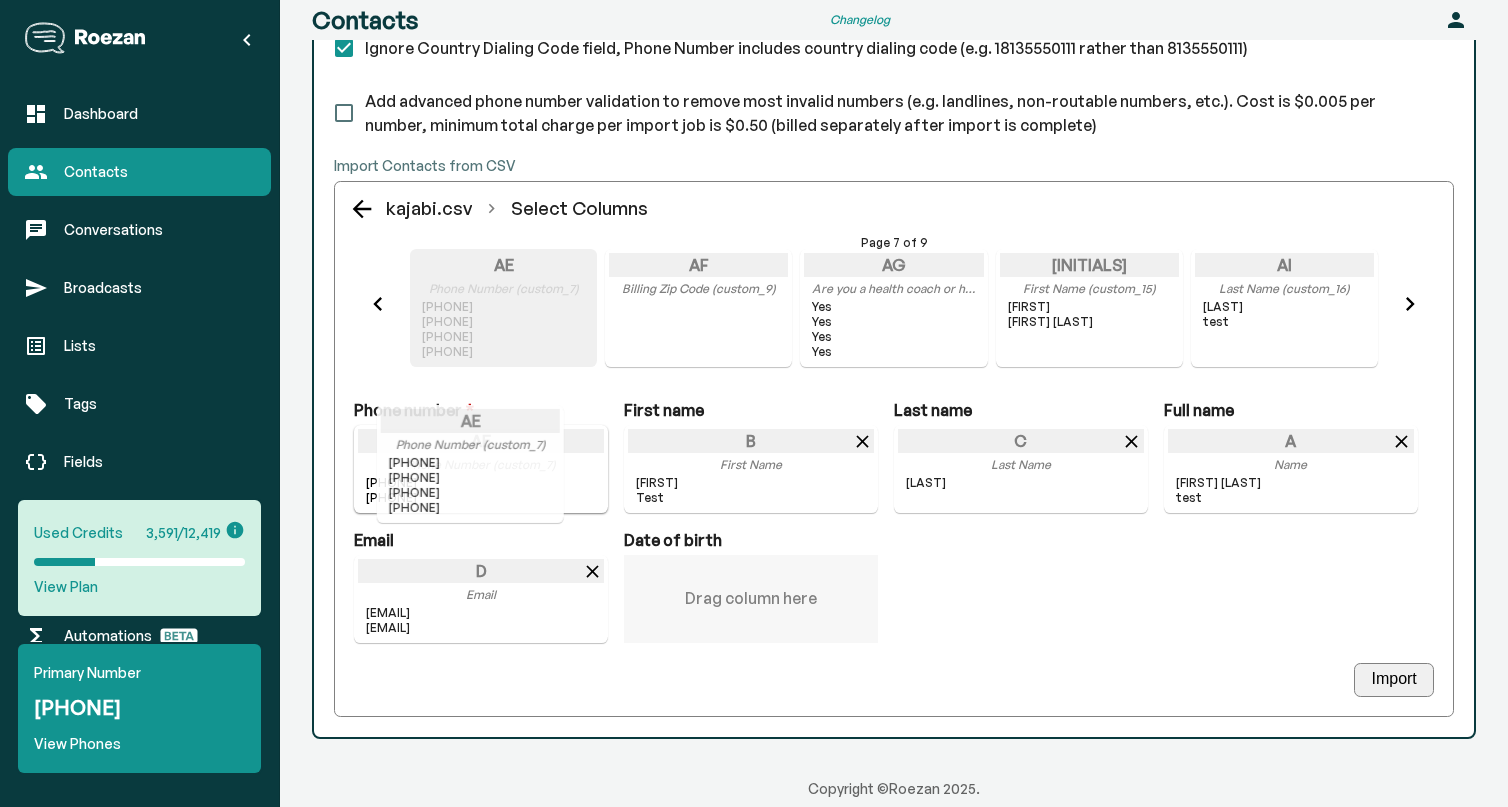 drag, startPoint x: 504, startPoint y: 295, endPoint x: 483, endPoint y: 461, distance: 167.32304 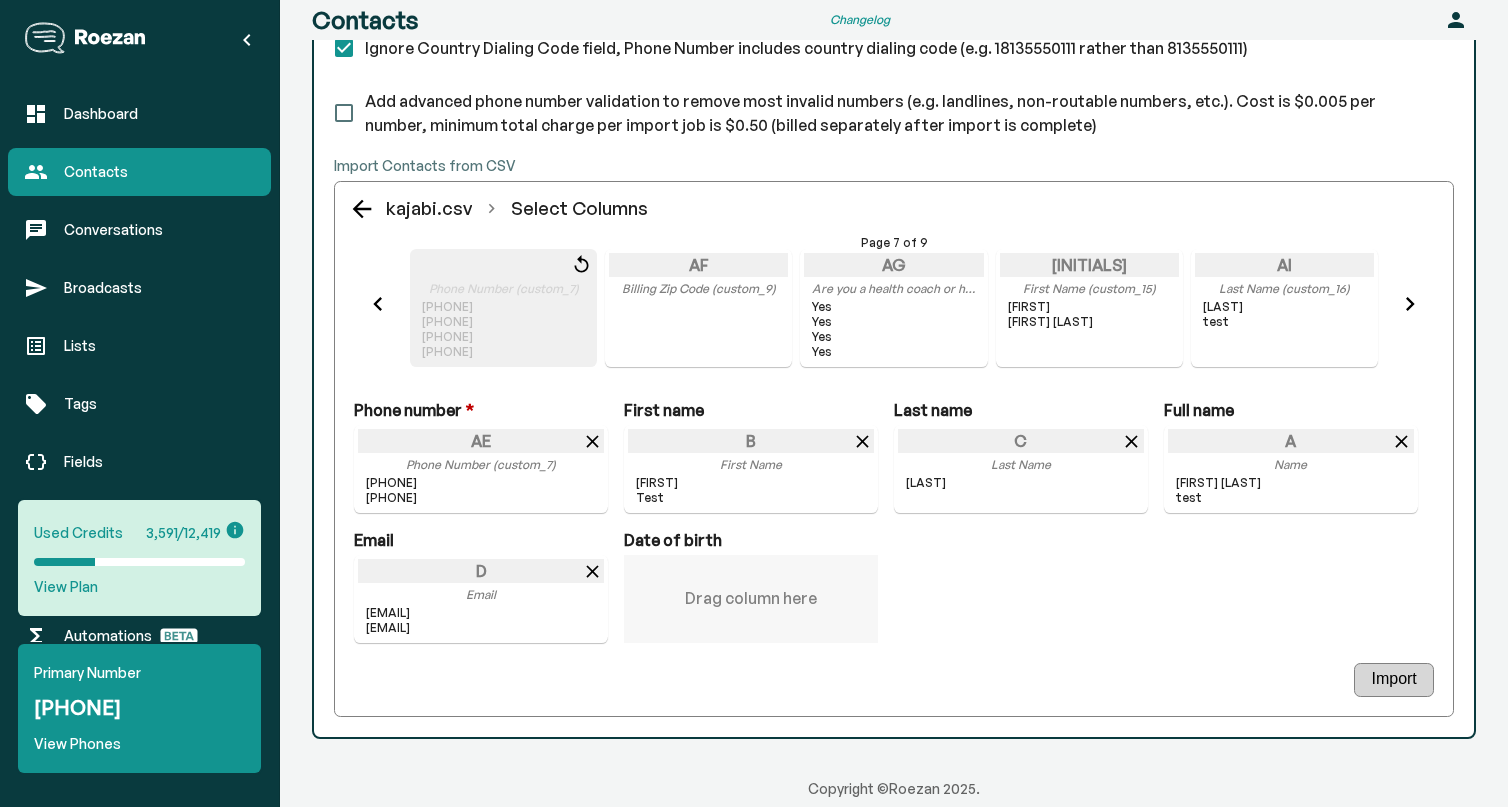 click on "Import" at bounding box center (1393, 680) 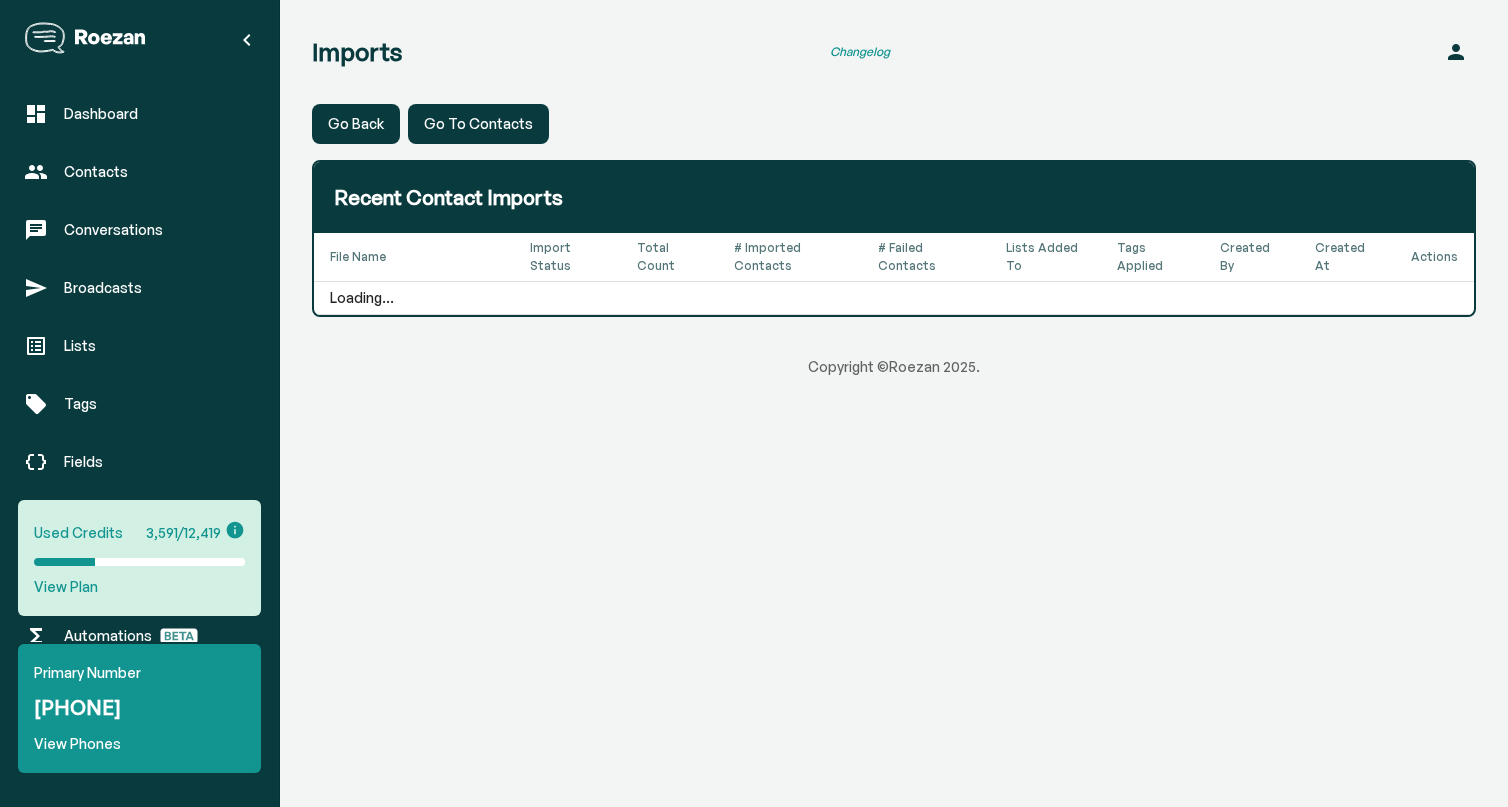 scroll, scrollTop: 0, scrollLeft: 0, axis: both 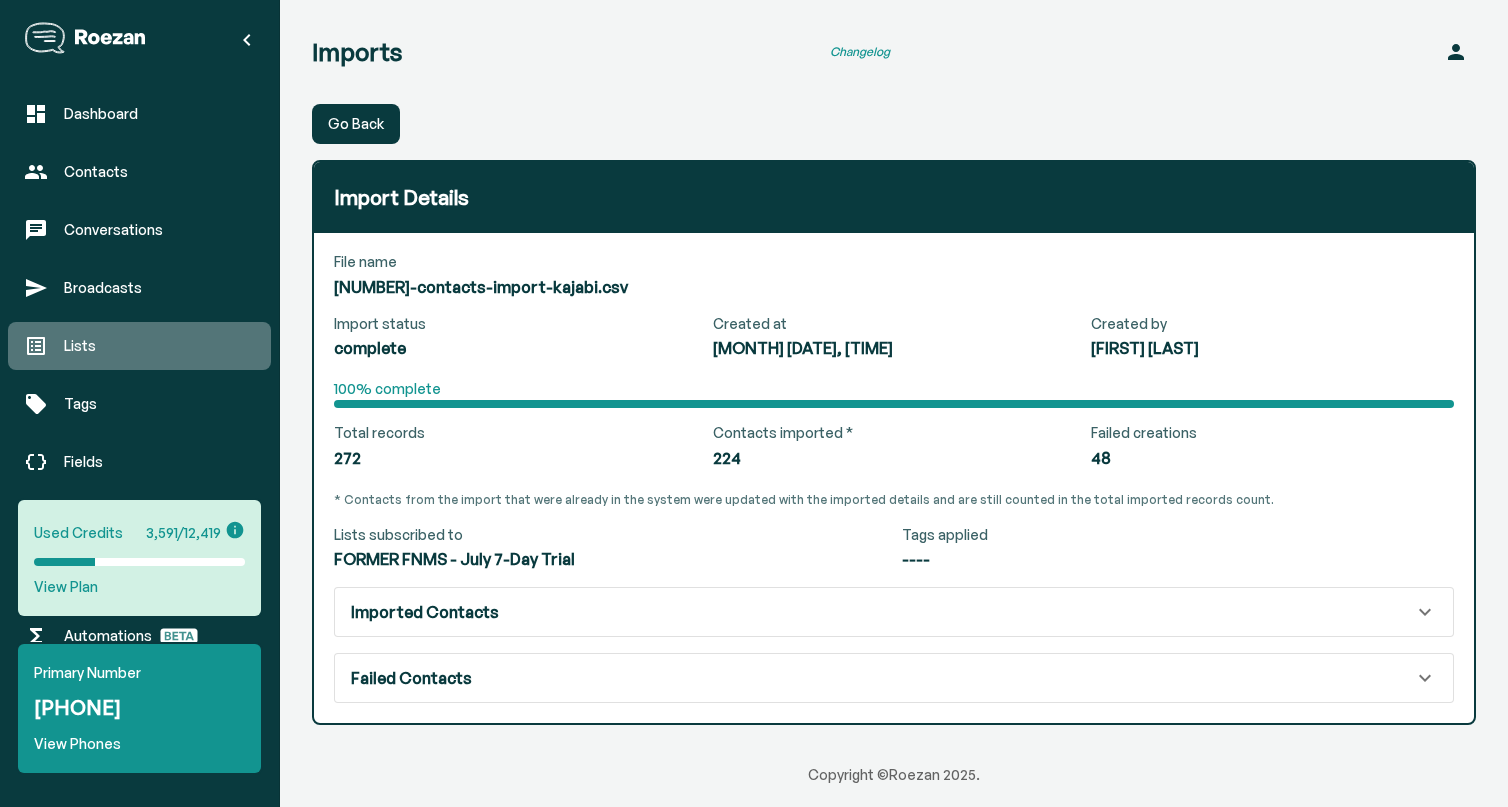 click on "Lists" at bounding box center (159, 346) 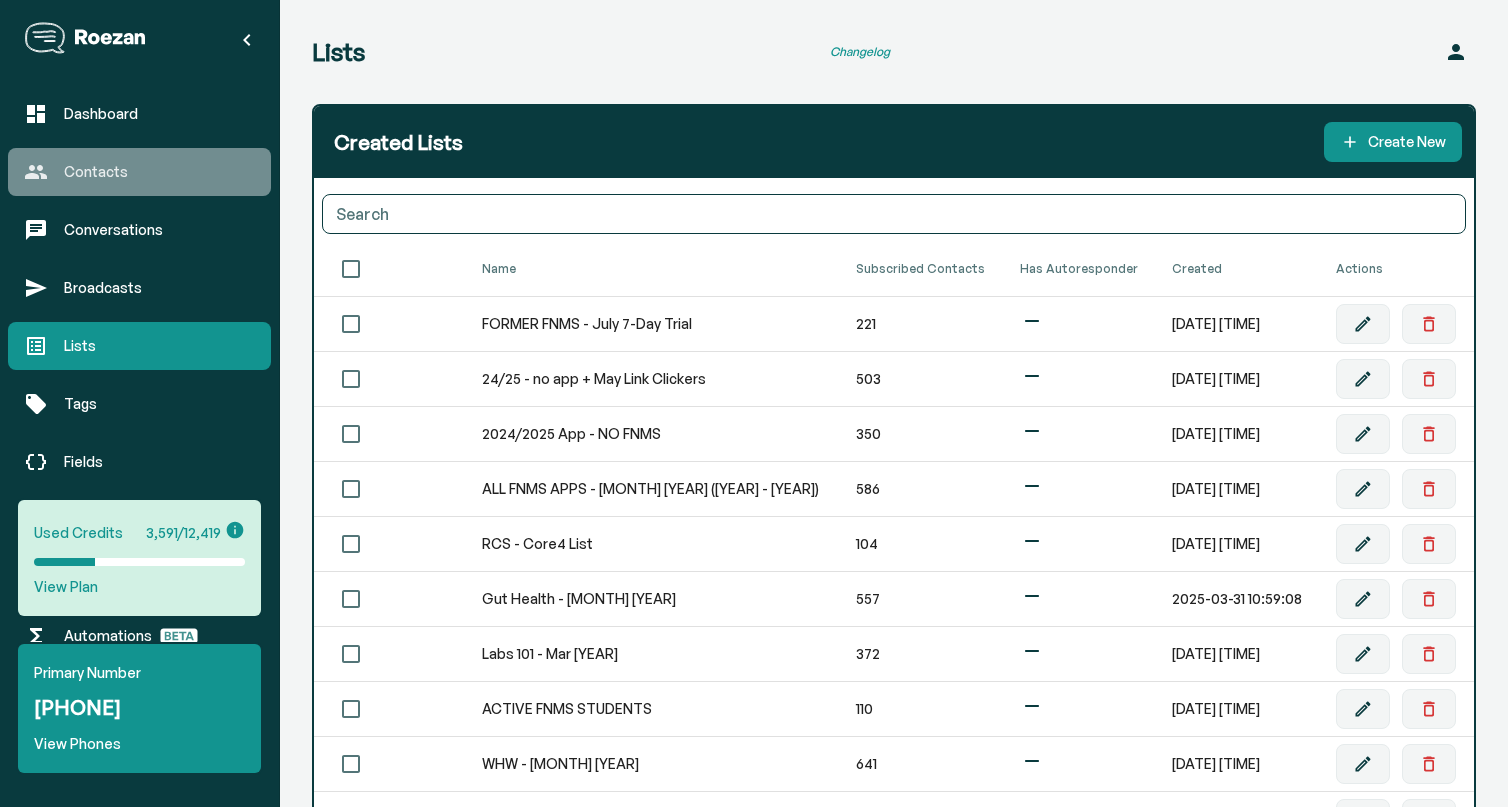 click on "Contacts" at bounding box center [159, 172] 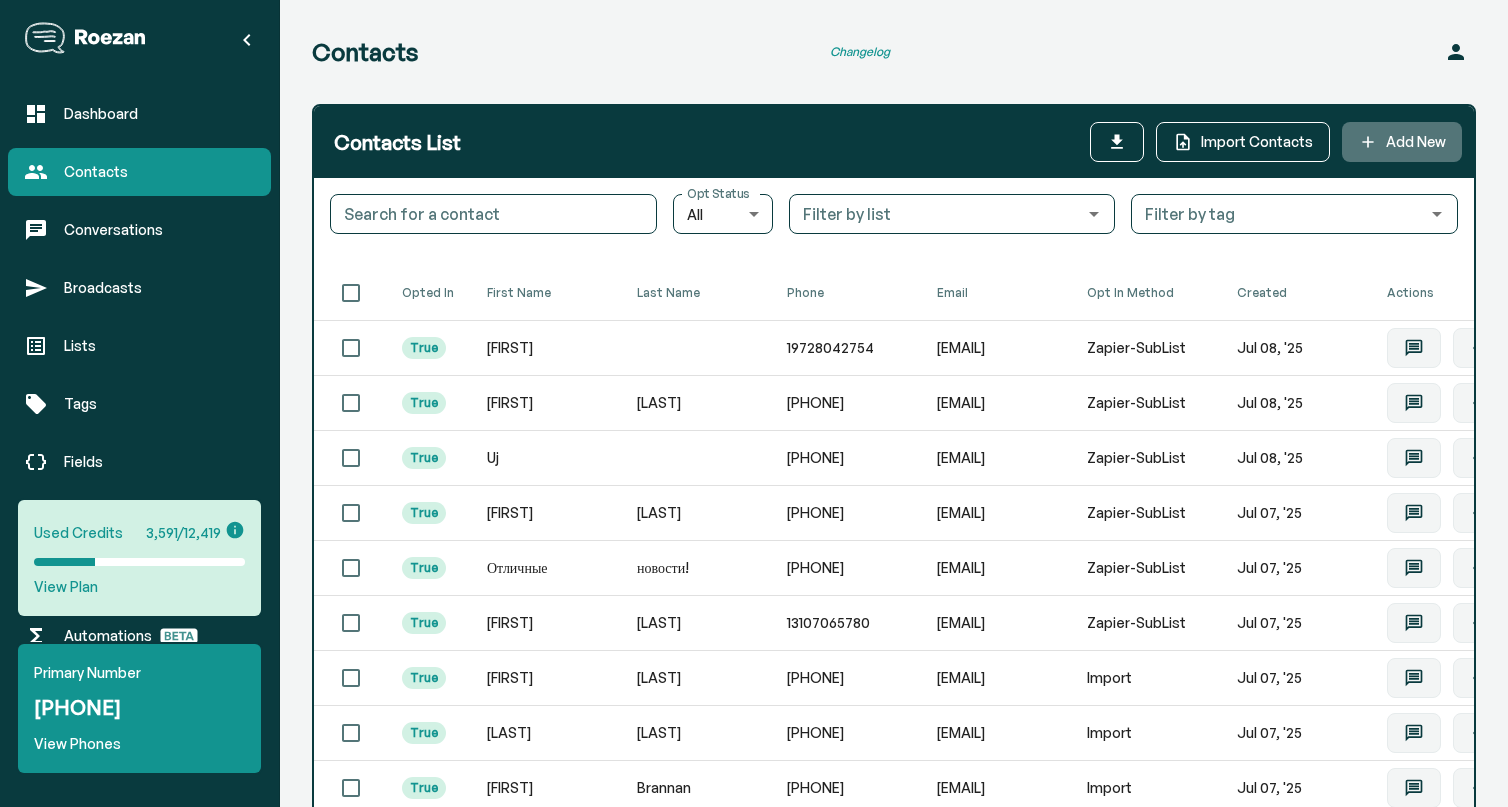 click on "Add New" at bounding box center [1416, 142] 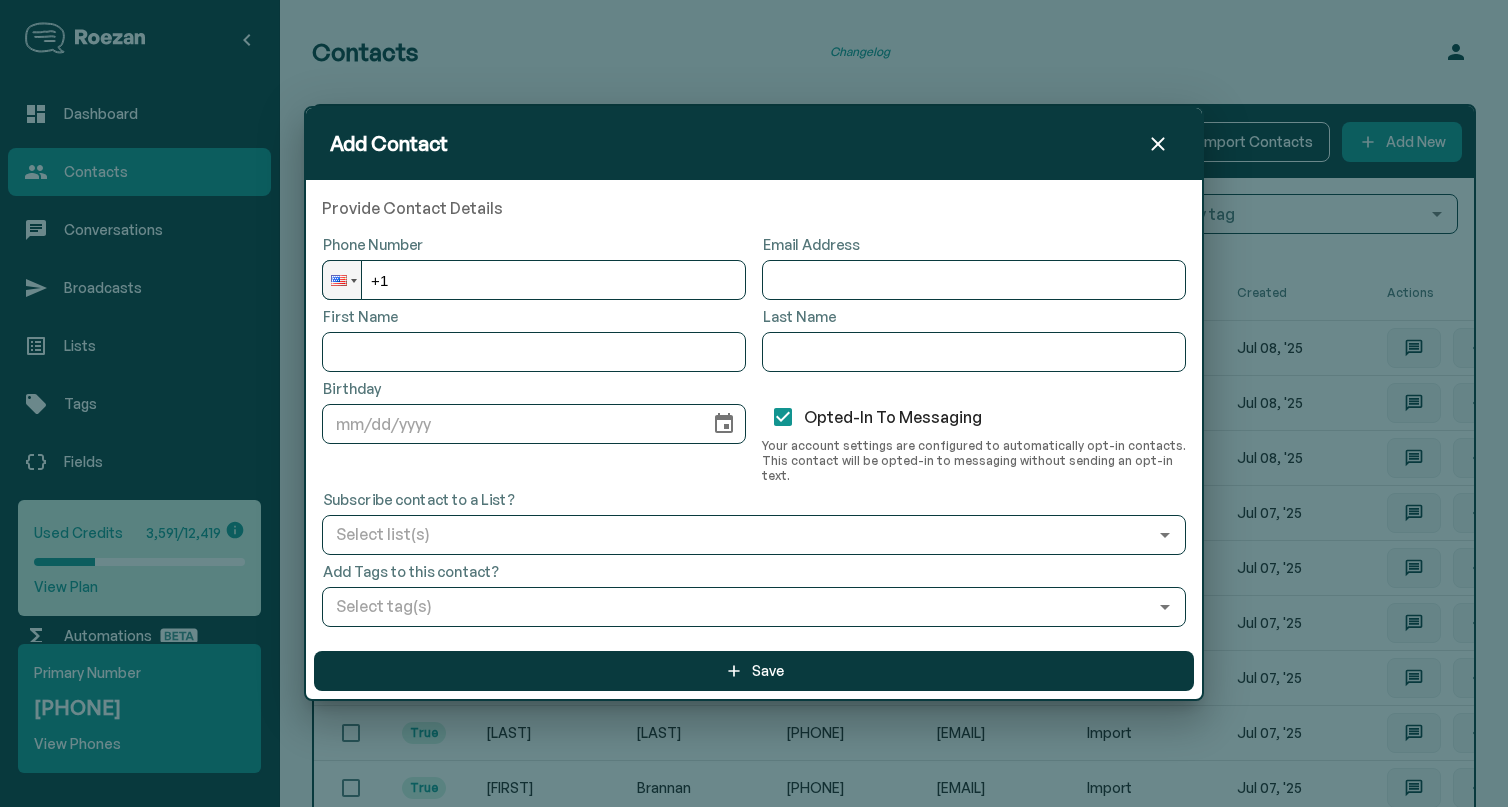 click at bounding box center [1158, 144] 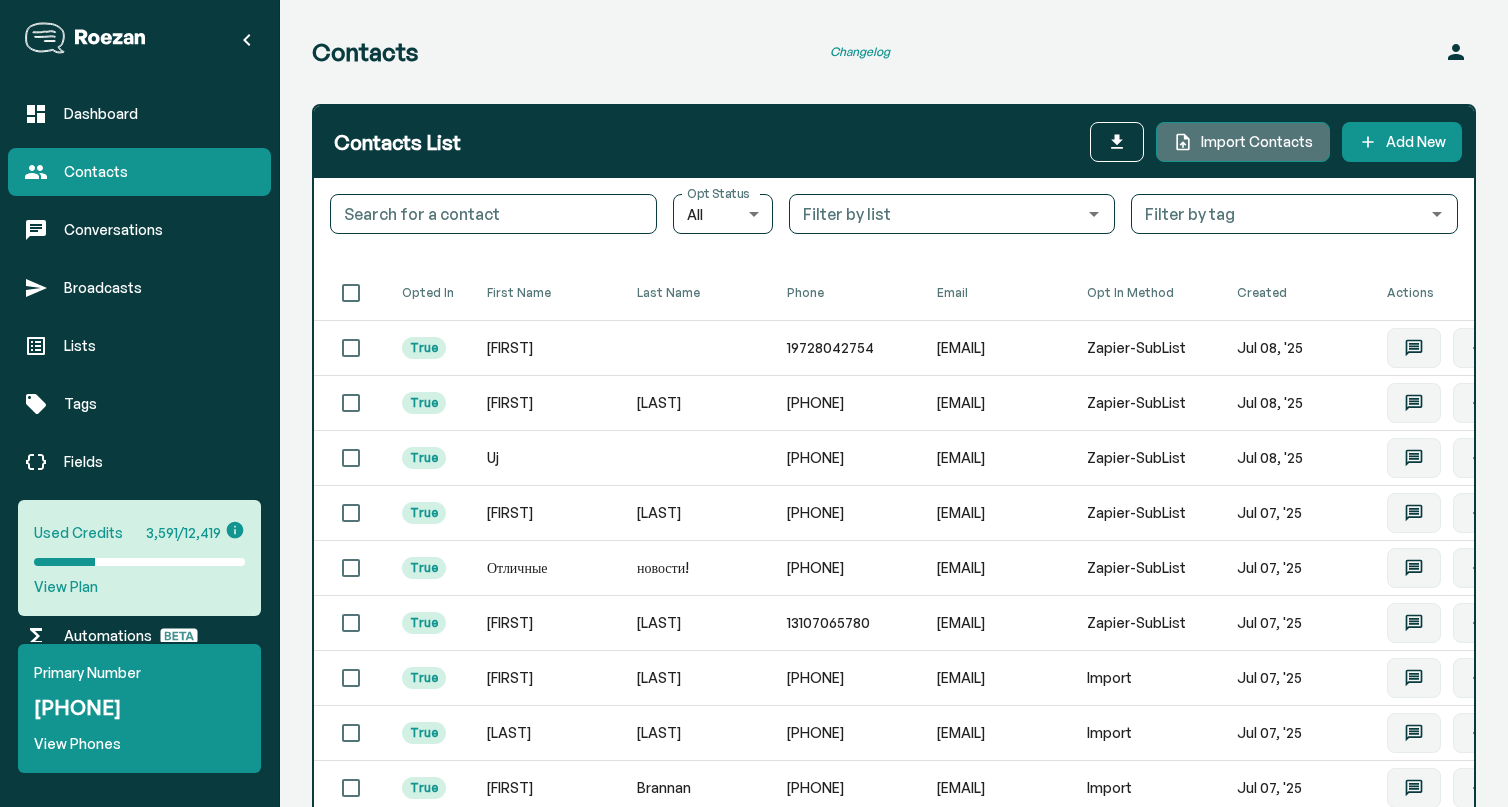 click on "Import Contacts" at bounding box center (1257, 142) 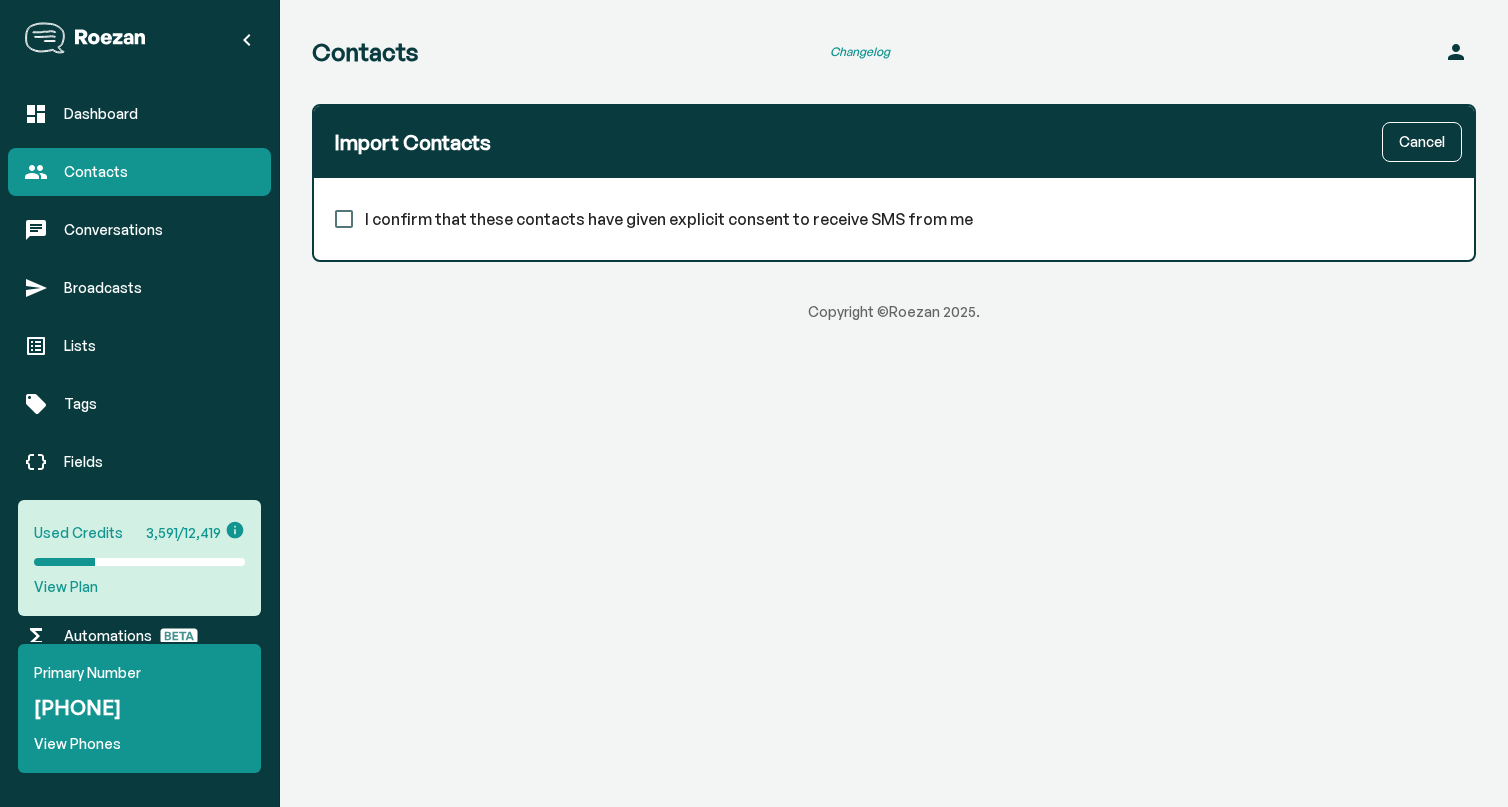 click on "I confirm that these contacts have given explicit consent to receive SMS from me" at bounding box center [344, 219] 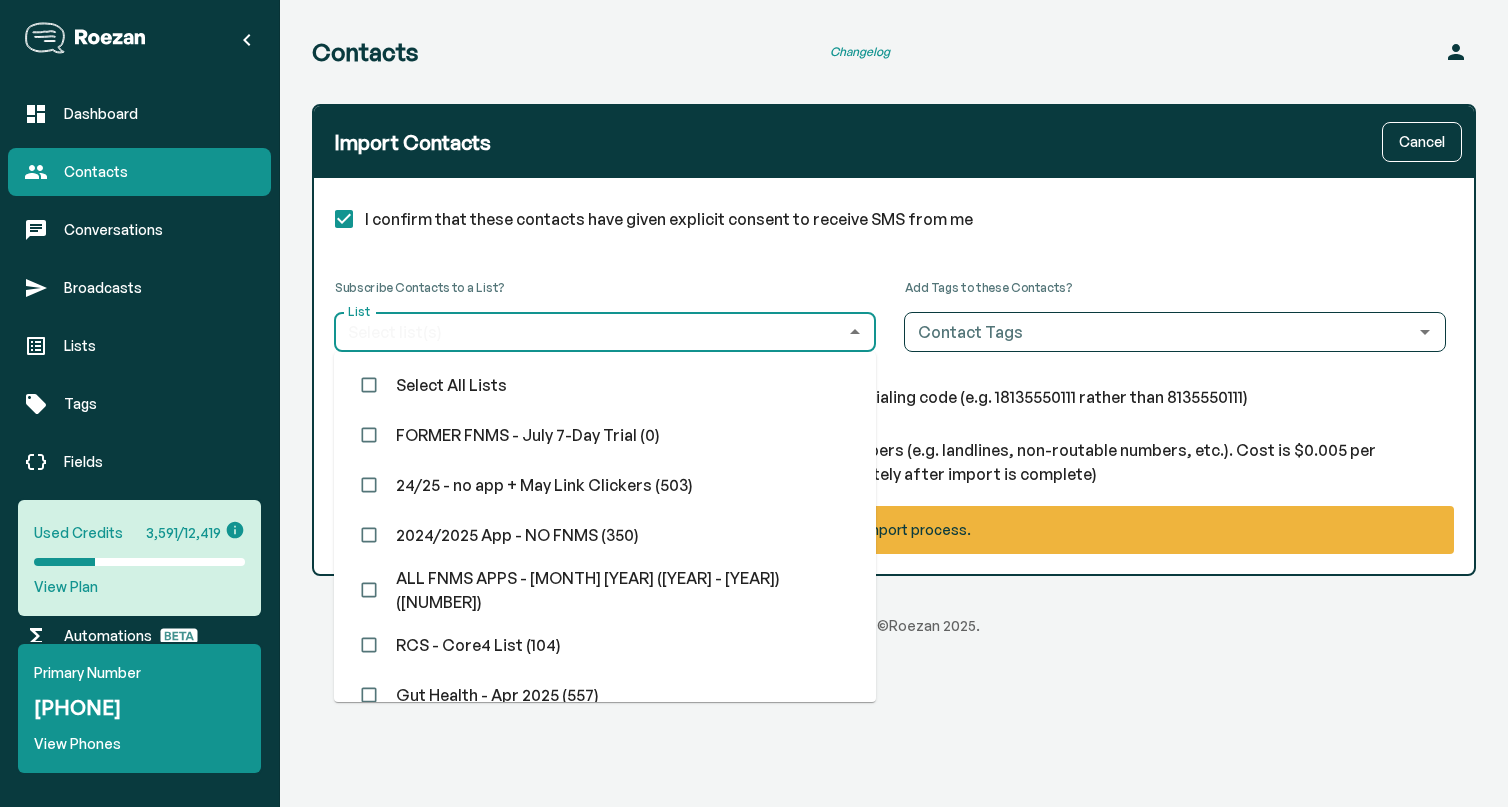 click on "List" at bounding box center [588, 332] 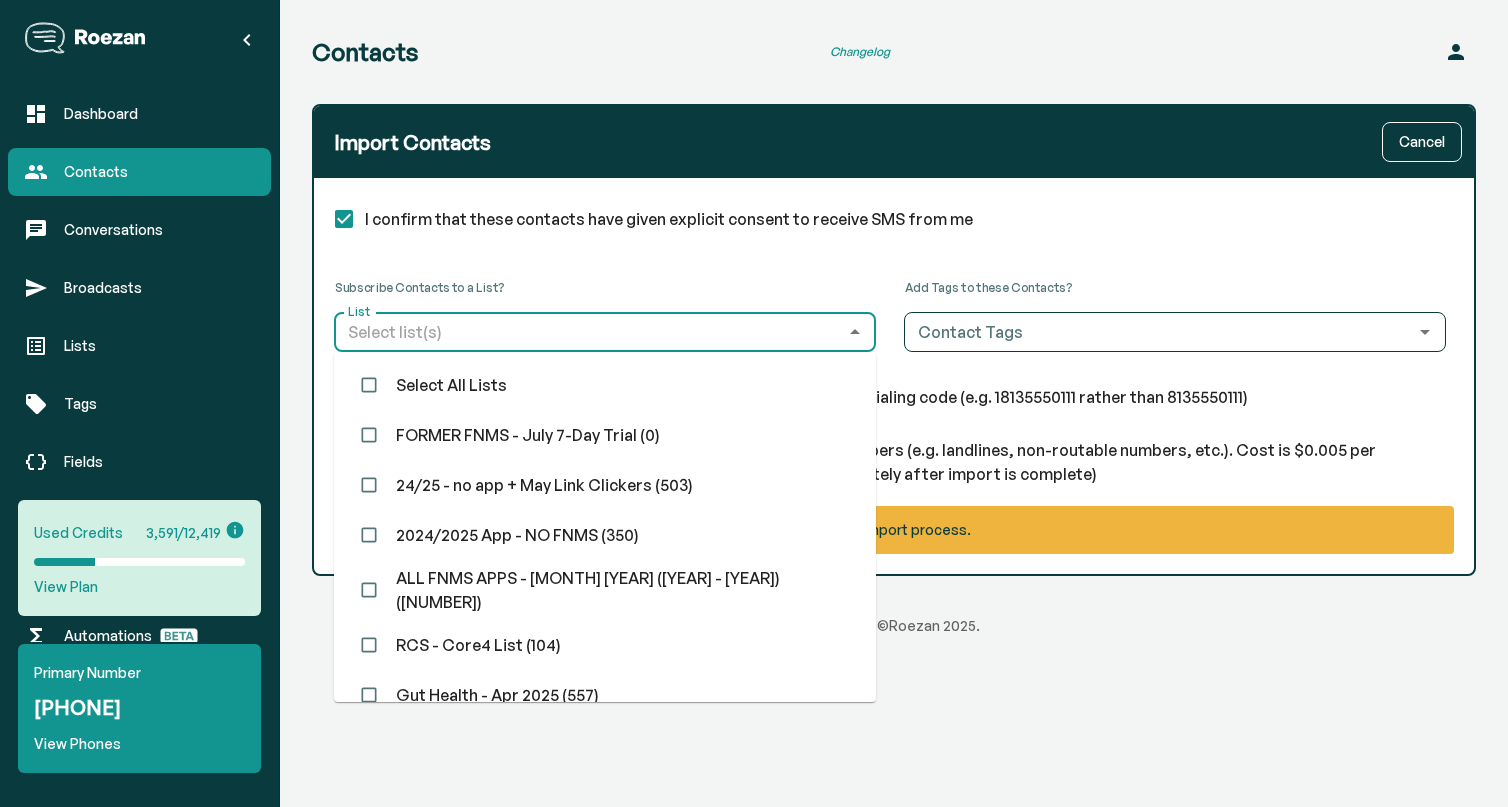 click on "FORMER FNMS - July 7-Day Trial (0)" at bounding box center [605, 435] 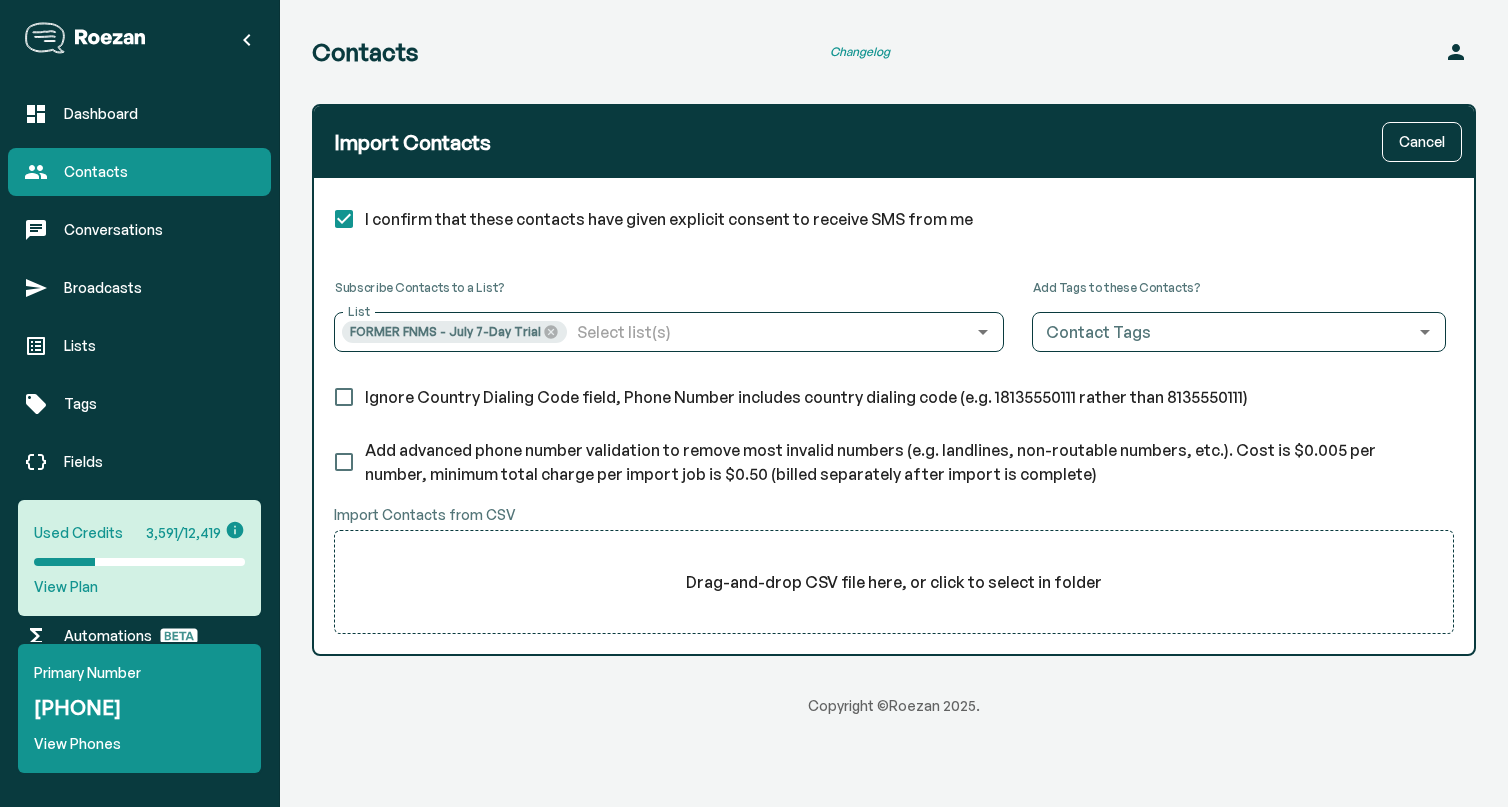 click on "I confirm that these contacts have given explicit consent to receive SMS from me" at bounding box center [894, 219] 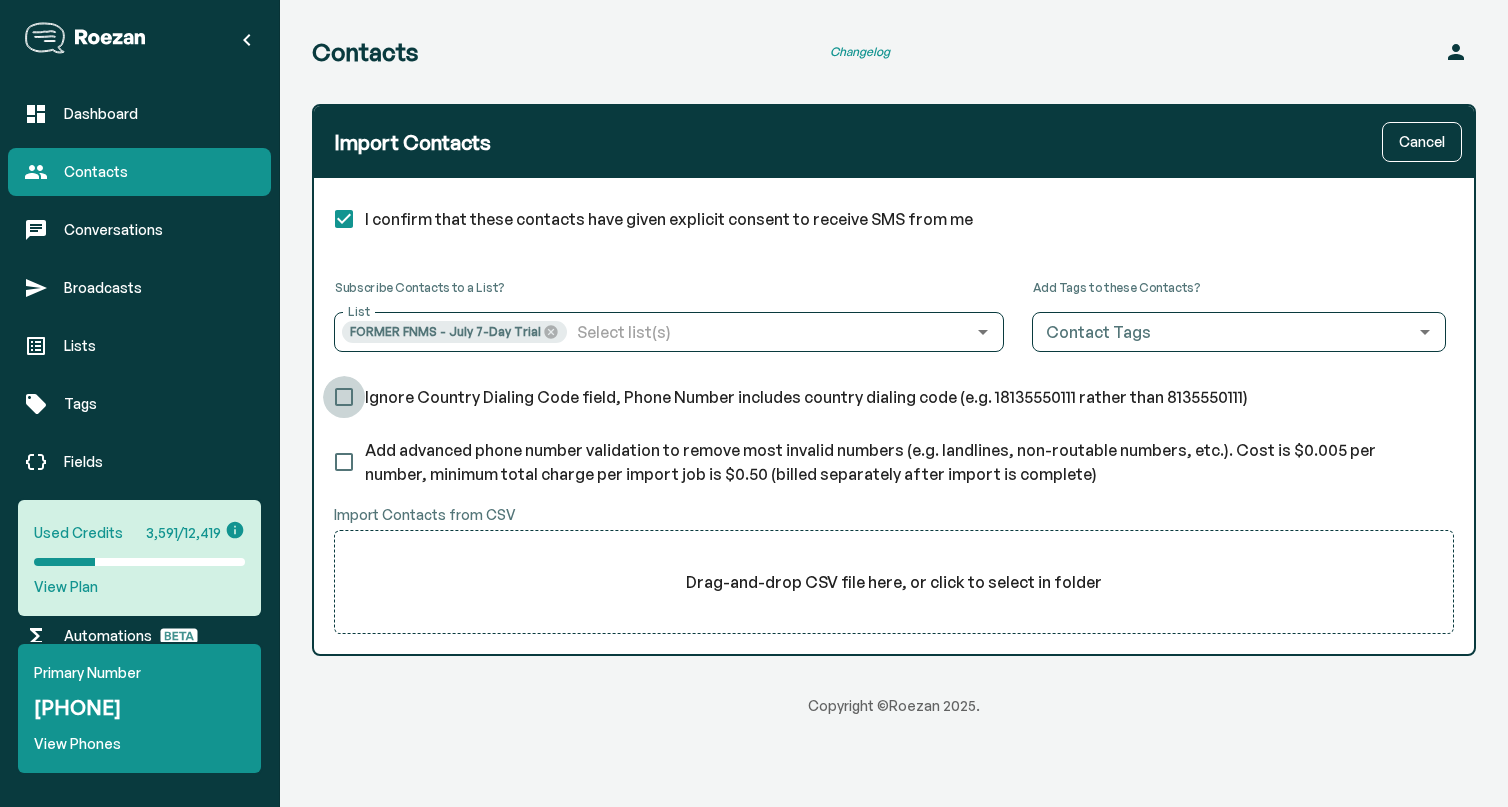 click on "Ignore Country Dialing Code field, Phone Number includes country dialing code (e.g. 18135550111 rather than 8135550111)" at bounding box center (344, 397) 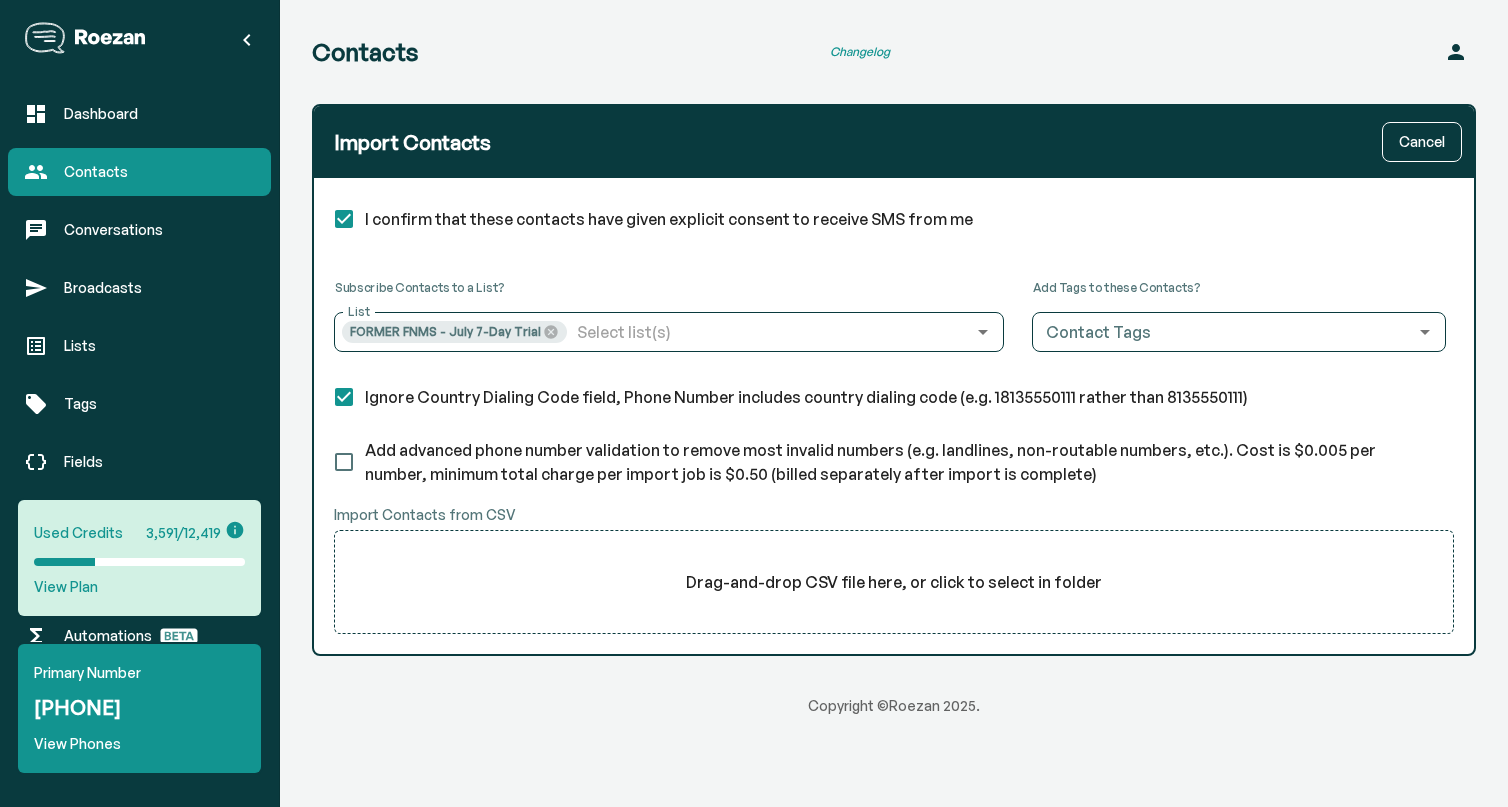 click on "Drag-and-drop CSV file here, or click to select in folder" at bounding box center (894, 582) 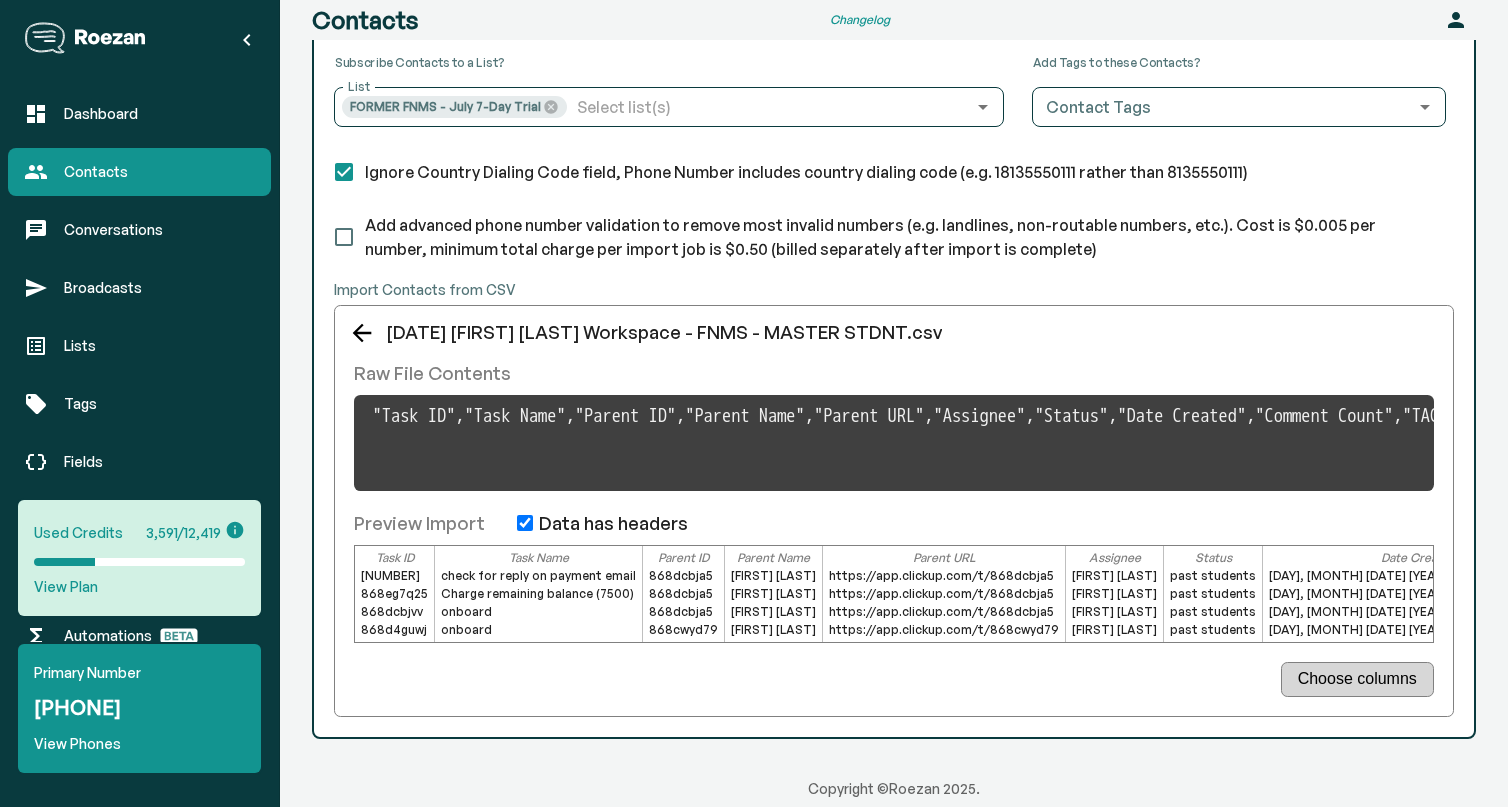 click on "Choose columns" at bounding box center [1357, 679] 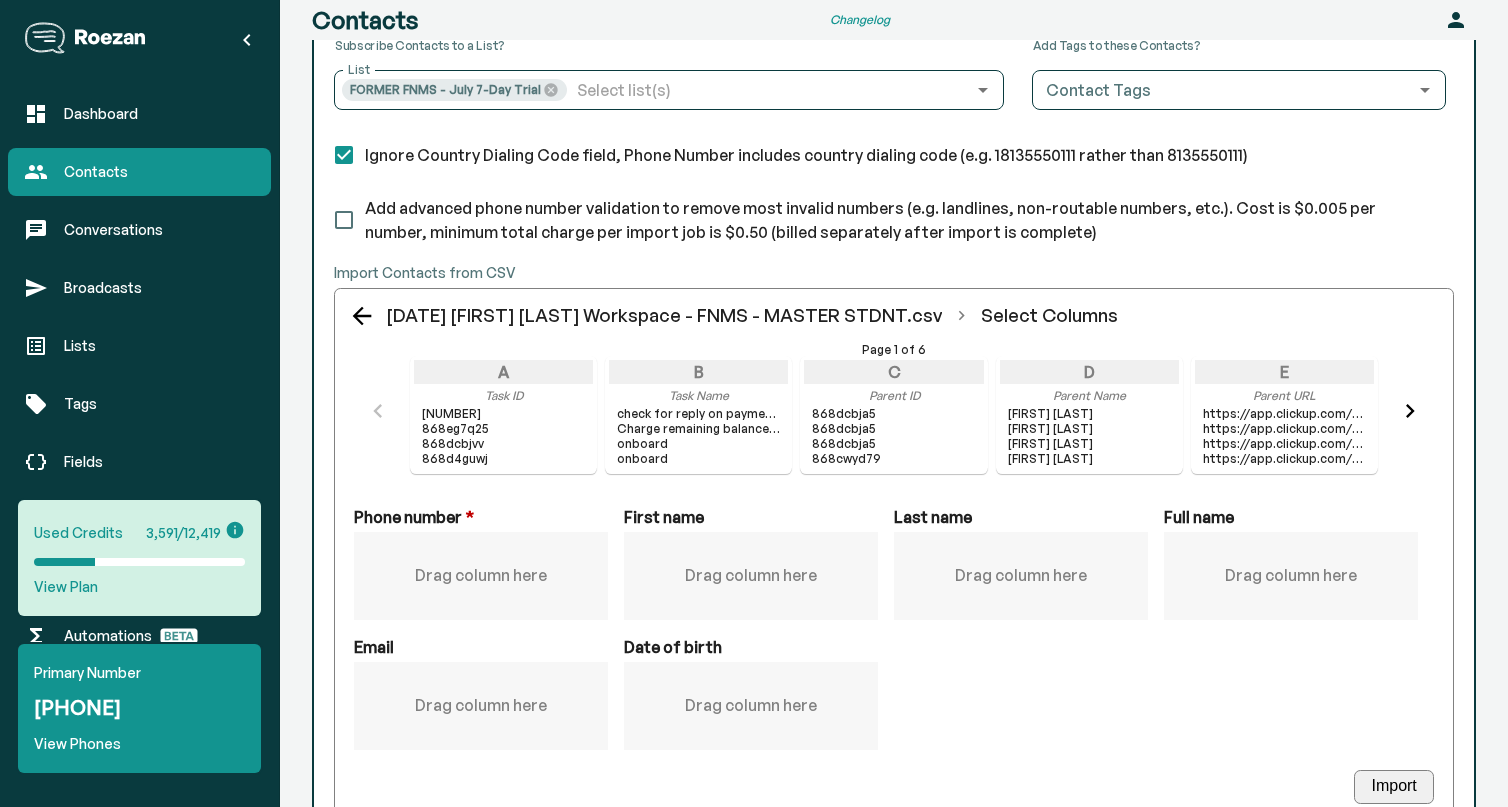 scroll, scrollTop: 350, scrollLeft: 0, axis: vertical 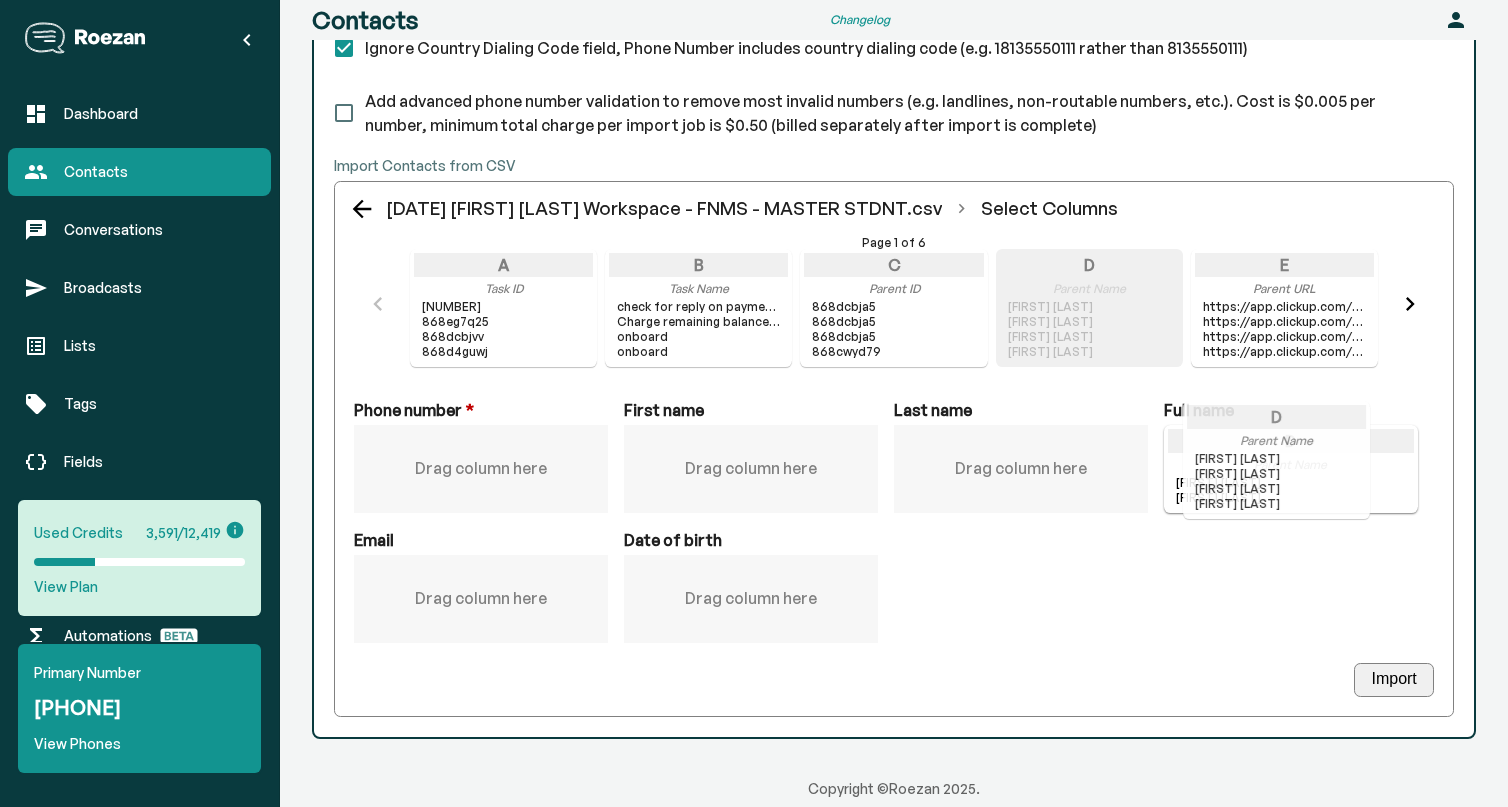 drag, startPoint x: 1075, startPoint y: 320, endPoint x: 1274, endPoint y: 485, distance: 258.50726 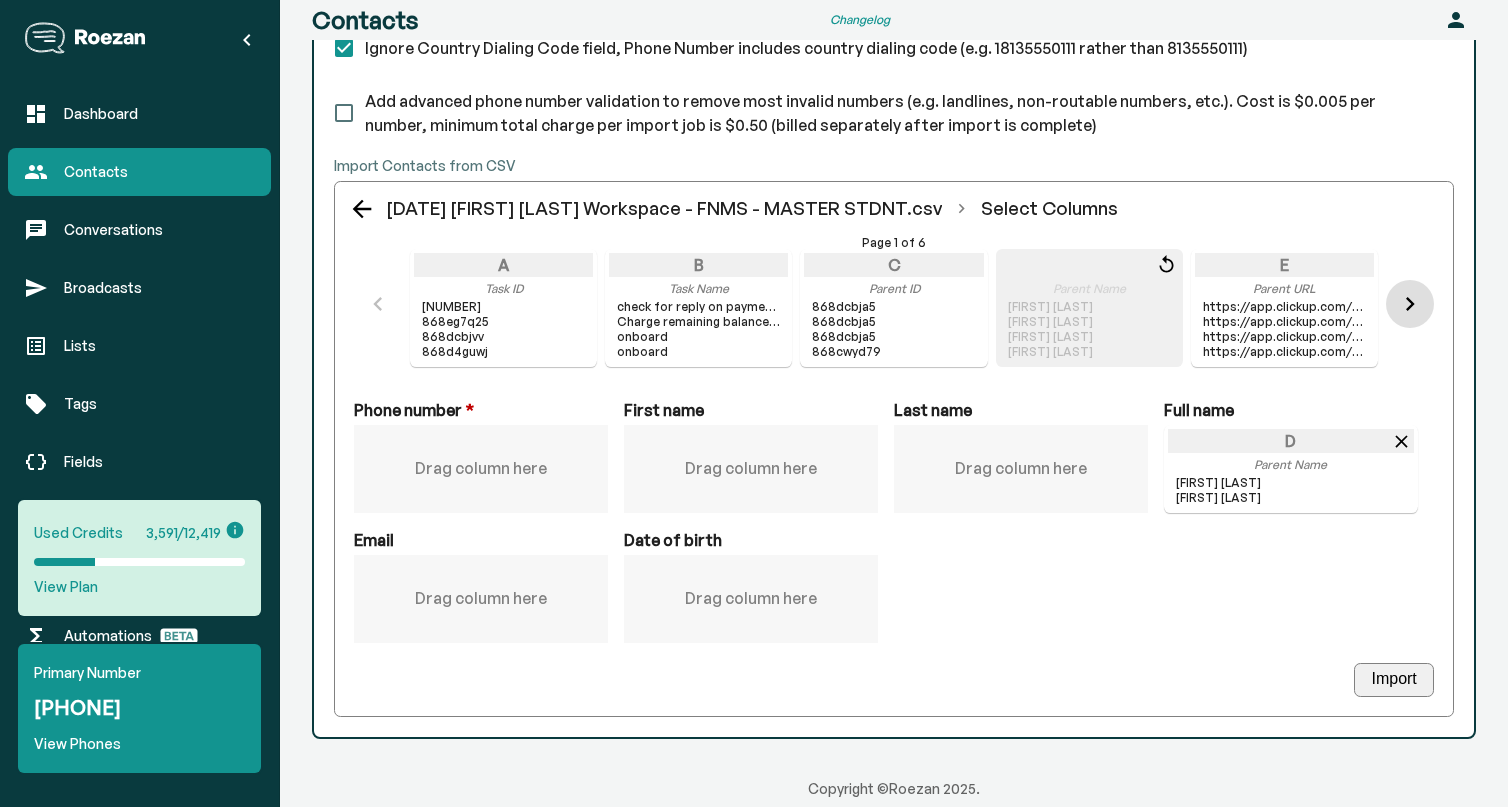 click at bounding box center (1410, 304) 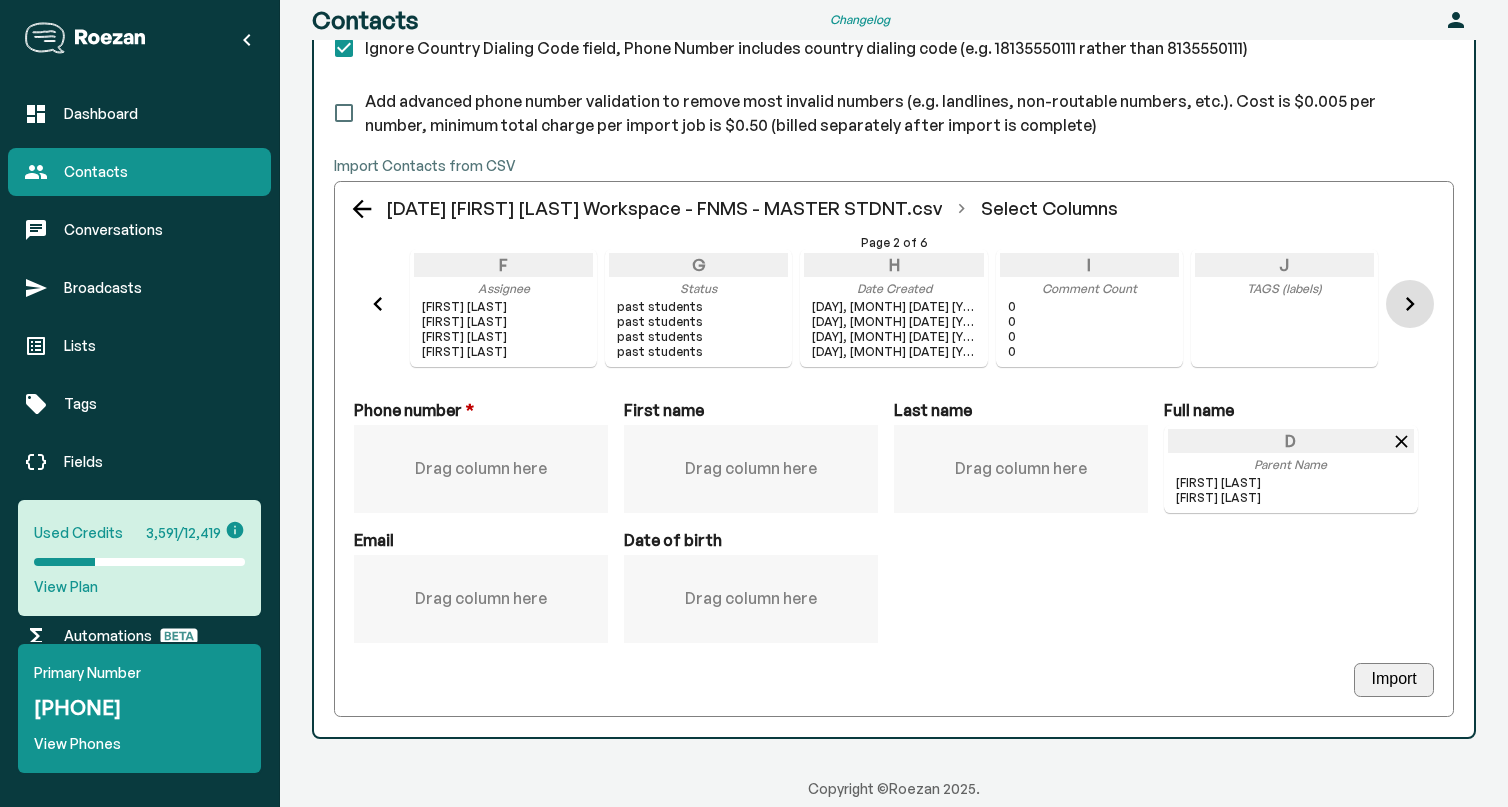click at bounding box center (1410, 304) 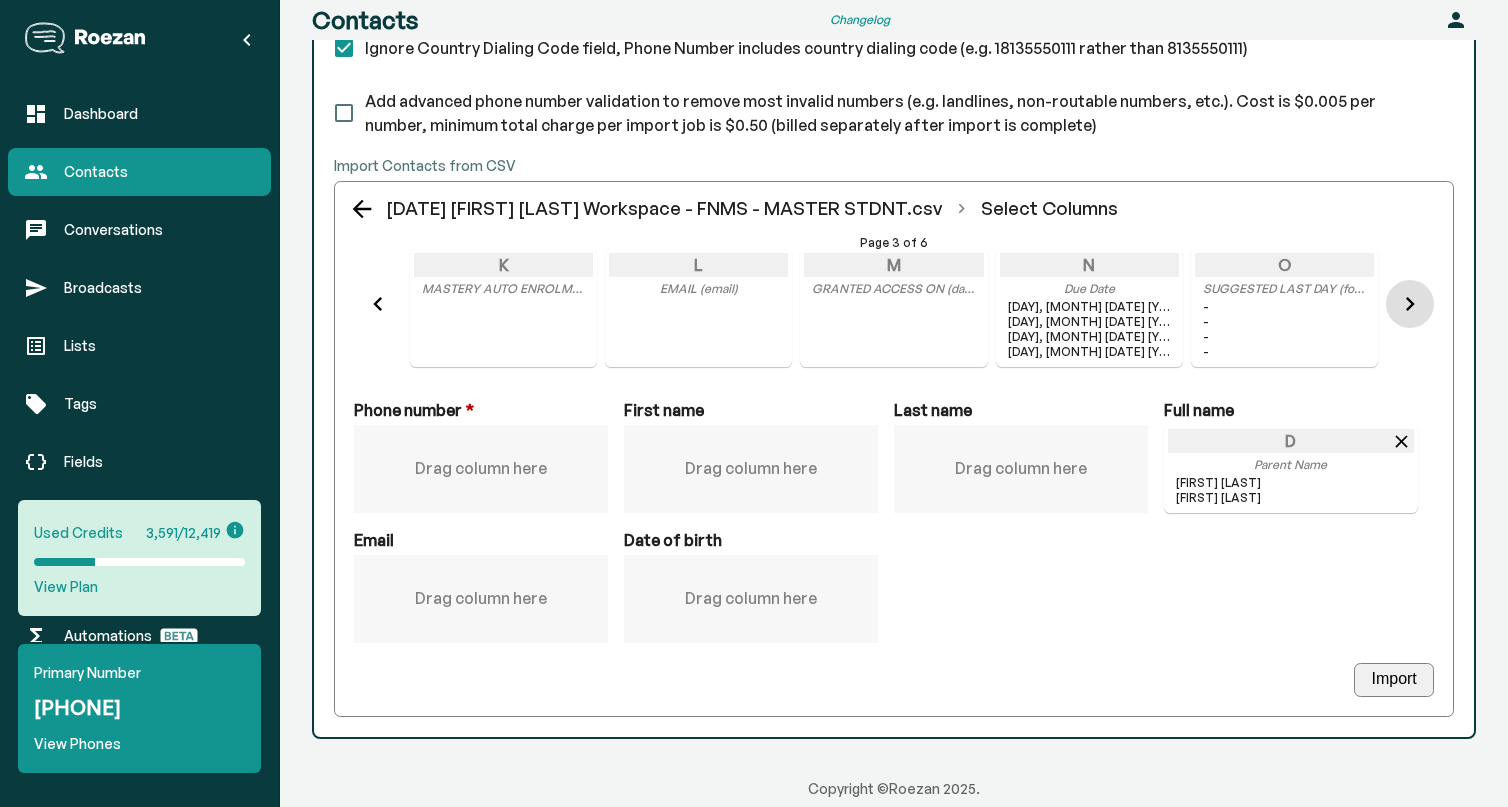 click at bounding box center [1410, 304] 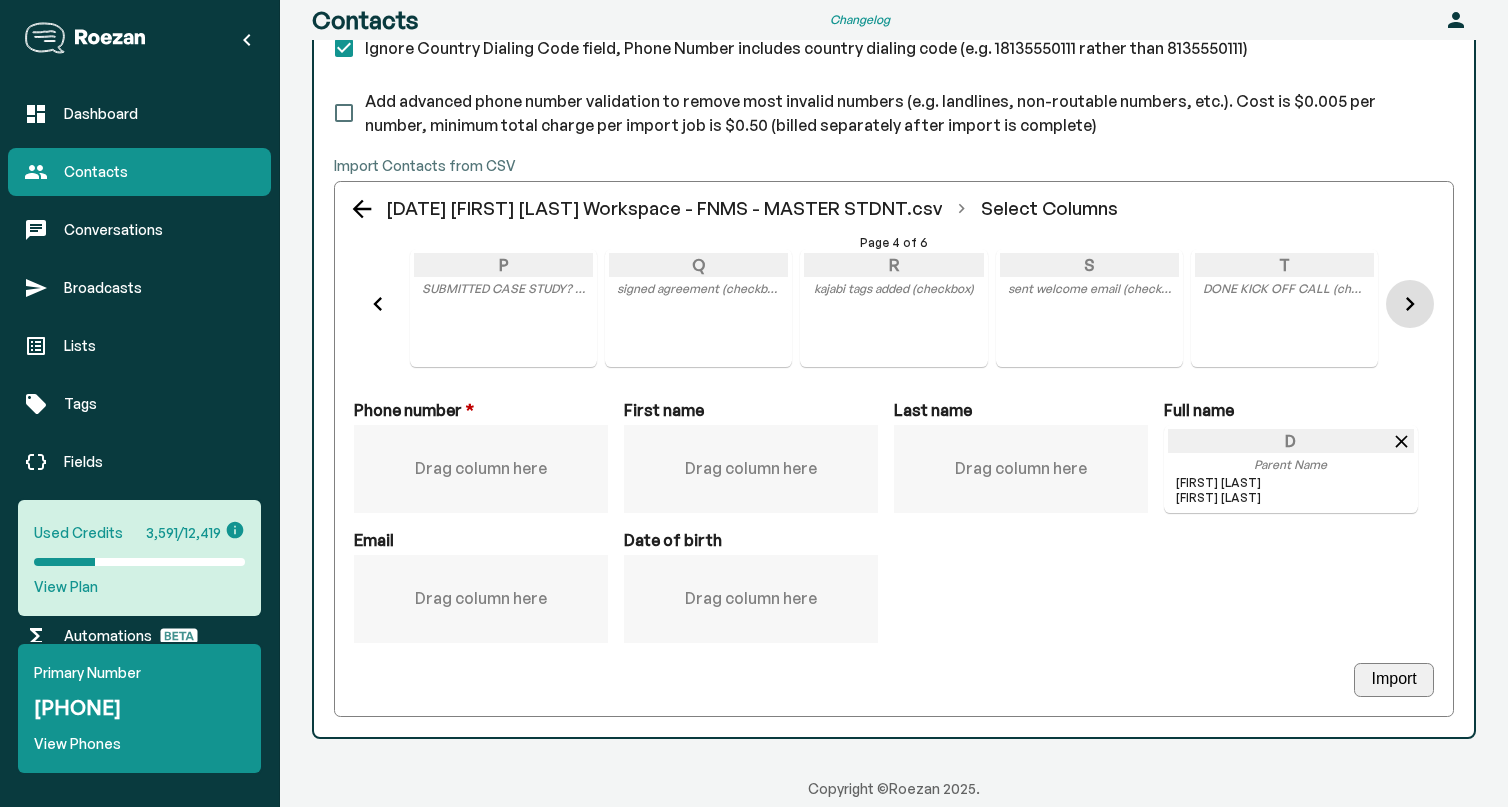 click at bounding box center [1410, 304] 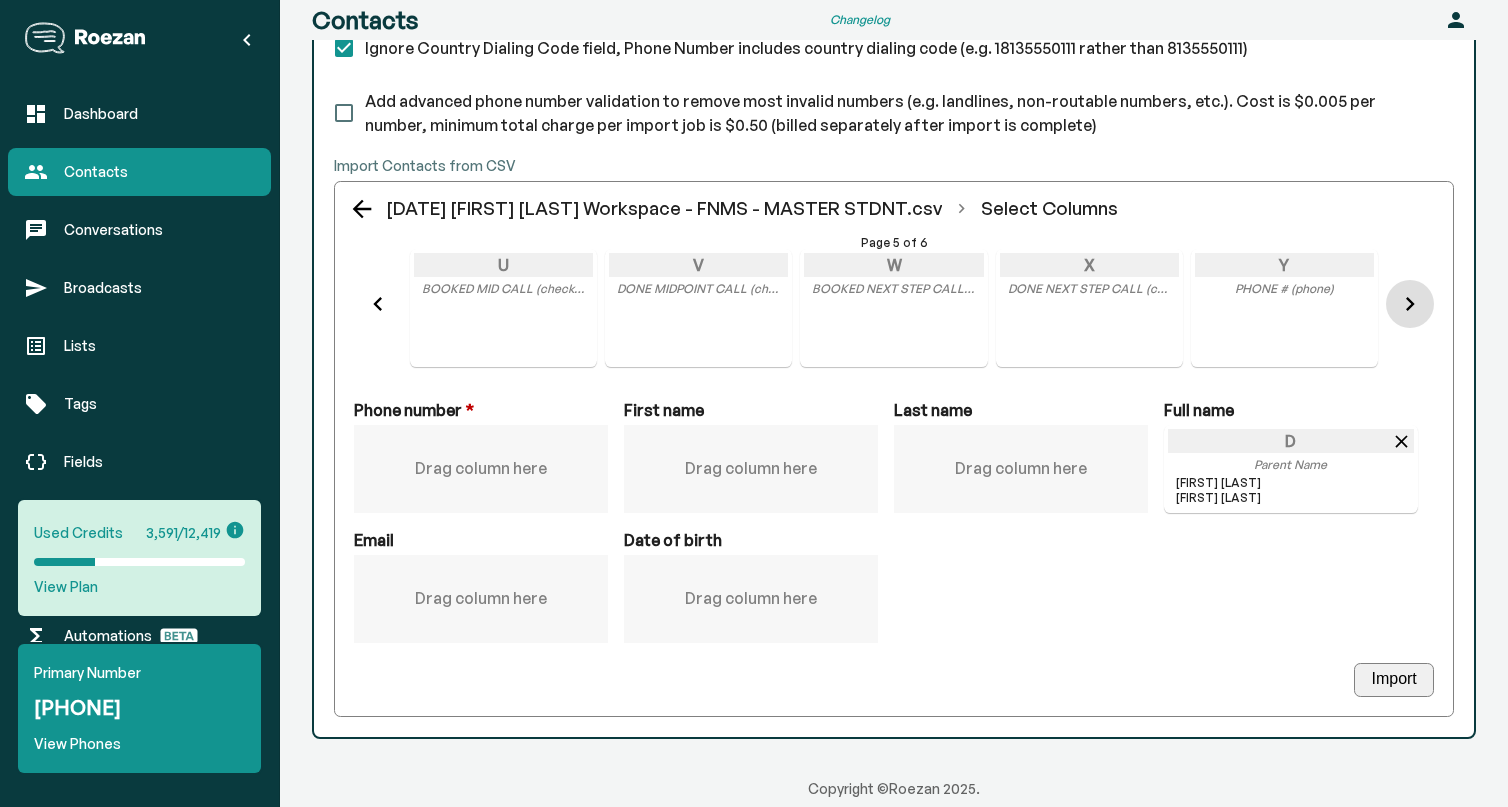 click at bounding box center [1410, 304] 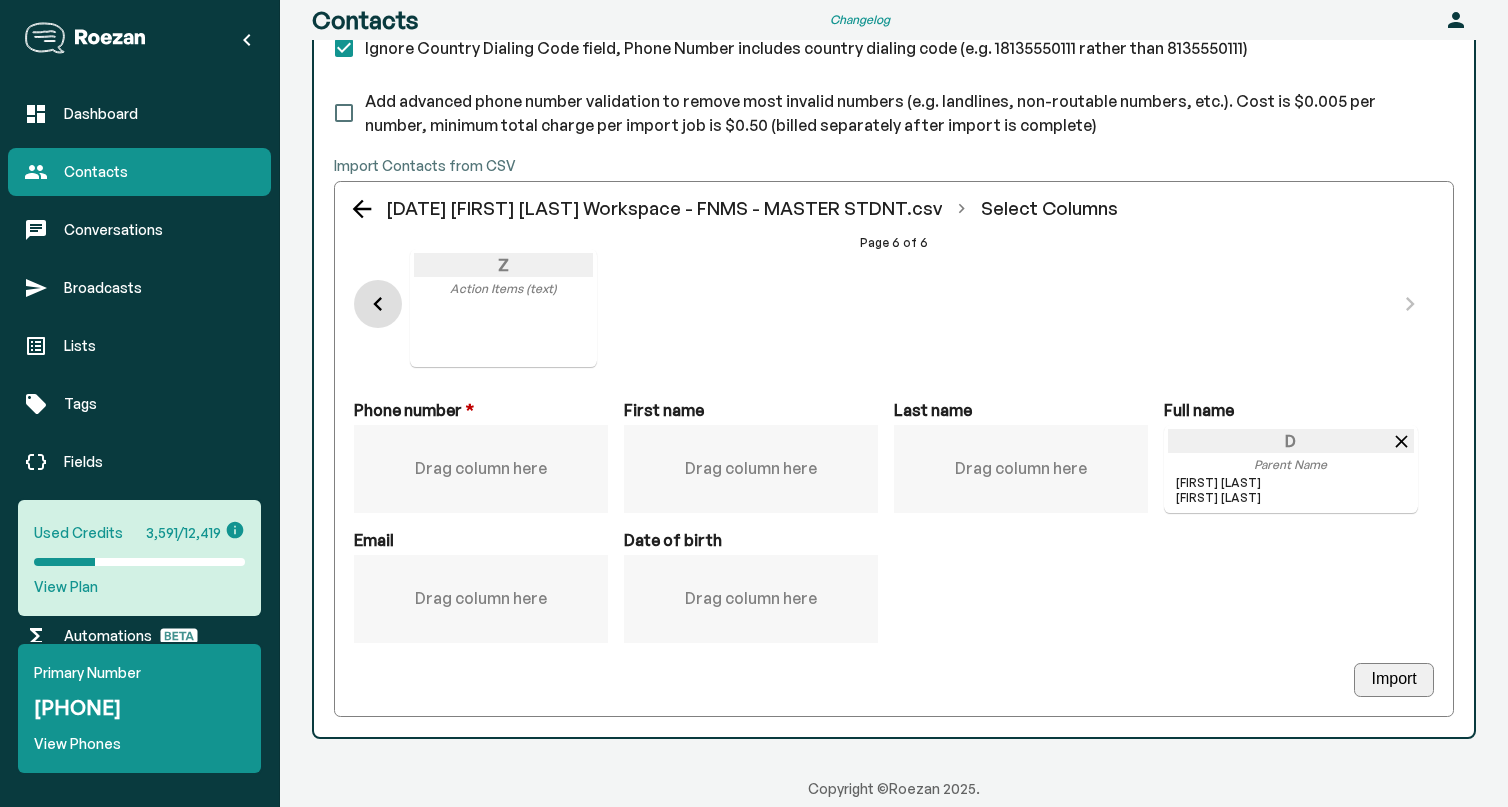 click at bounding box center [378, 304] 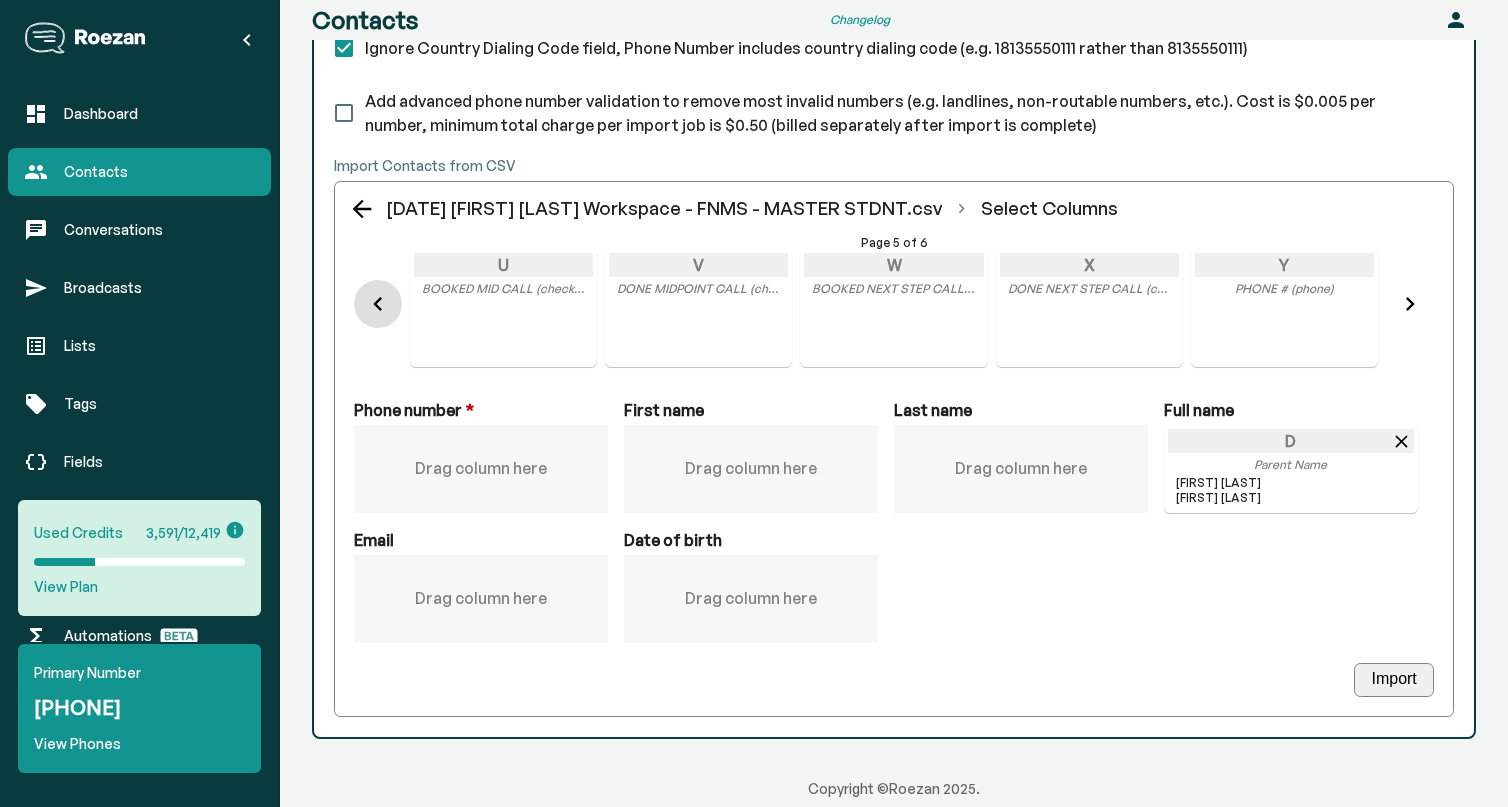 click at bounding box center (378, 304) 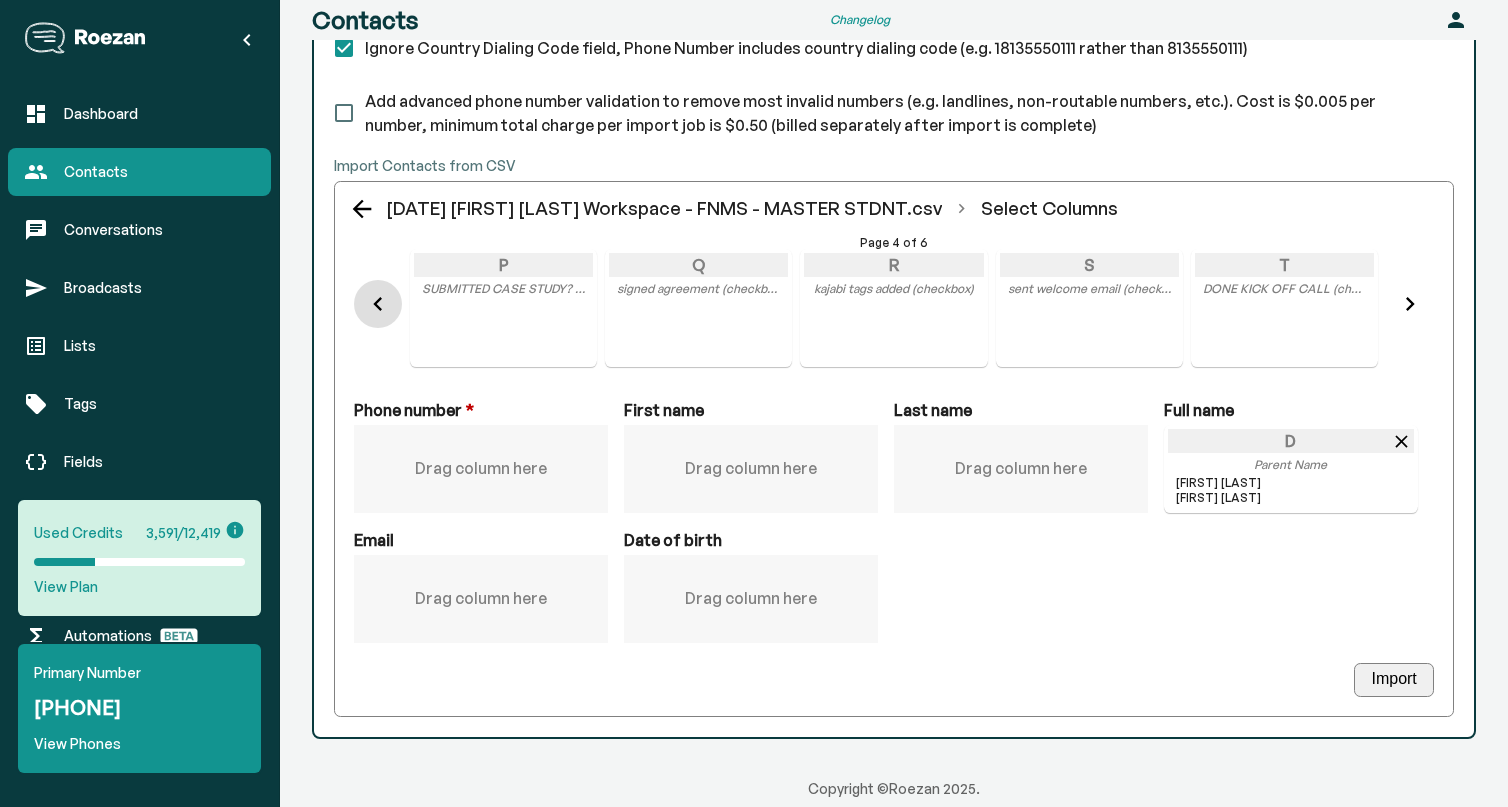 click at bounding box center [378, 304] 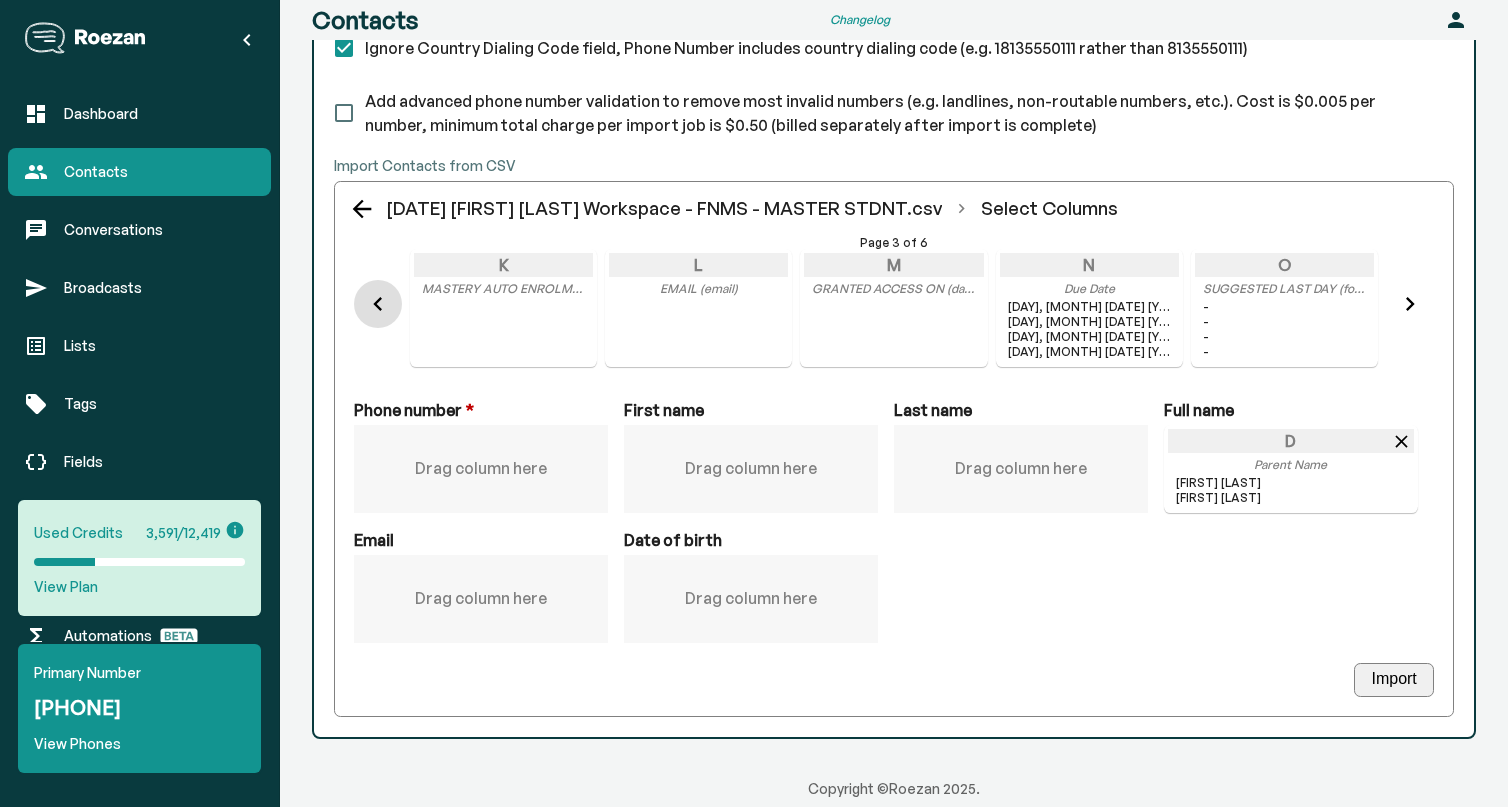 click at bounding box center [378, 304] 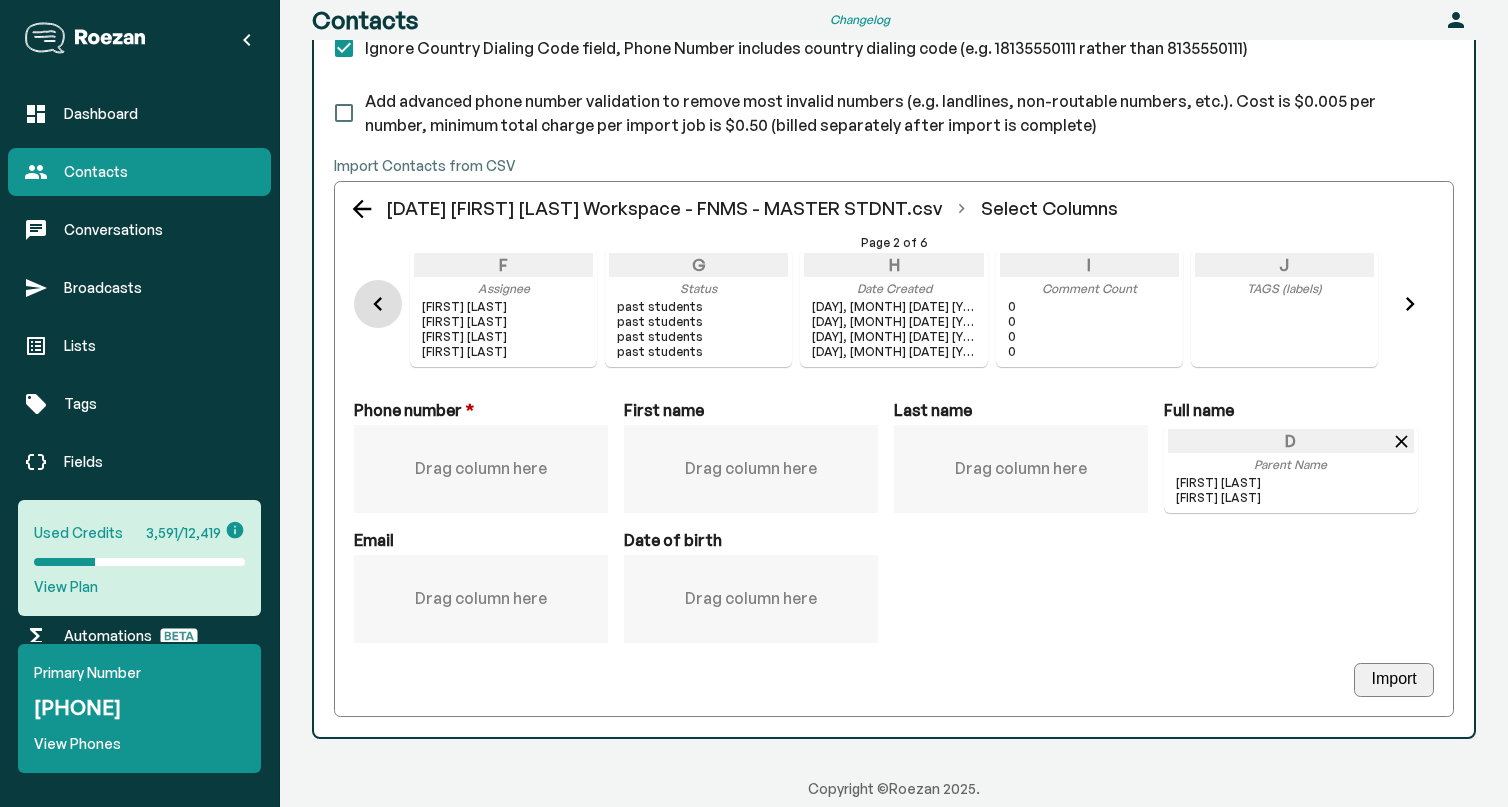 click at bounding box center [378, 304] 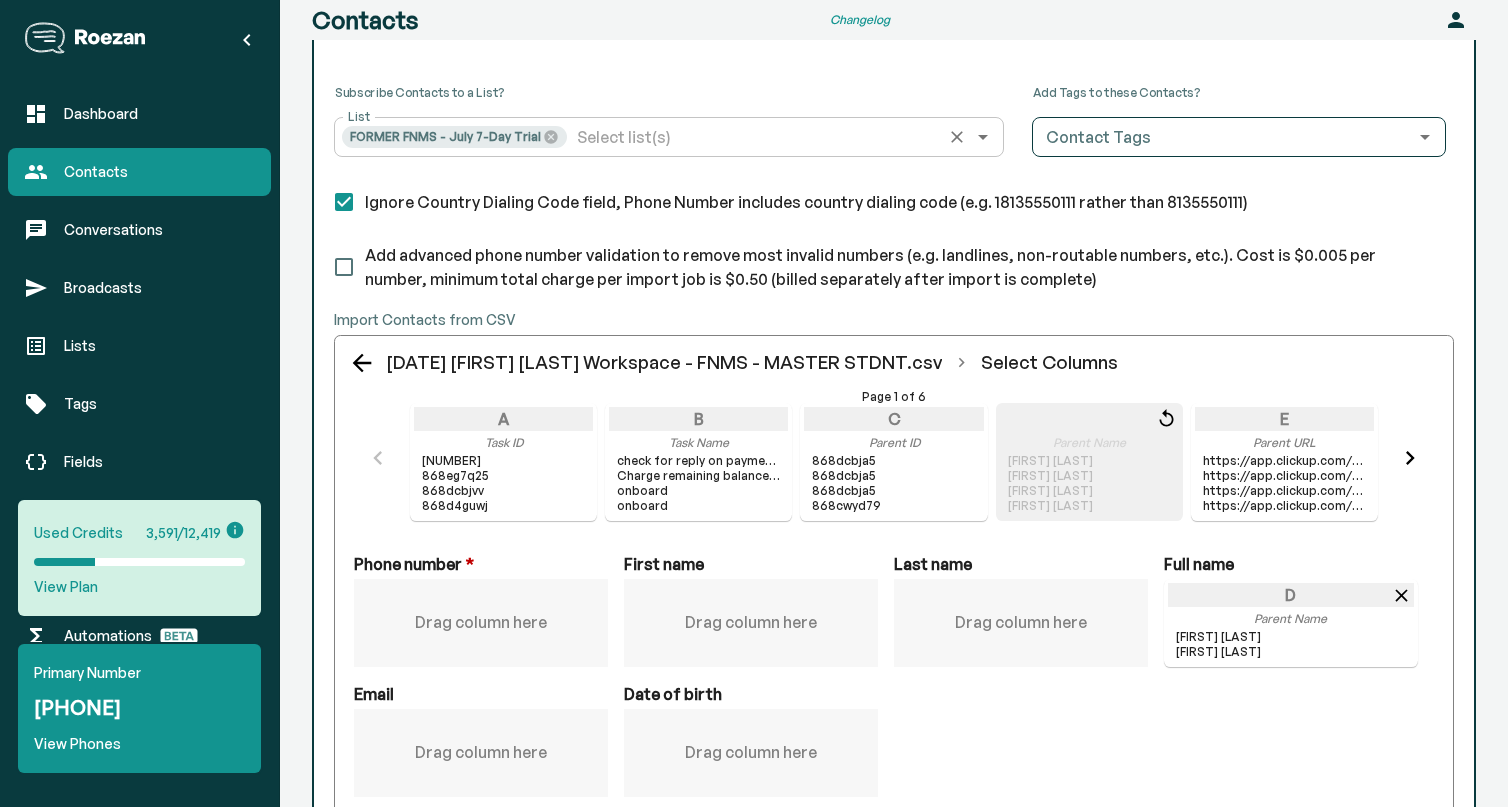 scroll, scrollTop: 350, scrollLeft: 0, axis: vertical 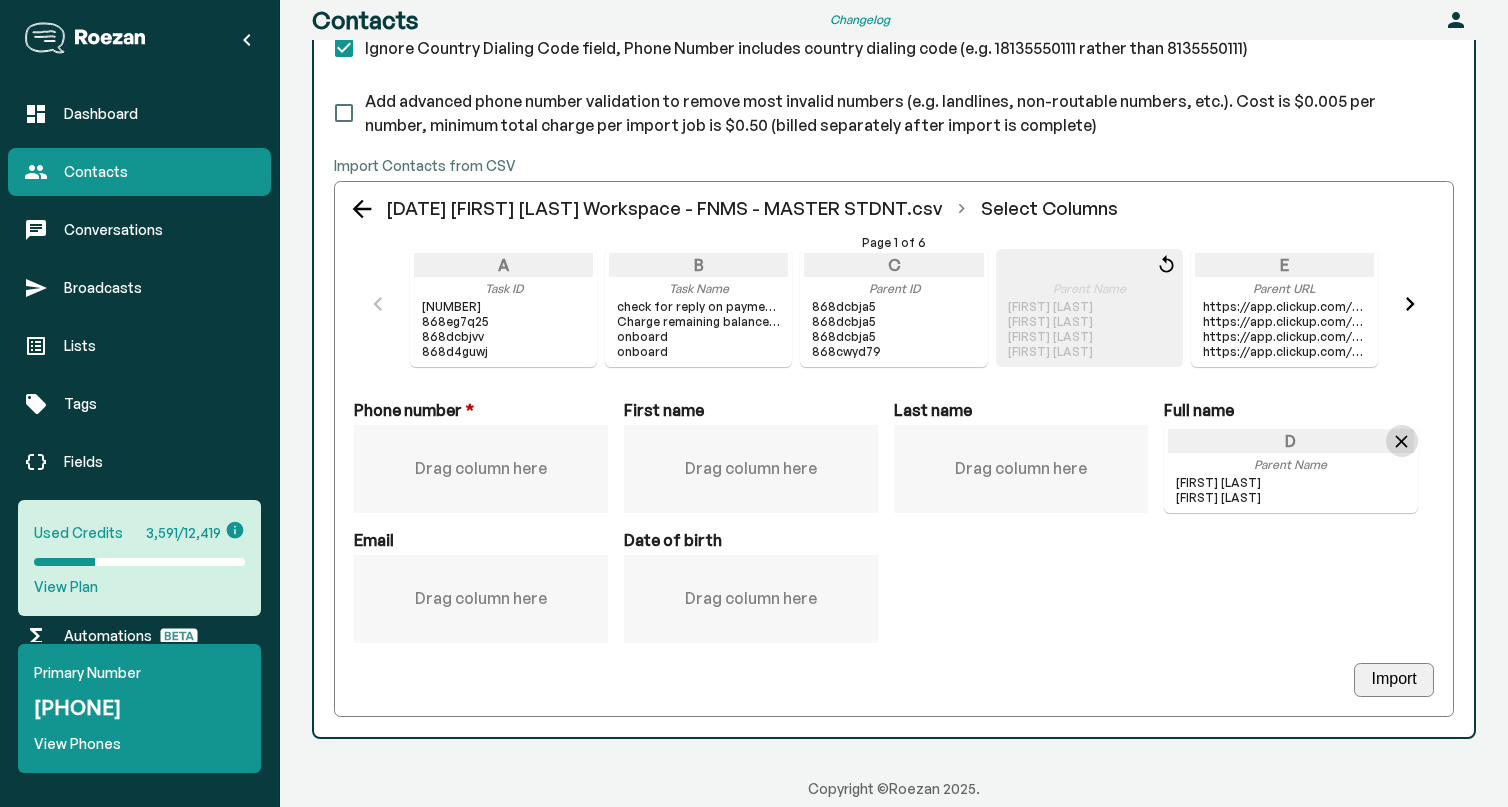 click at bounding box center (1401, 441) 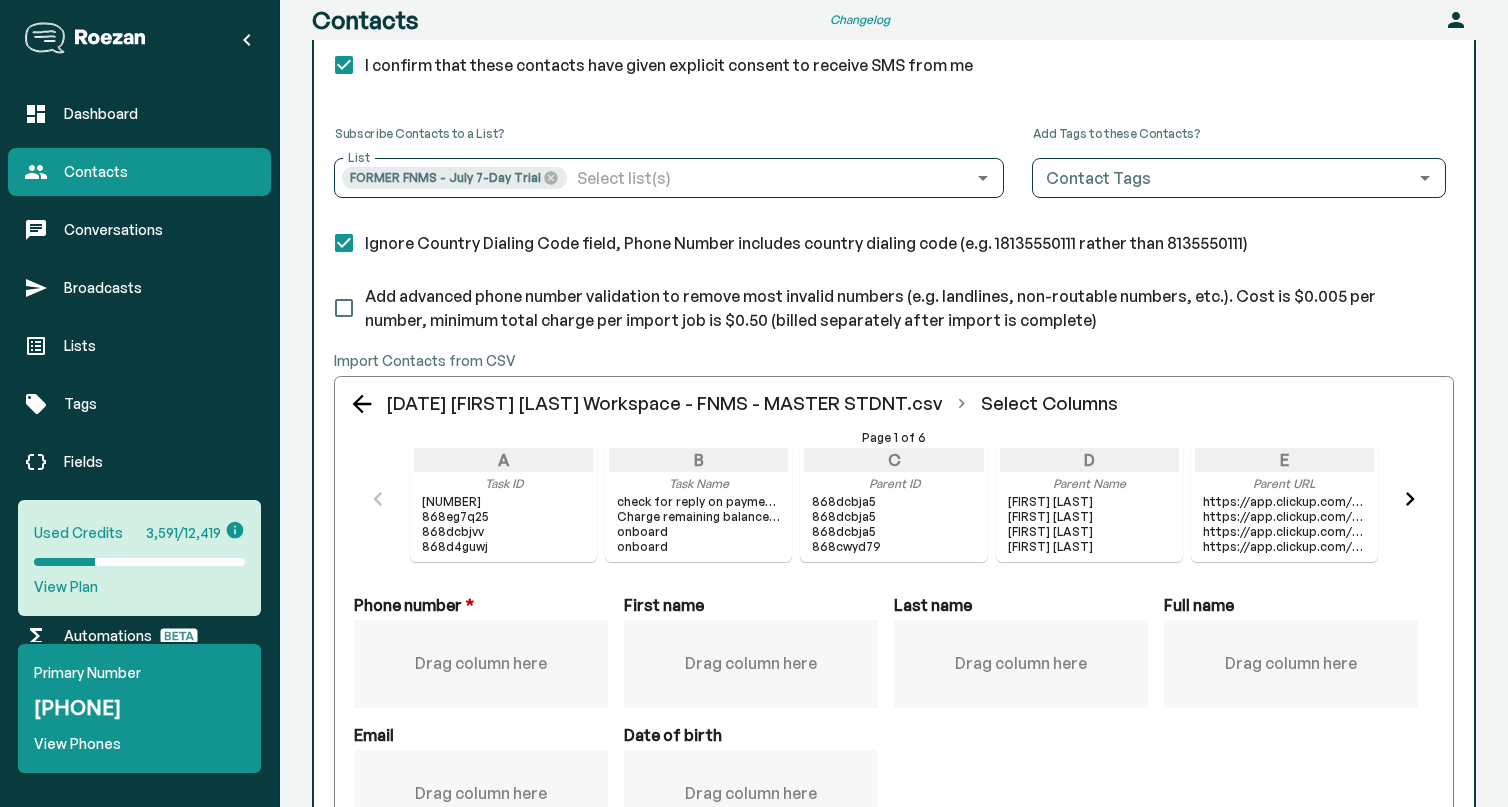 scroll, scrollTop: 0, scrollLeft: 0, axis: both 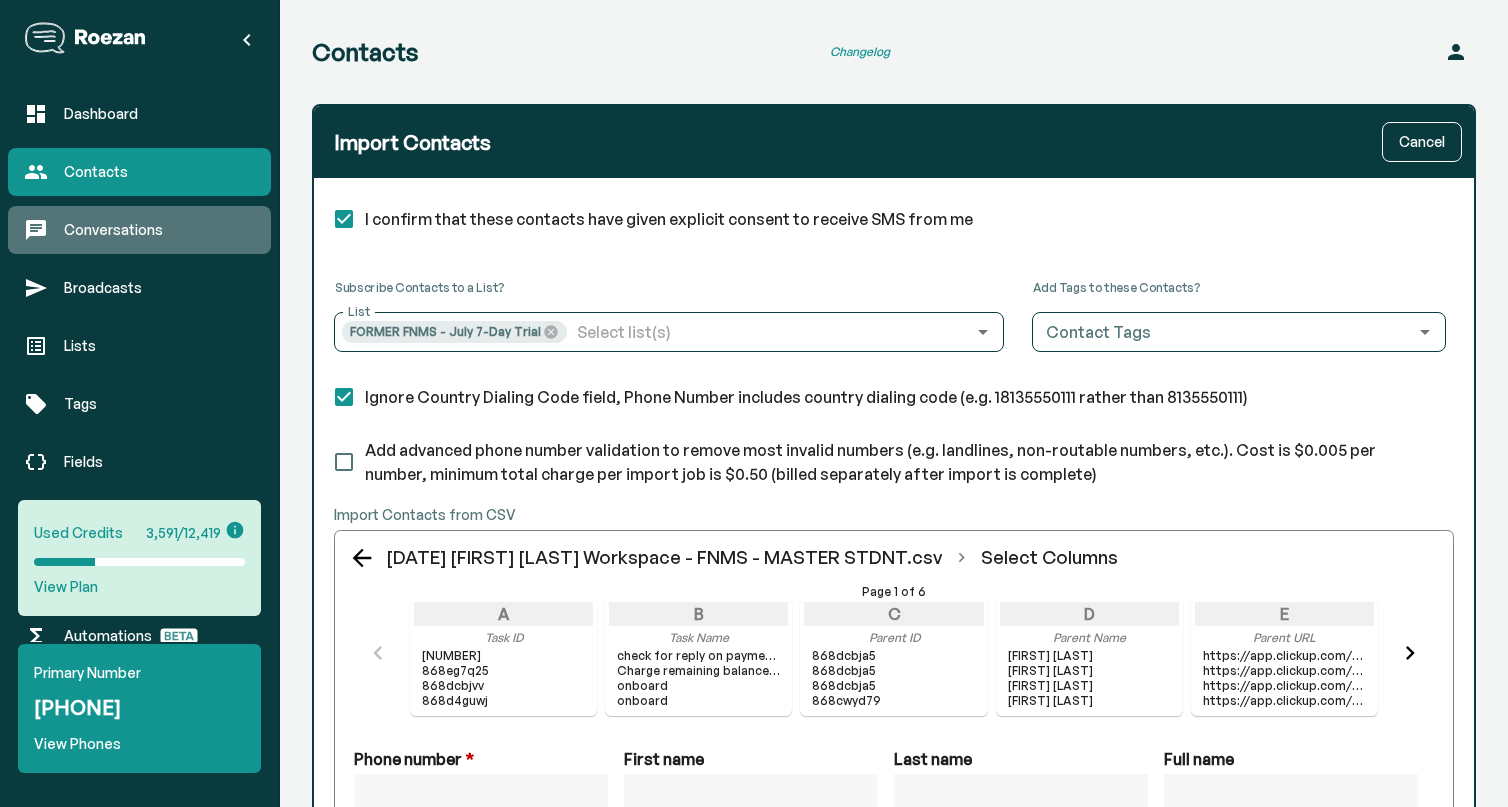 click on "Conversations" at bounding box center [139, 230] 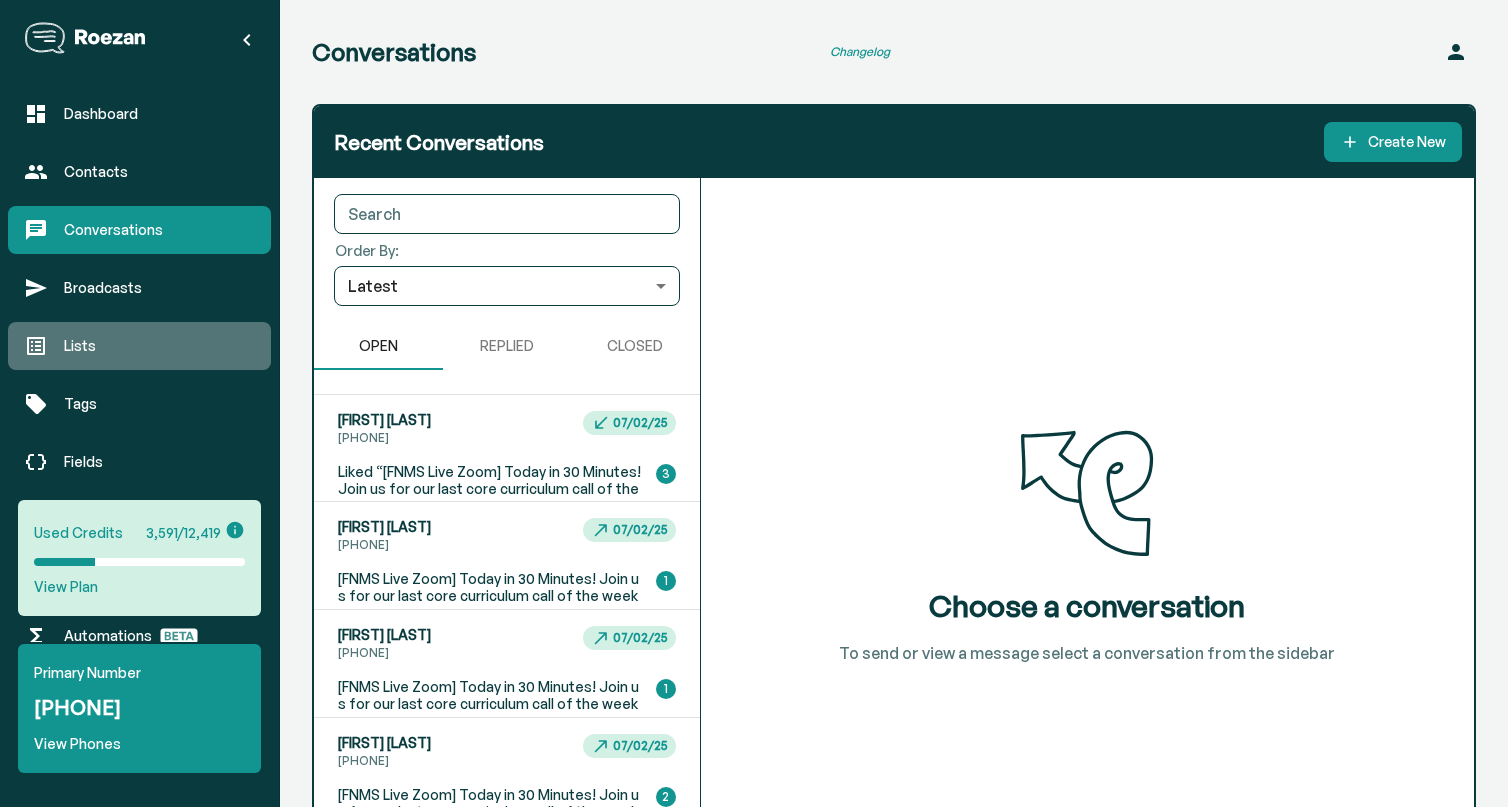 click on "Lists" at bounding box center [159, 346] 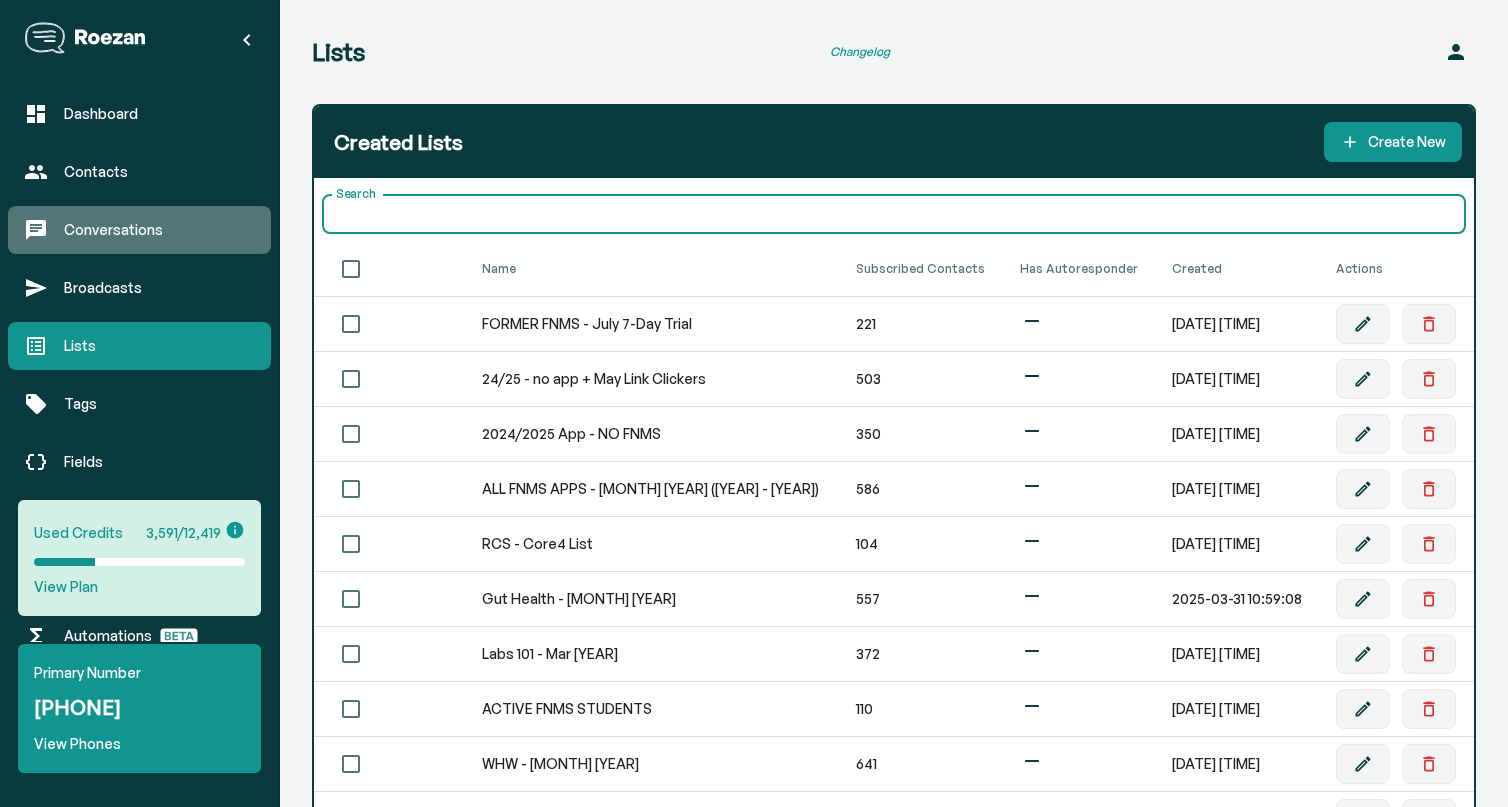 click on "Conversations" at bounding box center (159, 230) 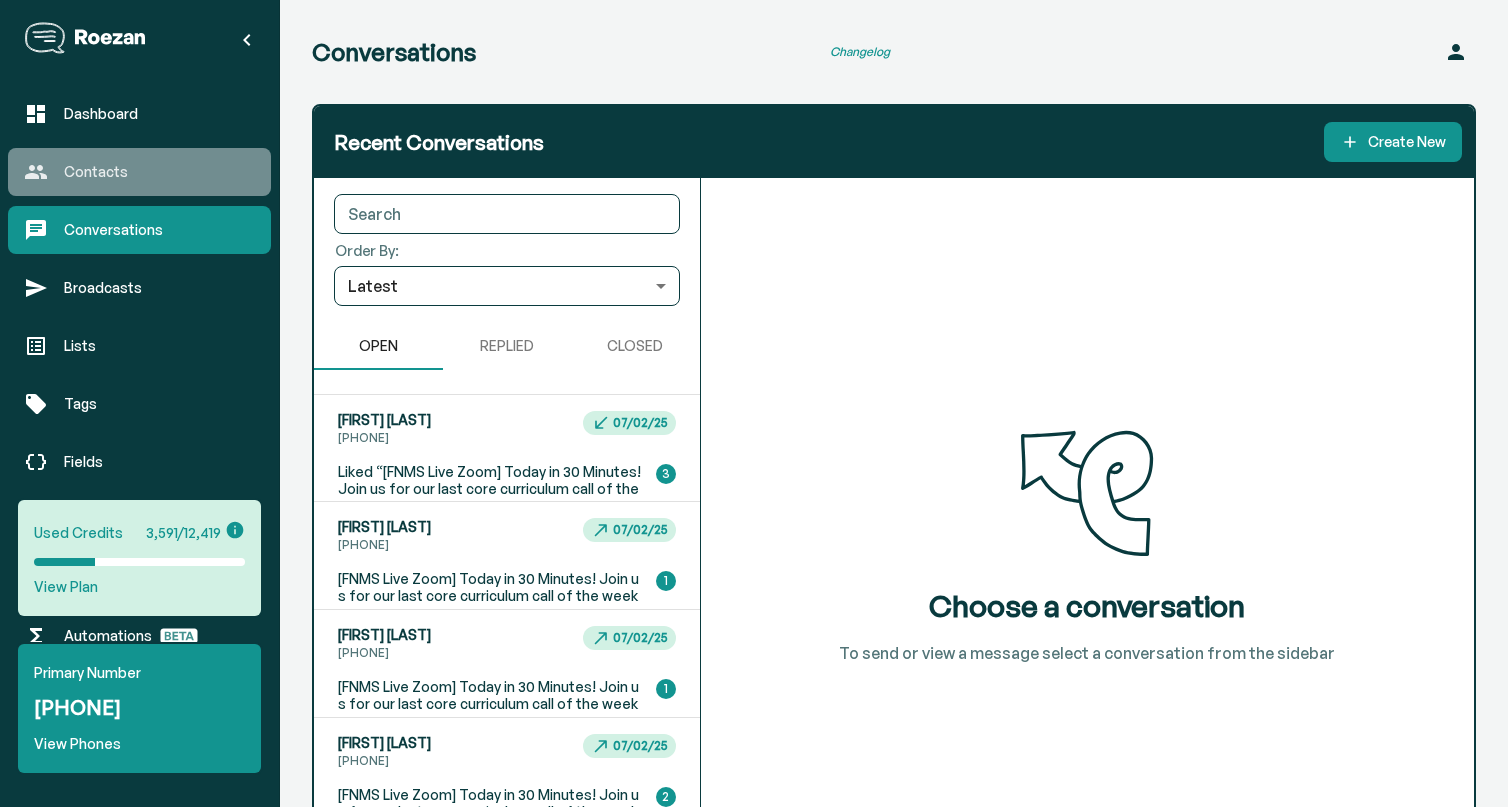 click on "Contacts" at bounding box center (139, 172) 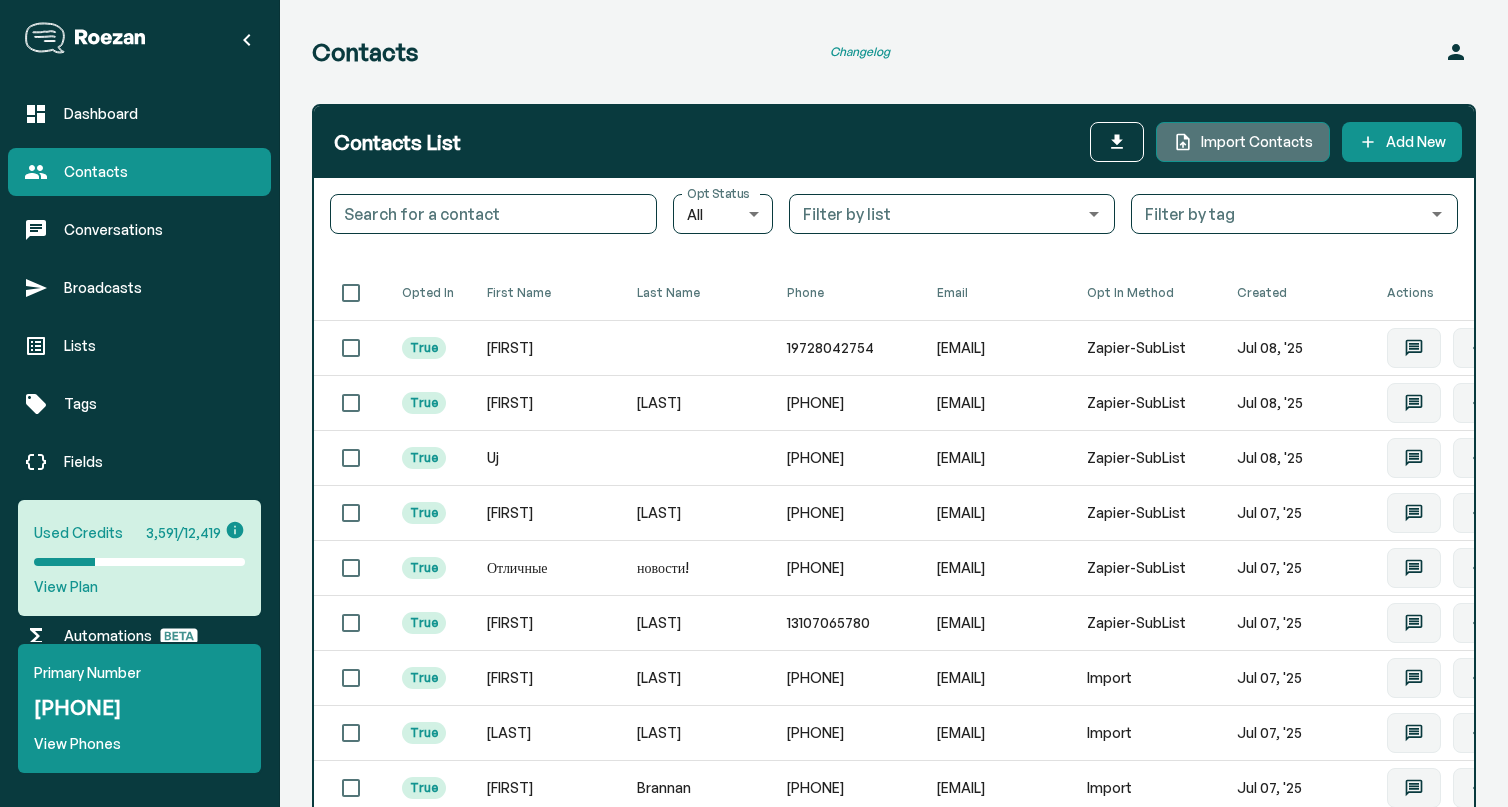 click on "Import Contacts" at bounding box center [1257, 142] 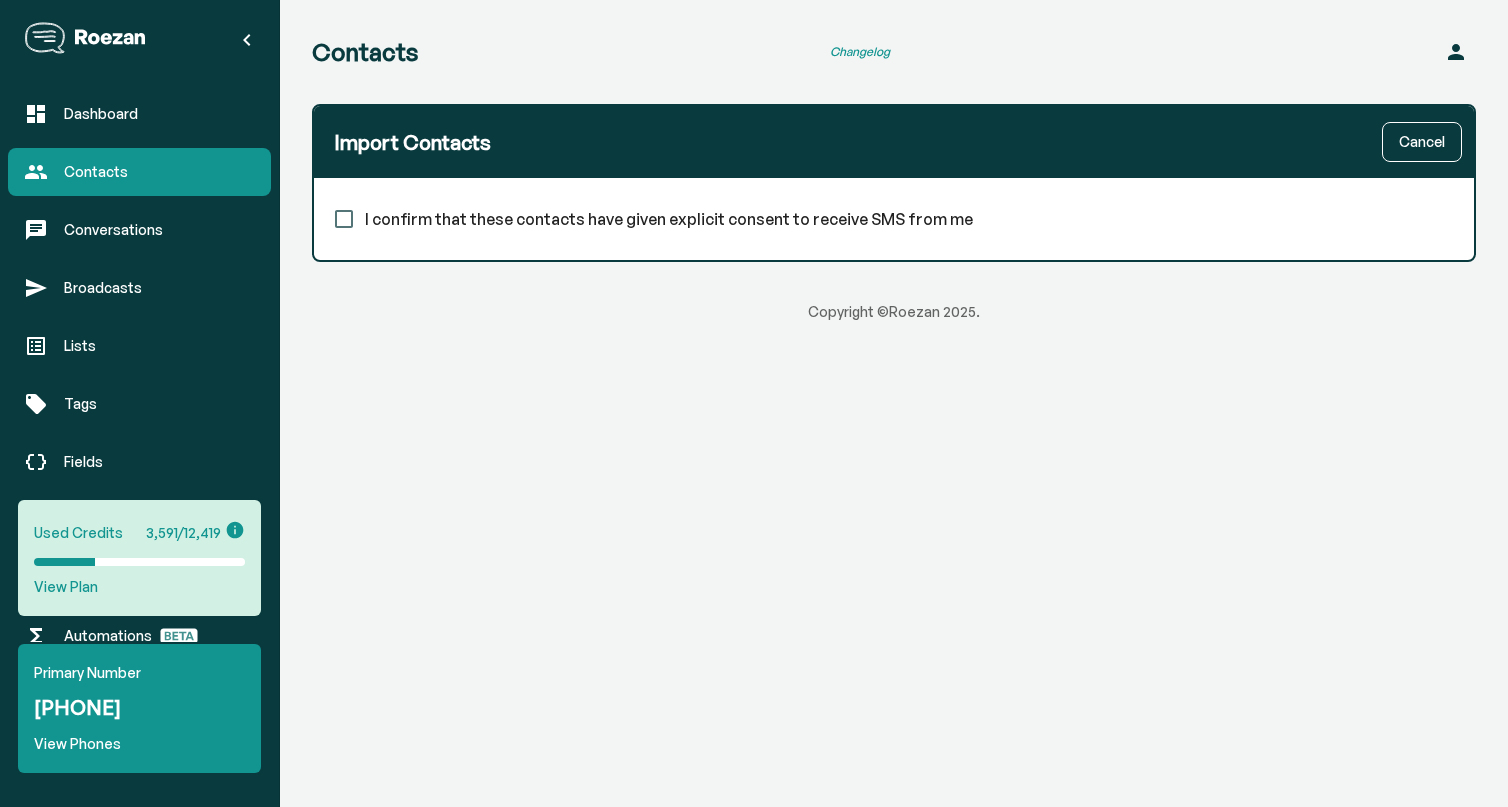 click on "I confirm that these contacts have given explicit consent to receive SMS from me" at bounding box center [344, 219] 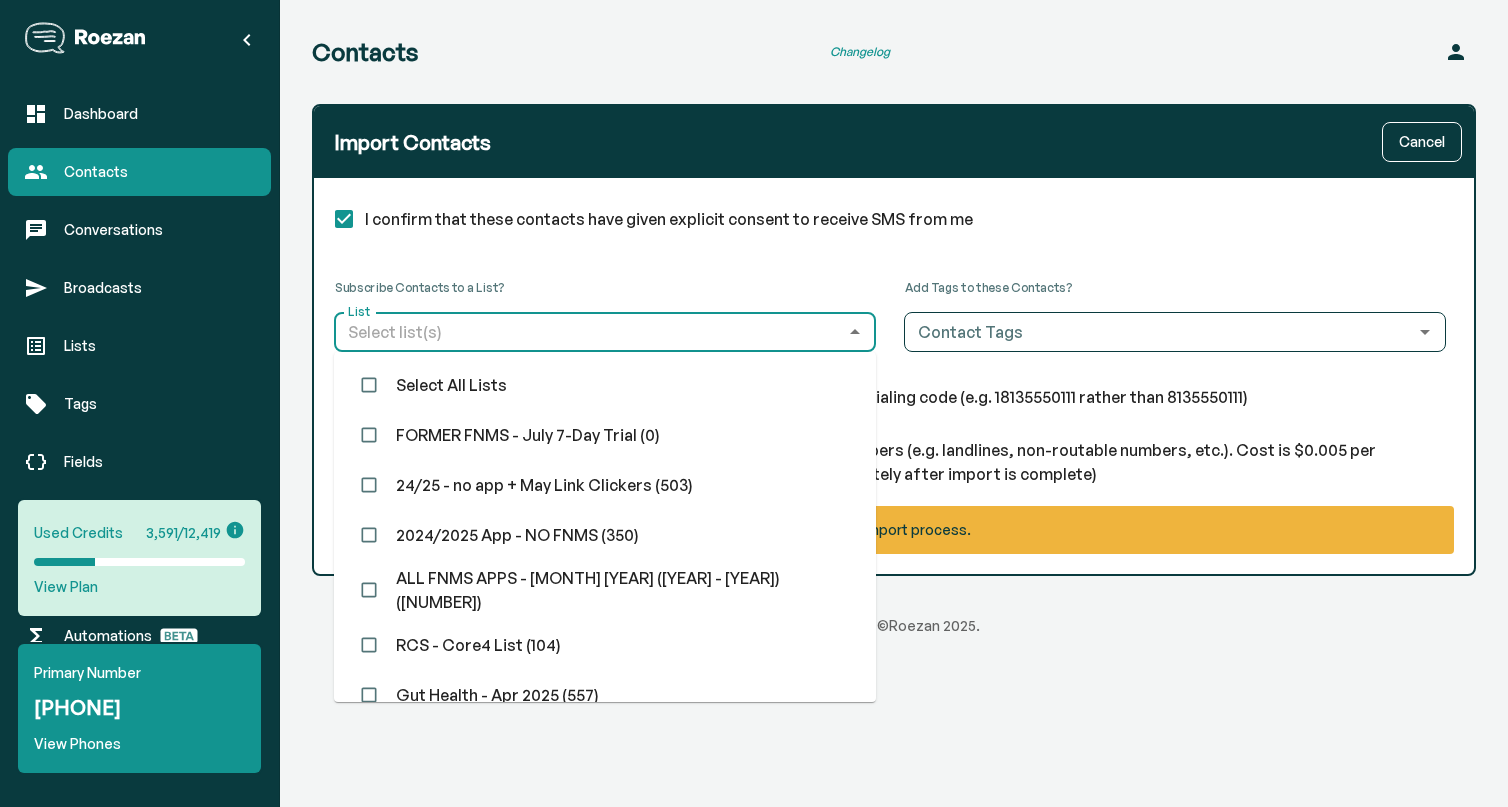 click on "List" at bounding box center (588, 332) 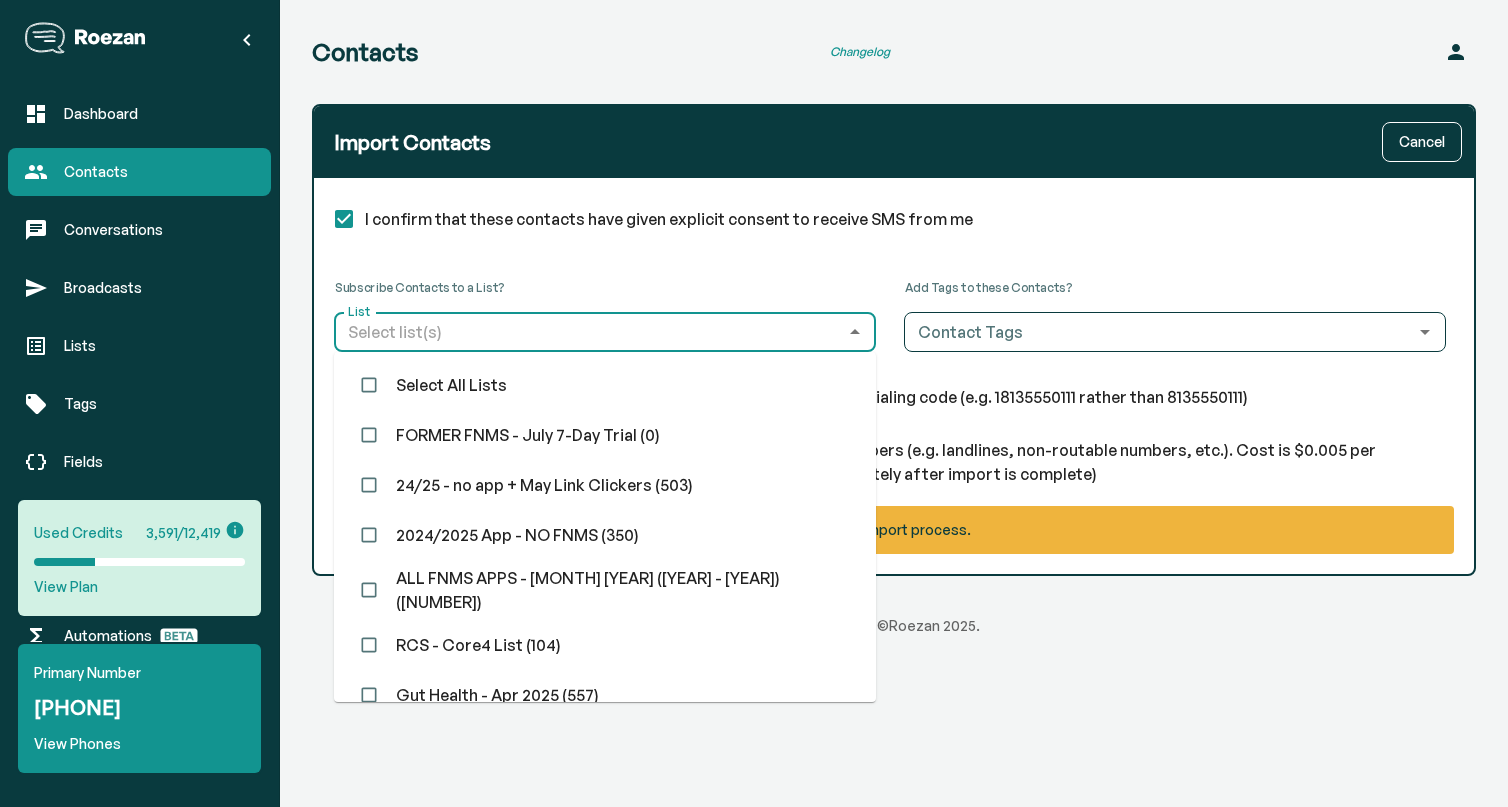click on "FORMER FNMS - July 7-Day Trial (0)" at bounding box center (605, 435) 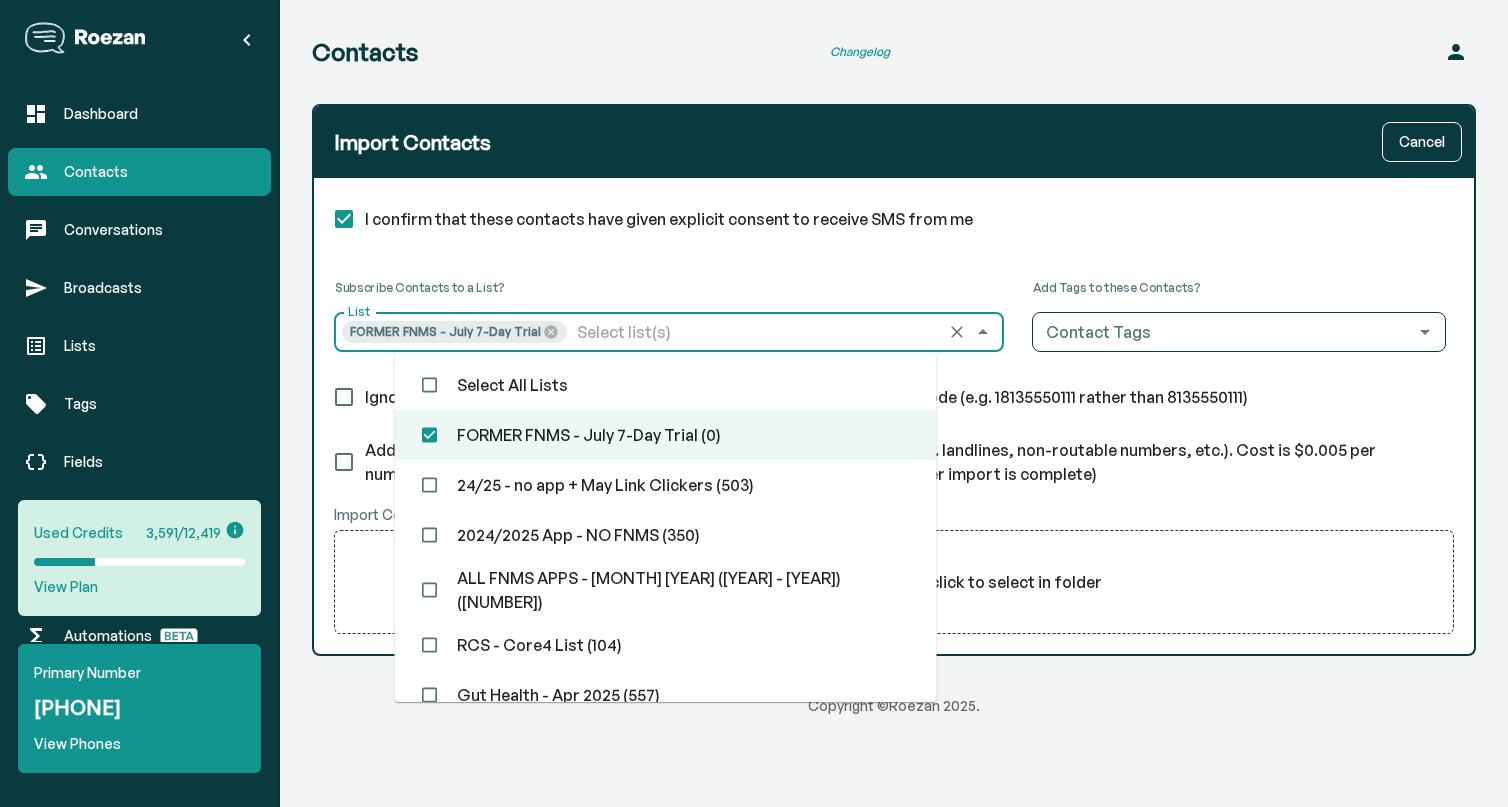 click on "Subscribe Contacts to a List? List FORMER FNMS - July 7-Day Trial List Add Tags to these Contacts? Contact Tags Contact Tags" at bounding box center (894, 318) 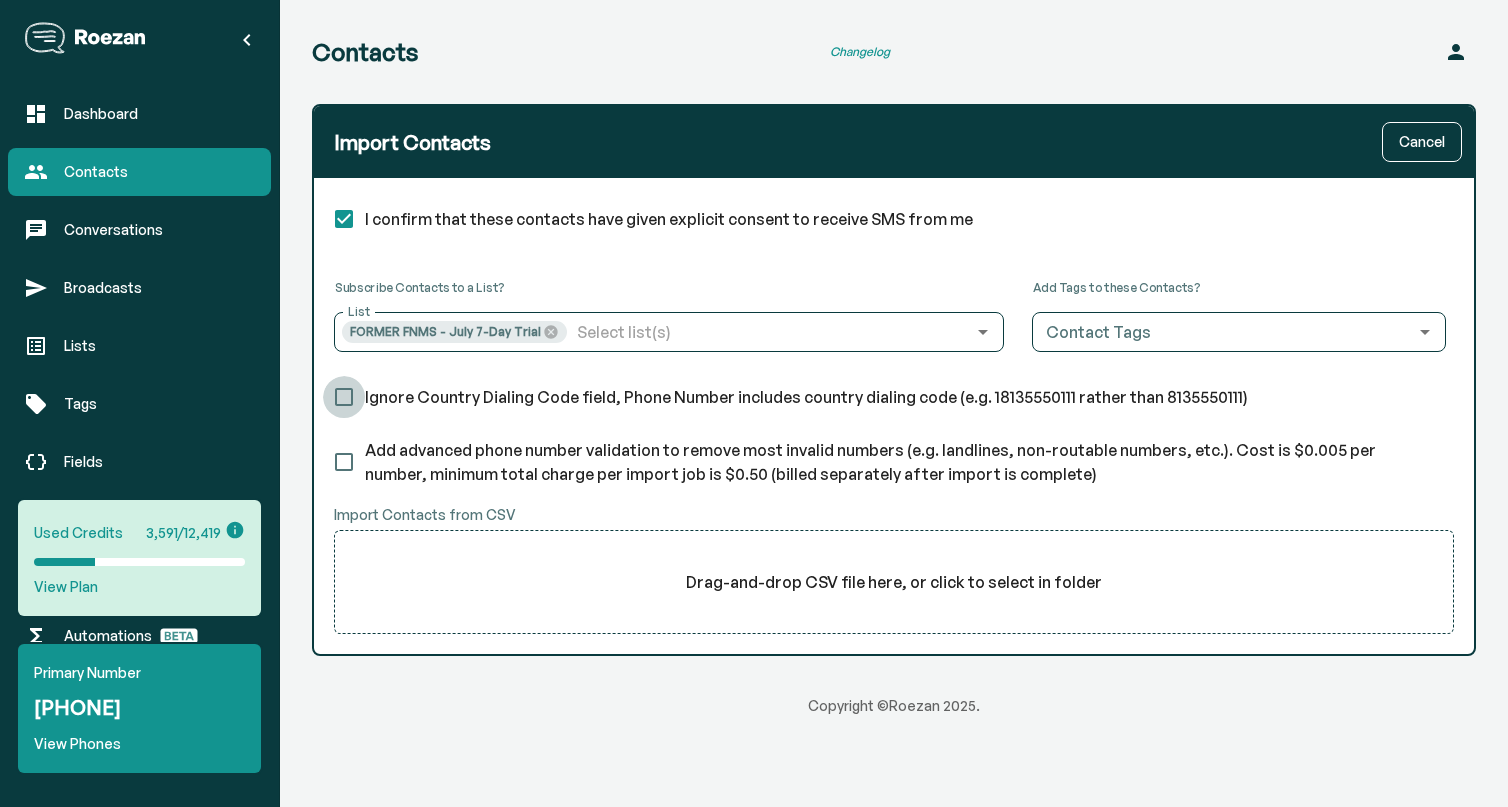 click on "Ignore Country Dialing Code field, Phone Number includes country dialing code (e.g. 18135550111 rather than 8135550111)" at bounding box center (344, 397) 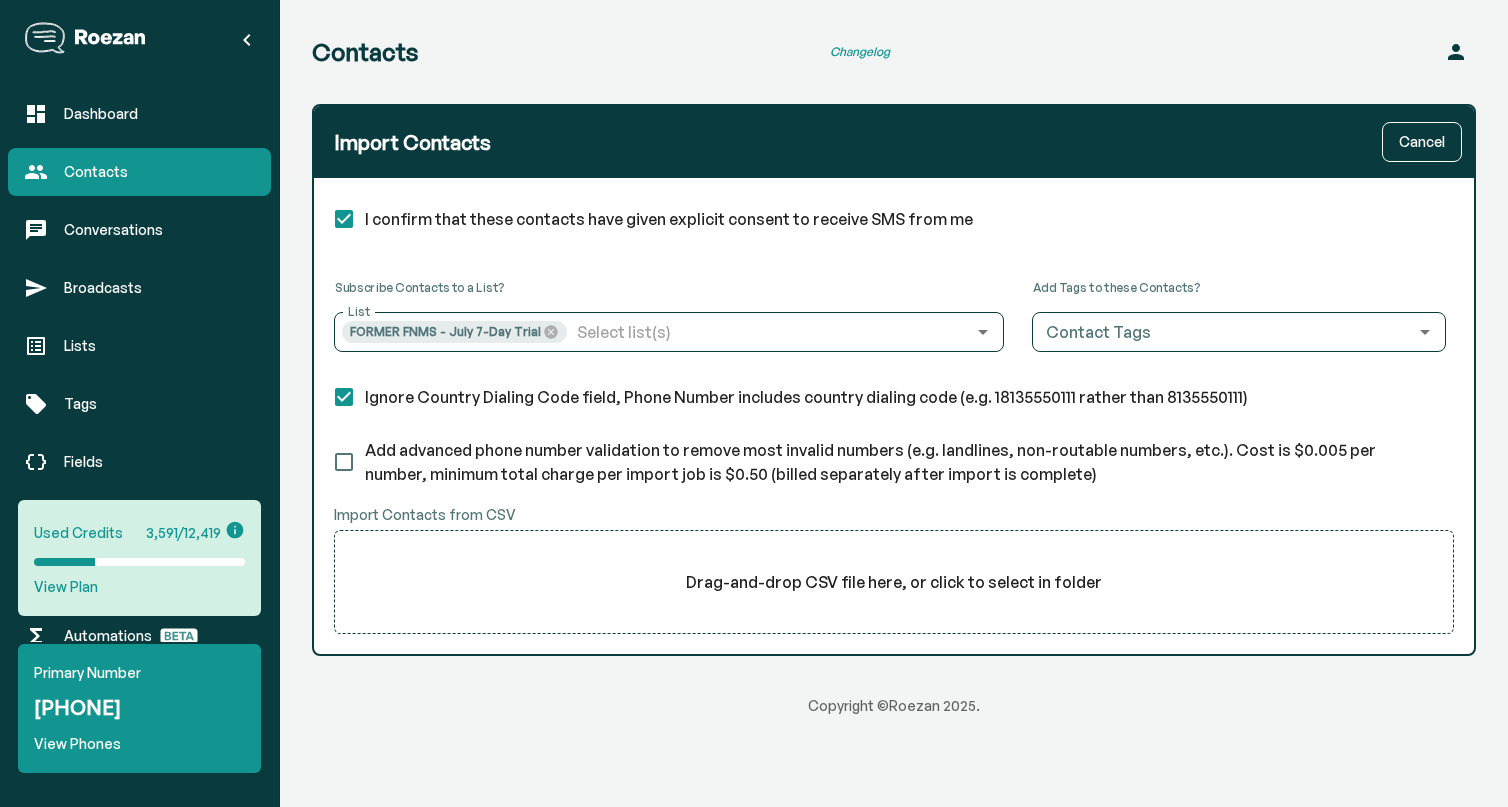click on "Drag-and-drop CSV file here, or click to select in folder" at bounding box center (894, 582) 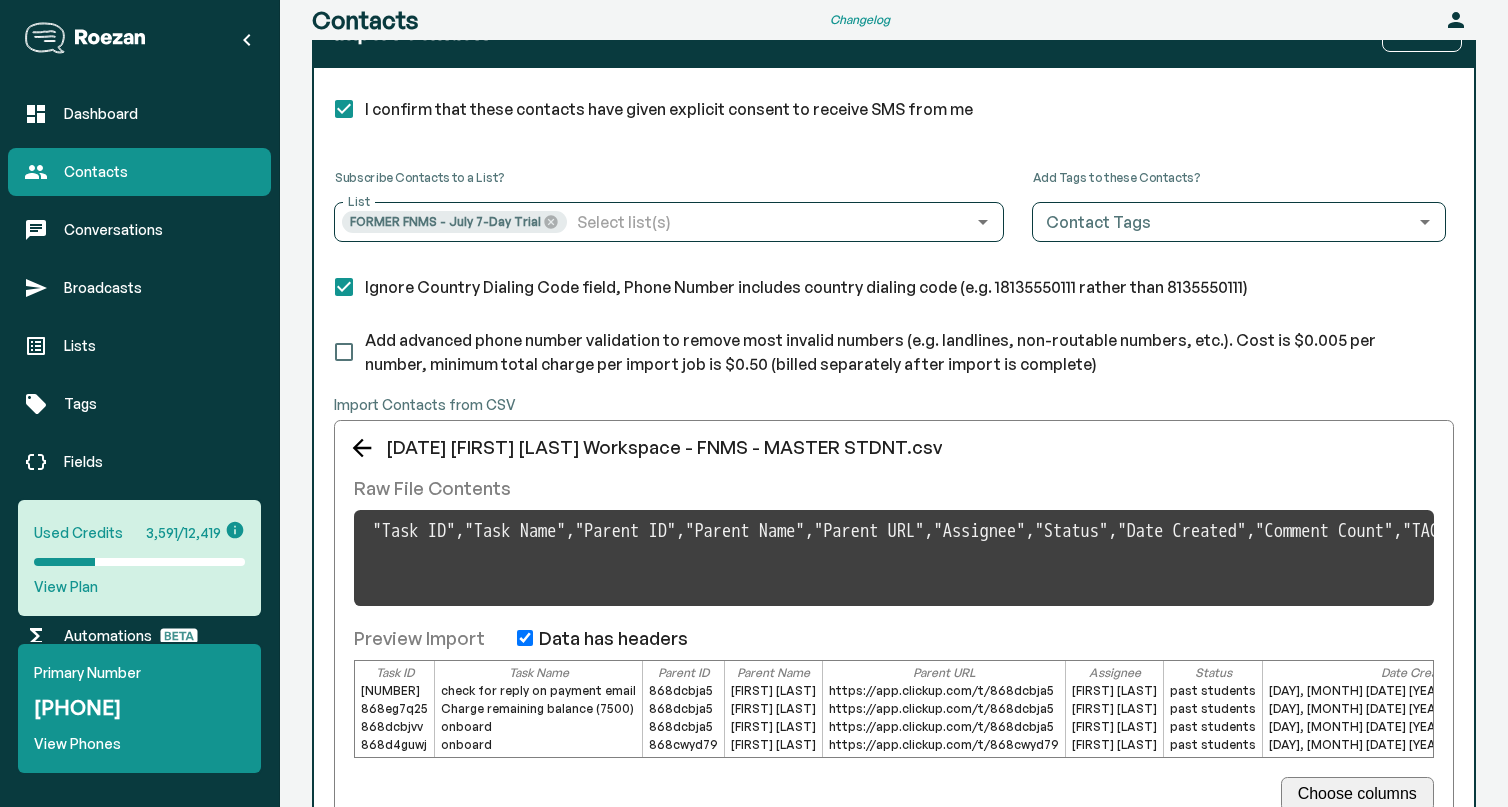 scroll, scrollTop: 225, scrollLeft: 0, axis: vertical 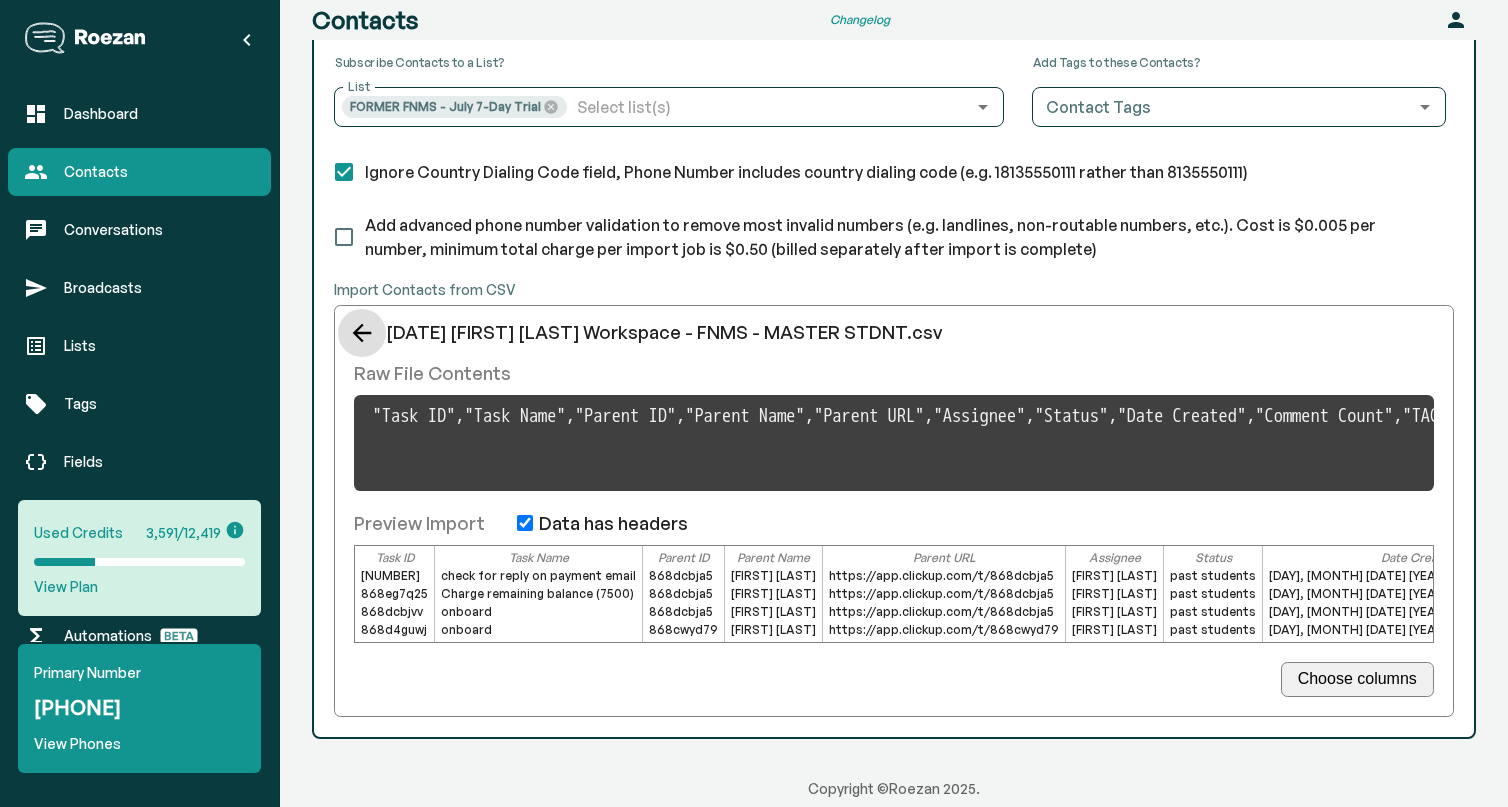 click at bounding box center (362, 333) 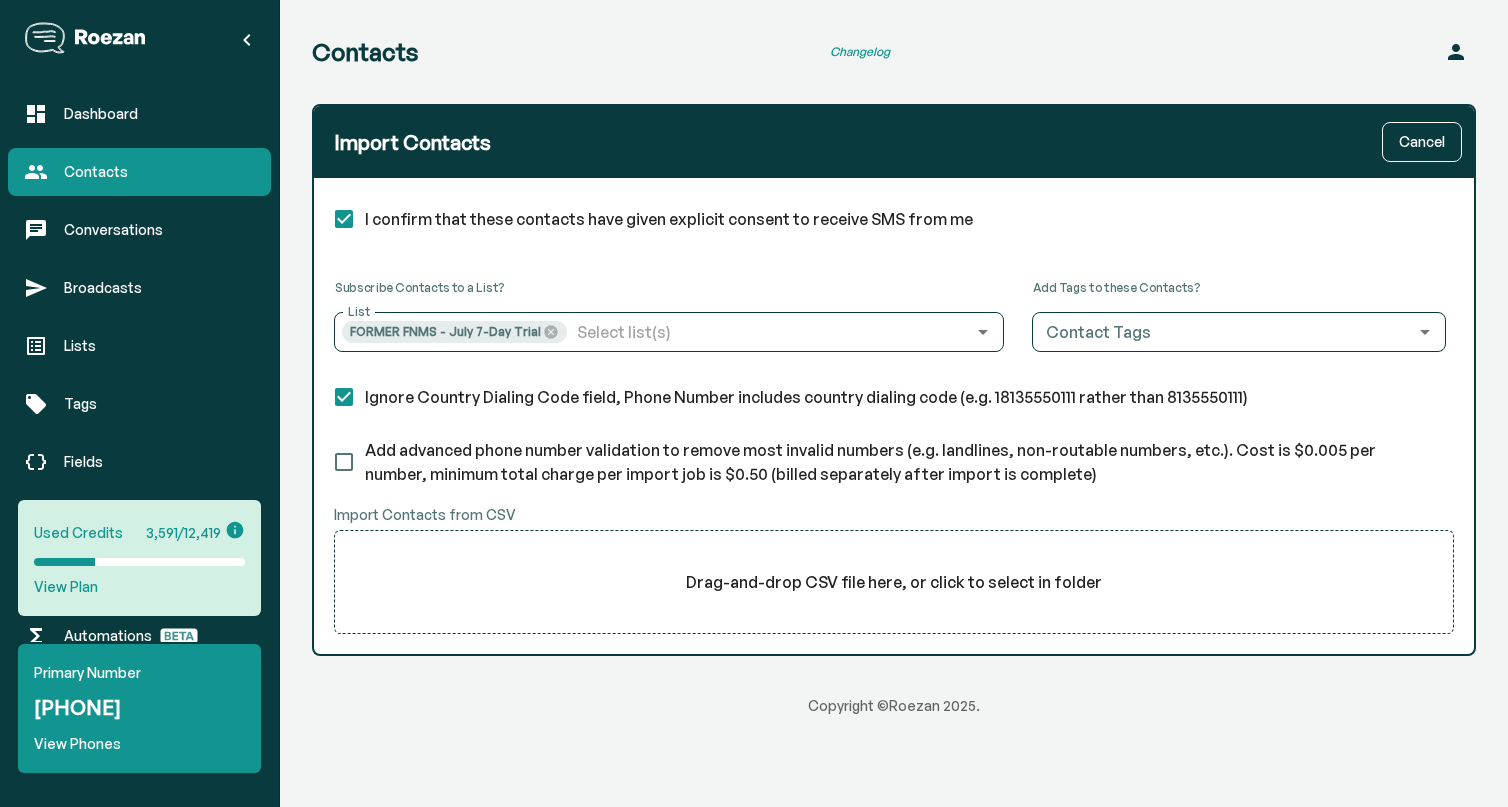 click on "Drag-and-drop CSV file here, or click to select in folder" at bounding box center [894, 582] 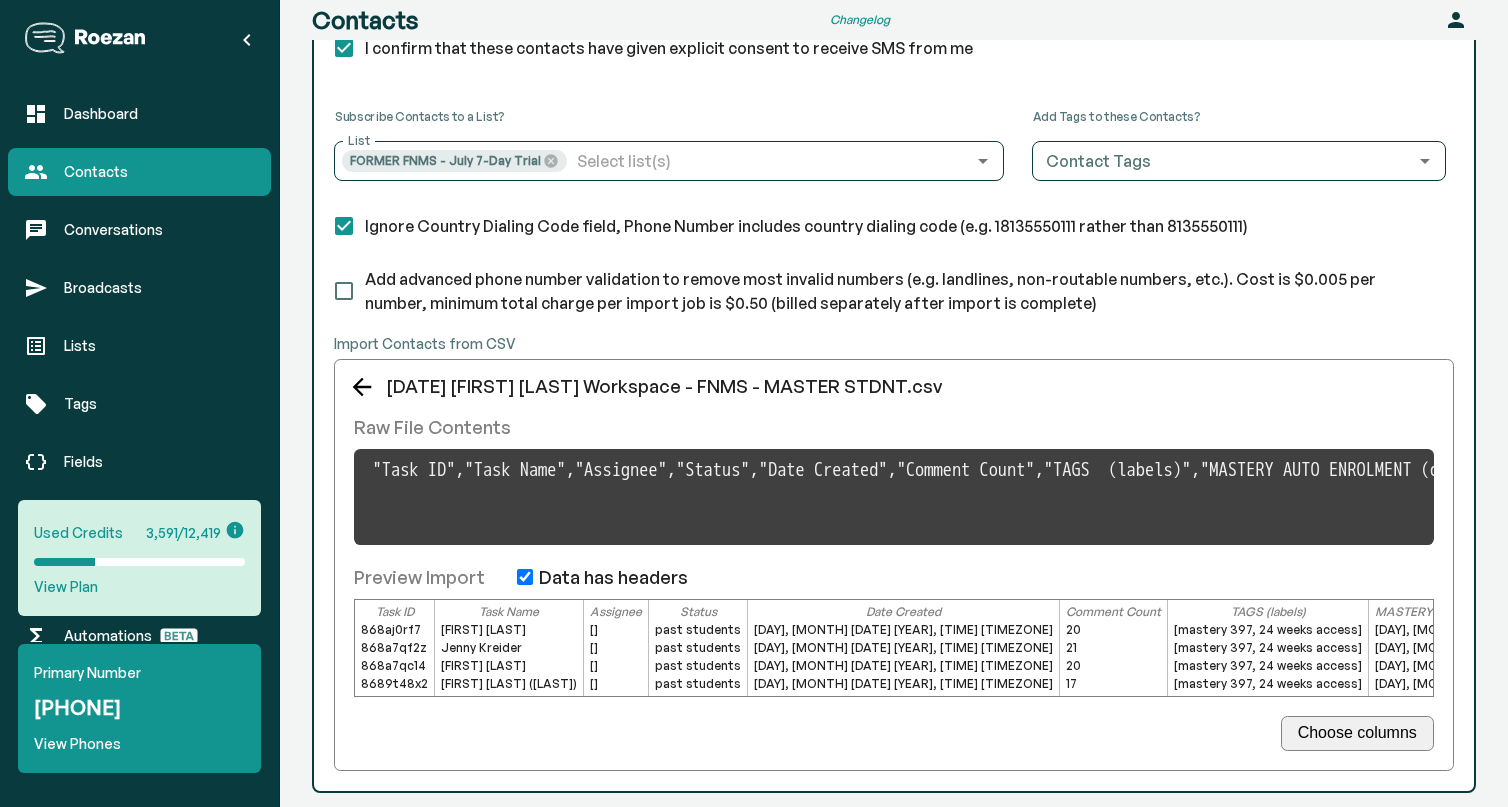 scroll, scrollTop: 225, scrollLeft: 0, axis: vertical 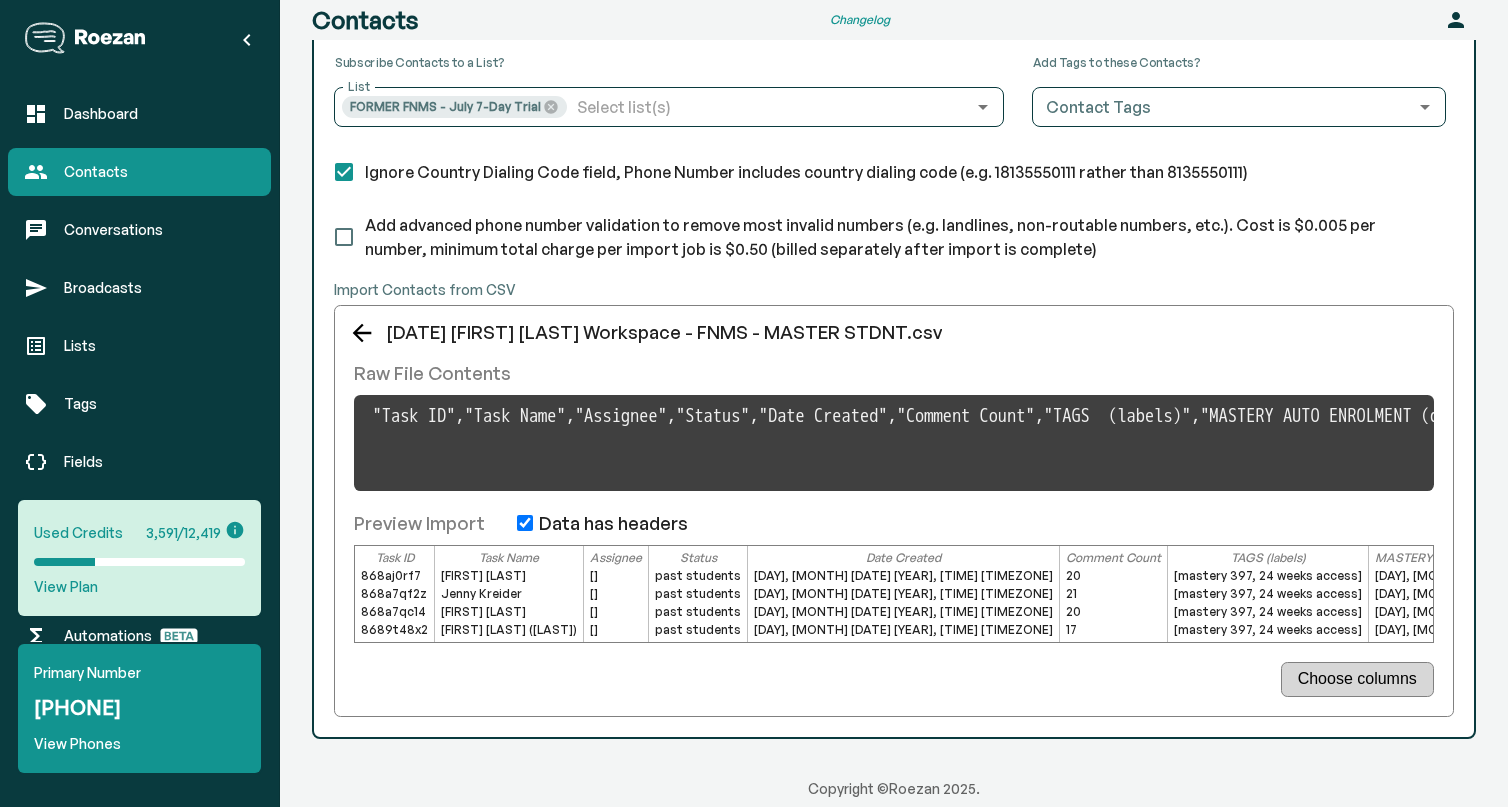 click on "Choose columns" at bounding box center (1357, 679) 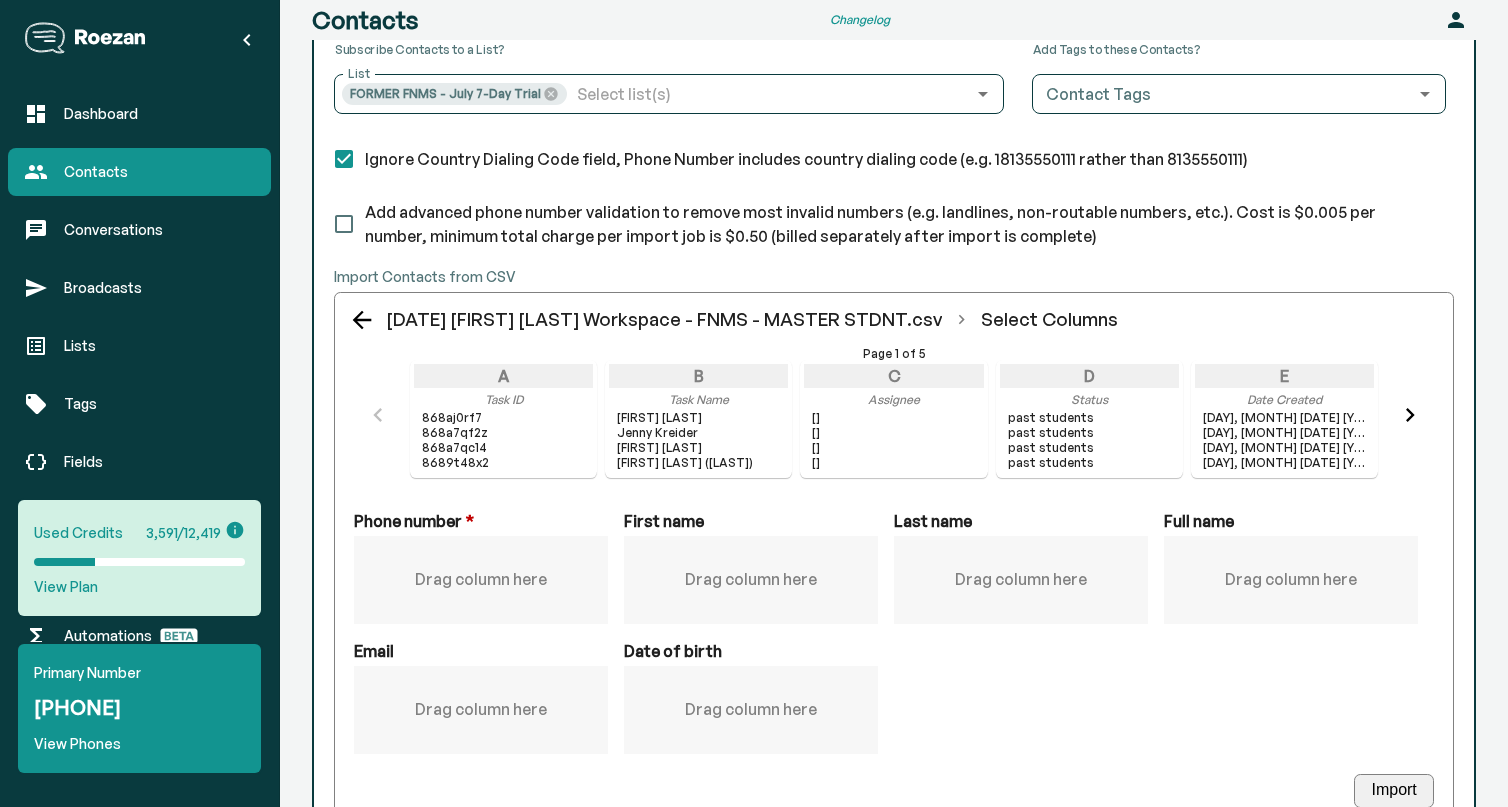 scroll, scrollTop: 350, scrollLeft: 0, axis: vertical 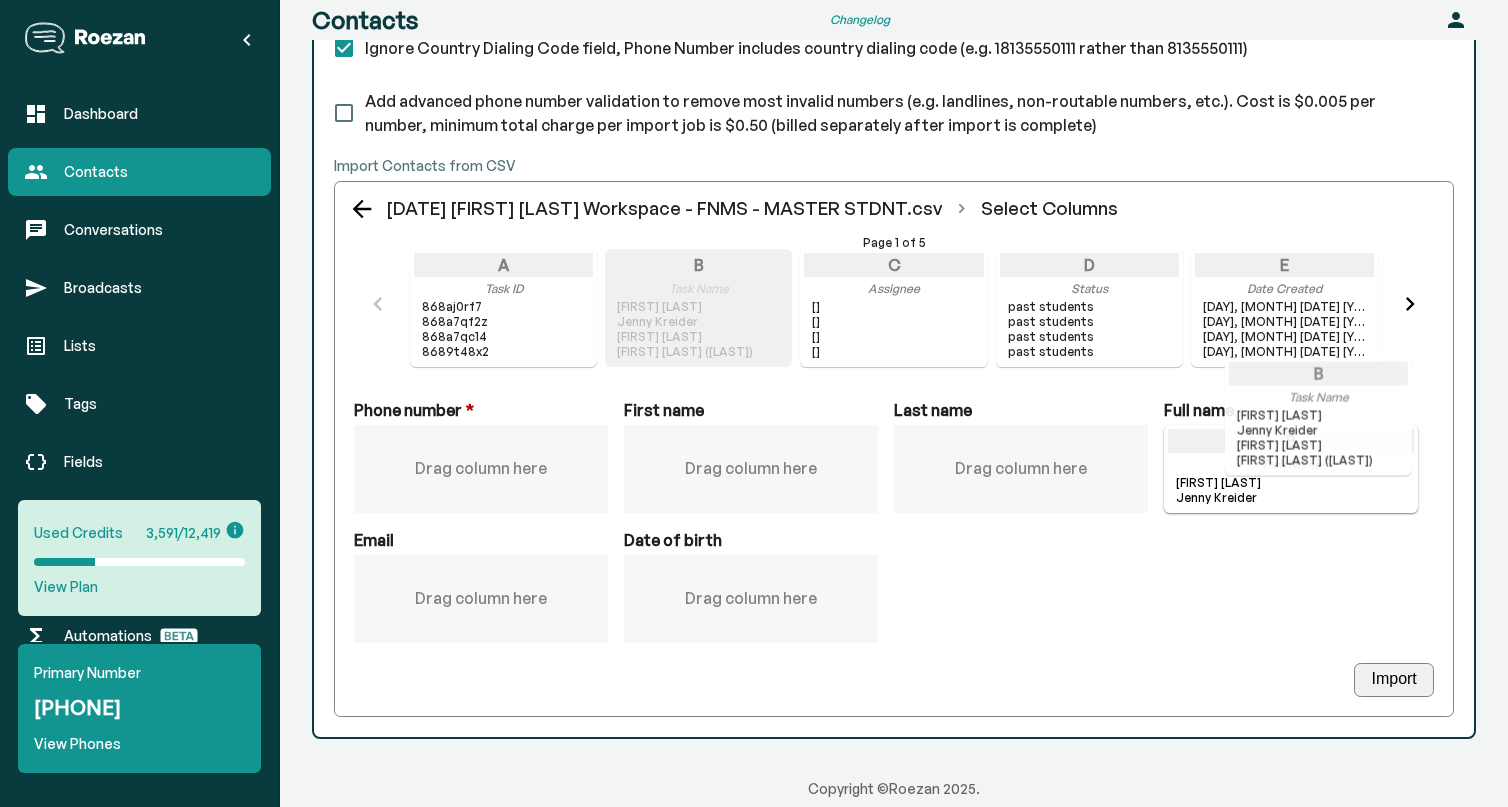 drag, startPoint x: 728, startPoint y: 327, endPoint x: 1331, endPoint y: 469, distance: 619.49414 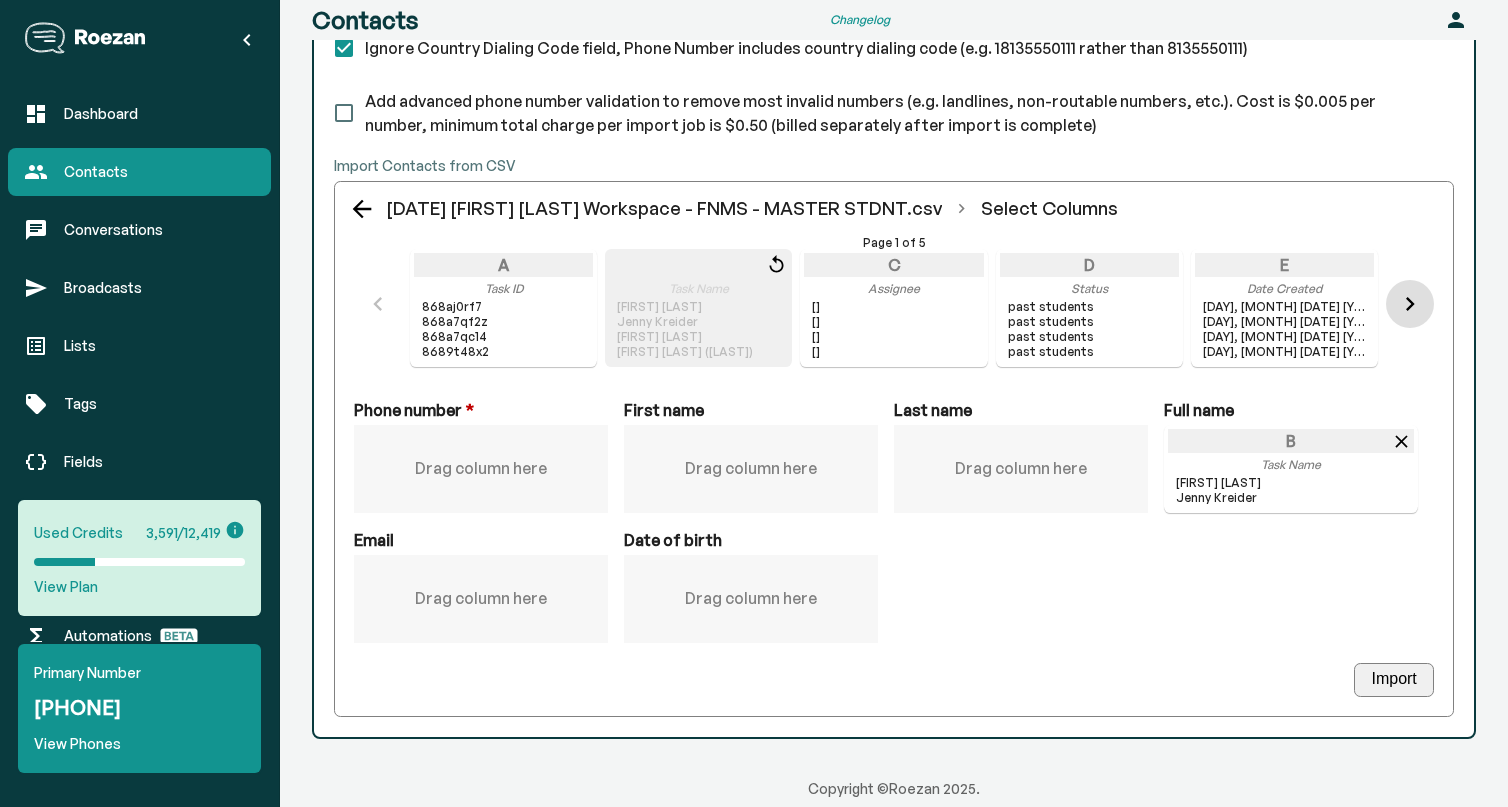 click at bounding box center (1410, 304) 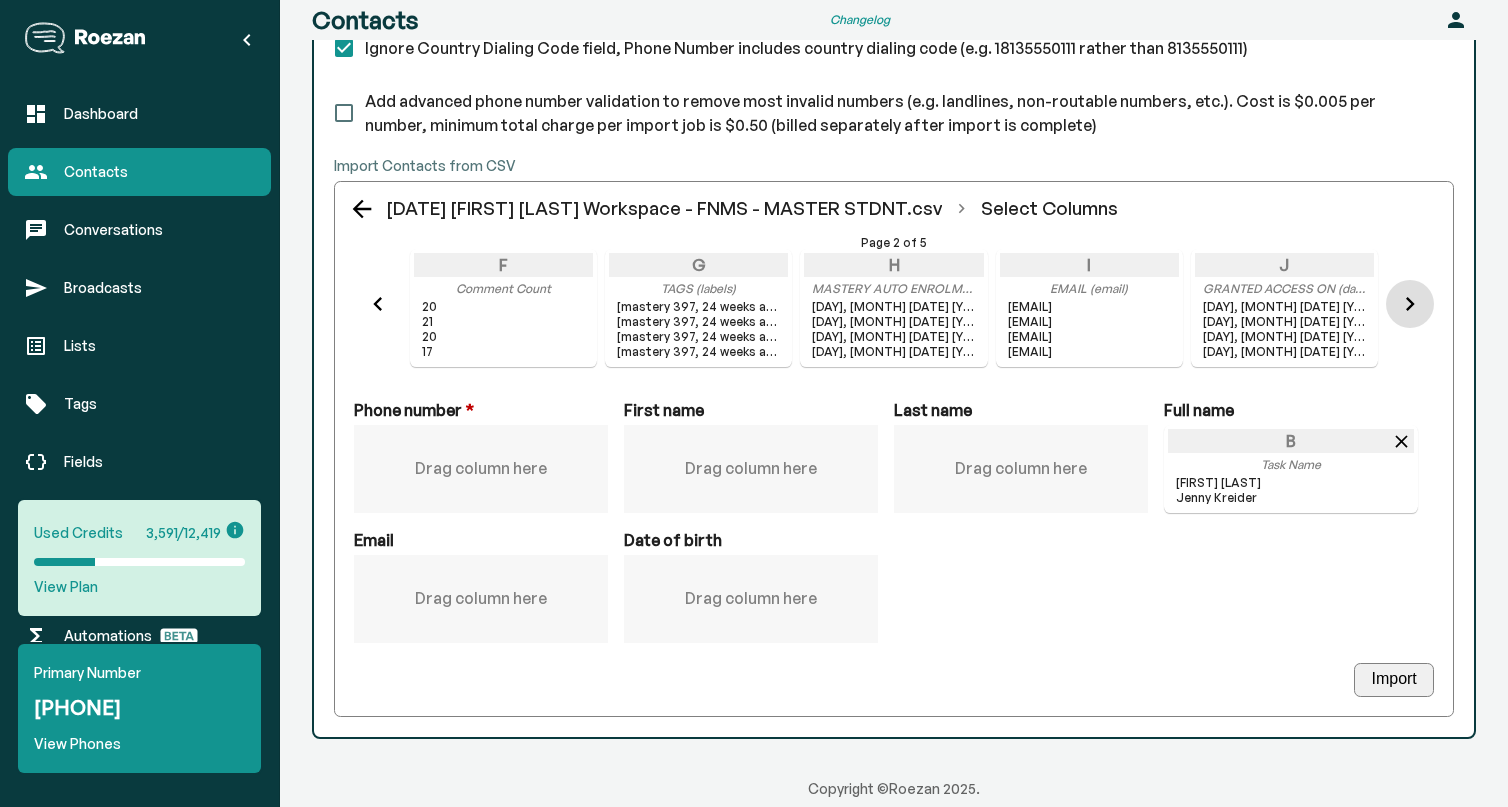 click at bounding box center [1410, 304] 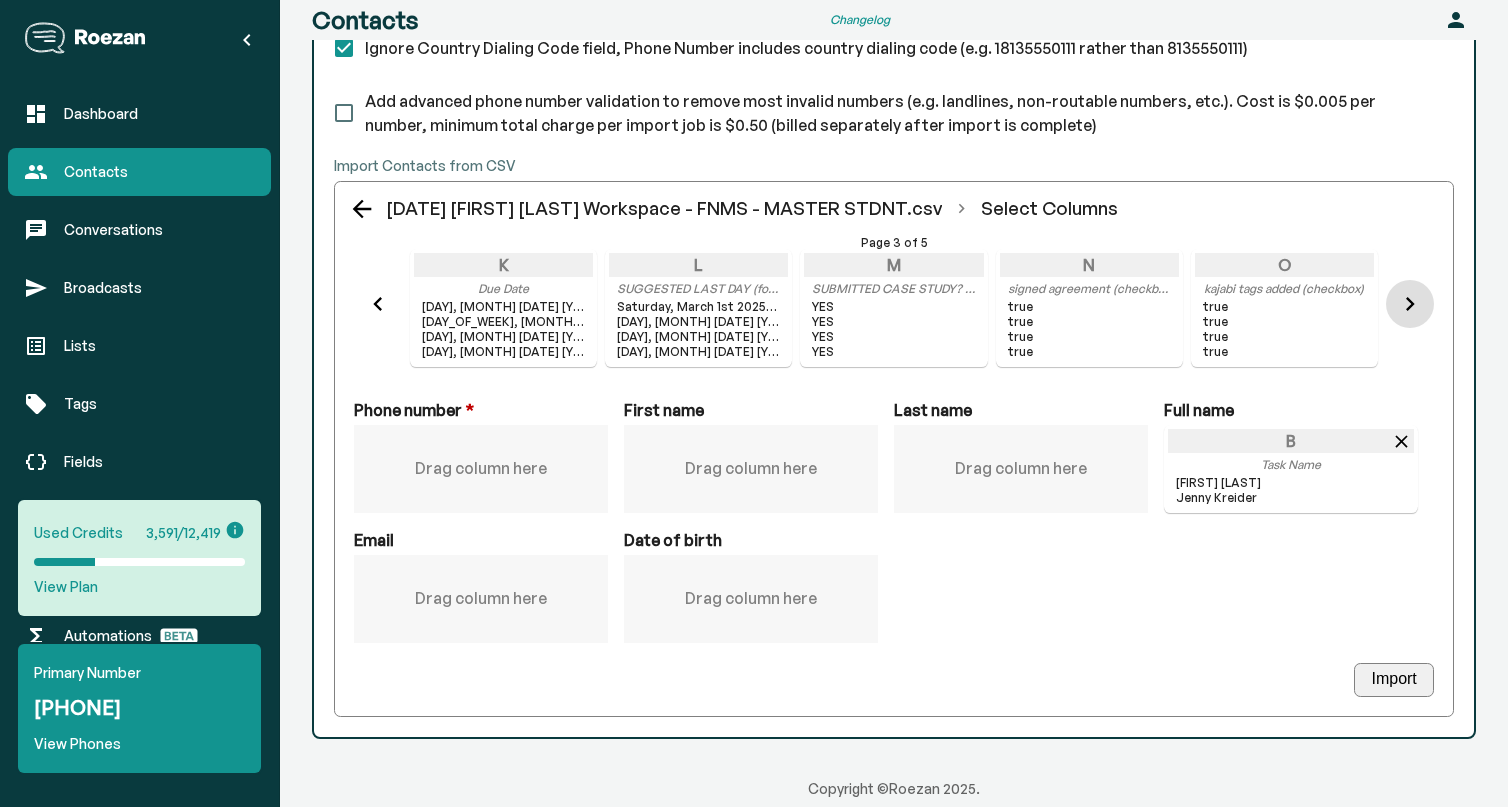 click at bounding box center (1410, 304) 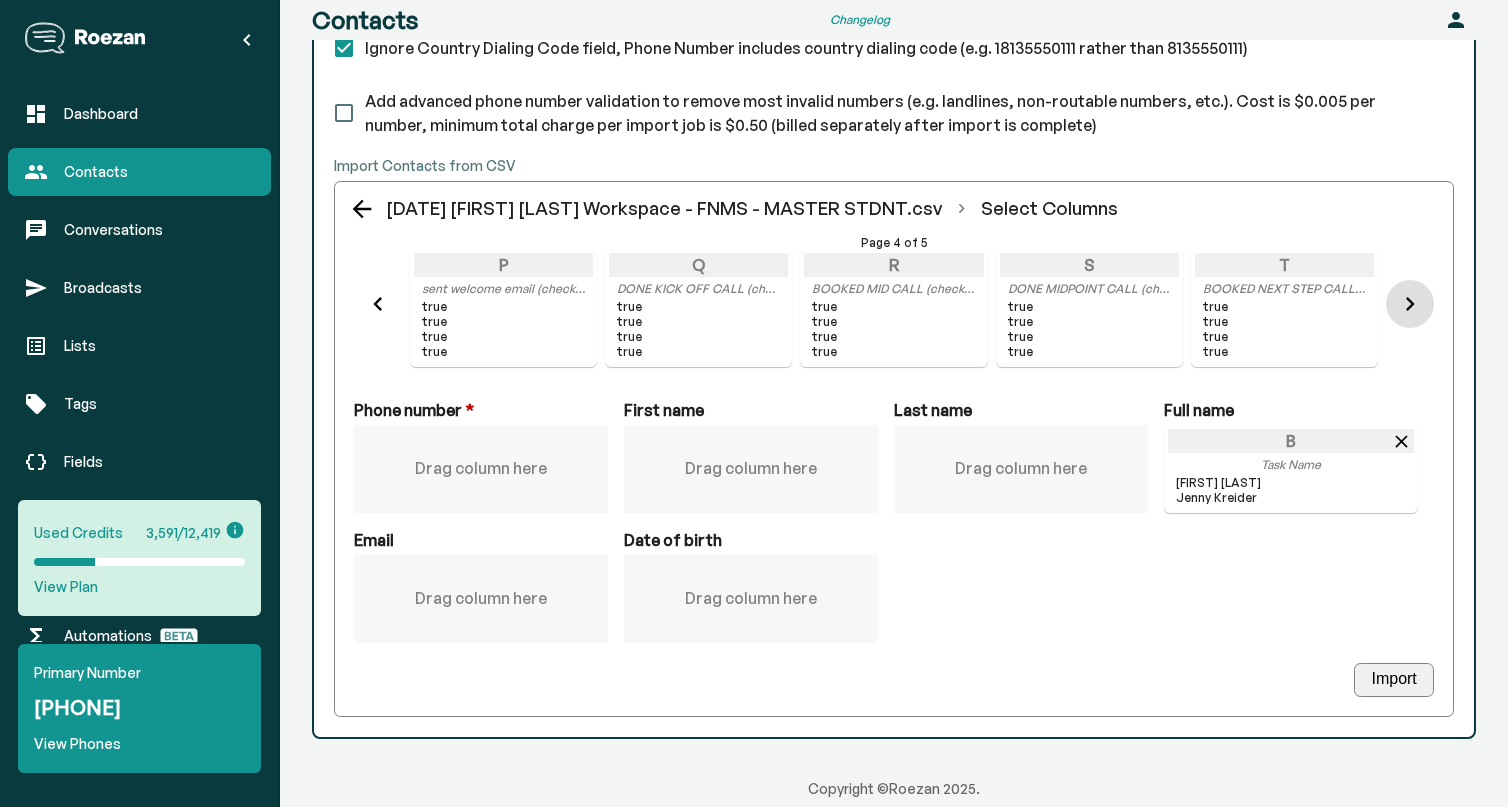 click at bounding box center (1410, 304) 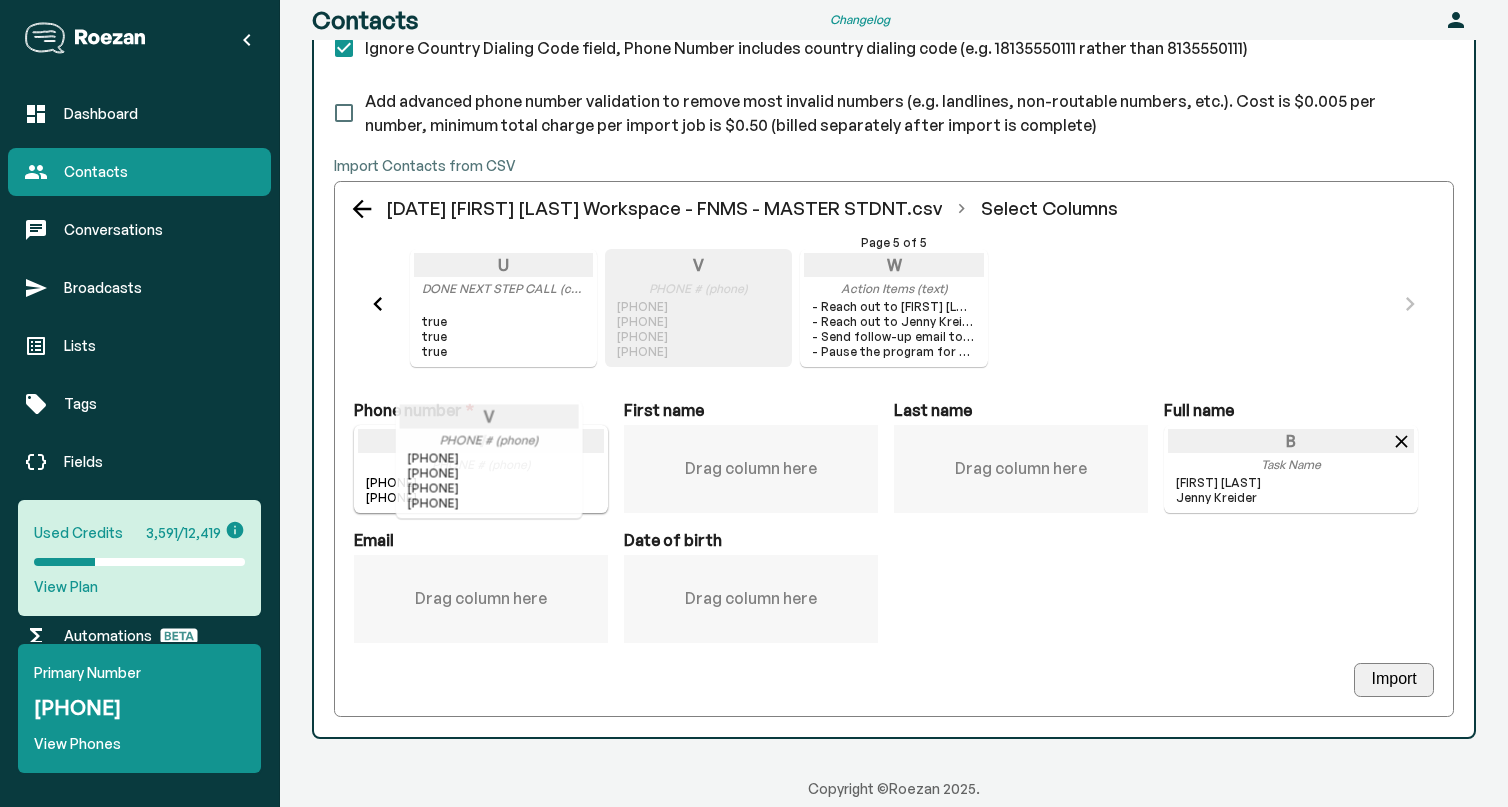 drag, startPoint x: 676, startPoint y: 342, endPoint x: 483, endPoint y: 501, distance: 250.06 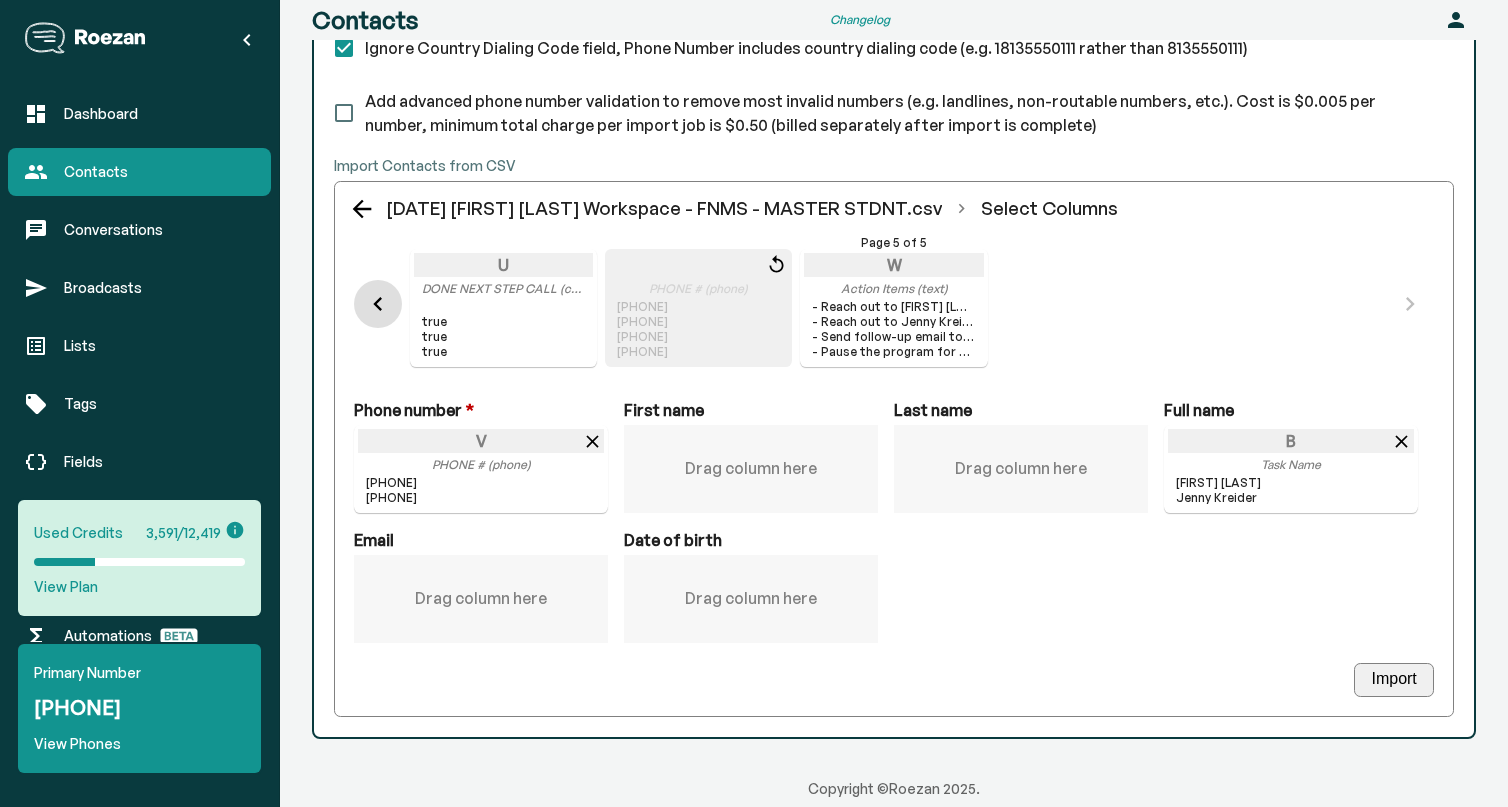 click at bounding box center (378, 304) 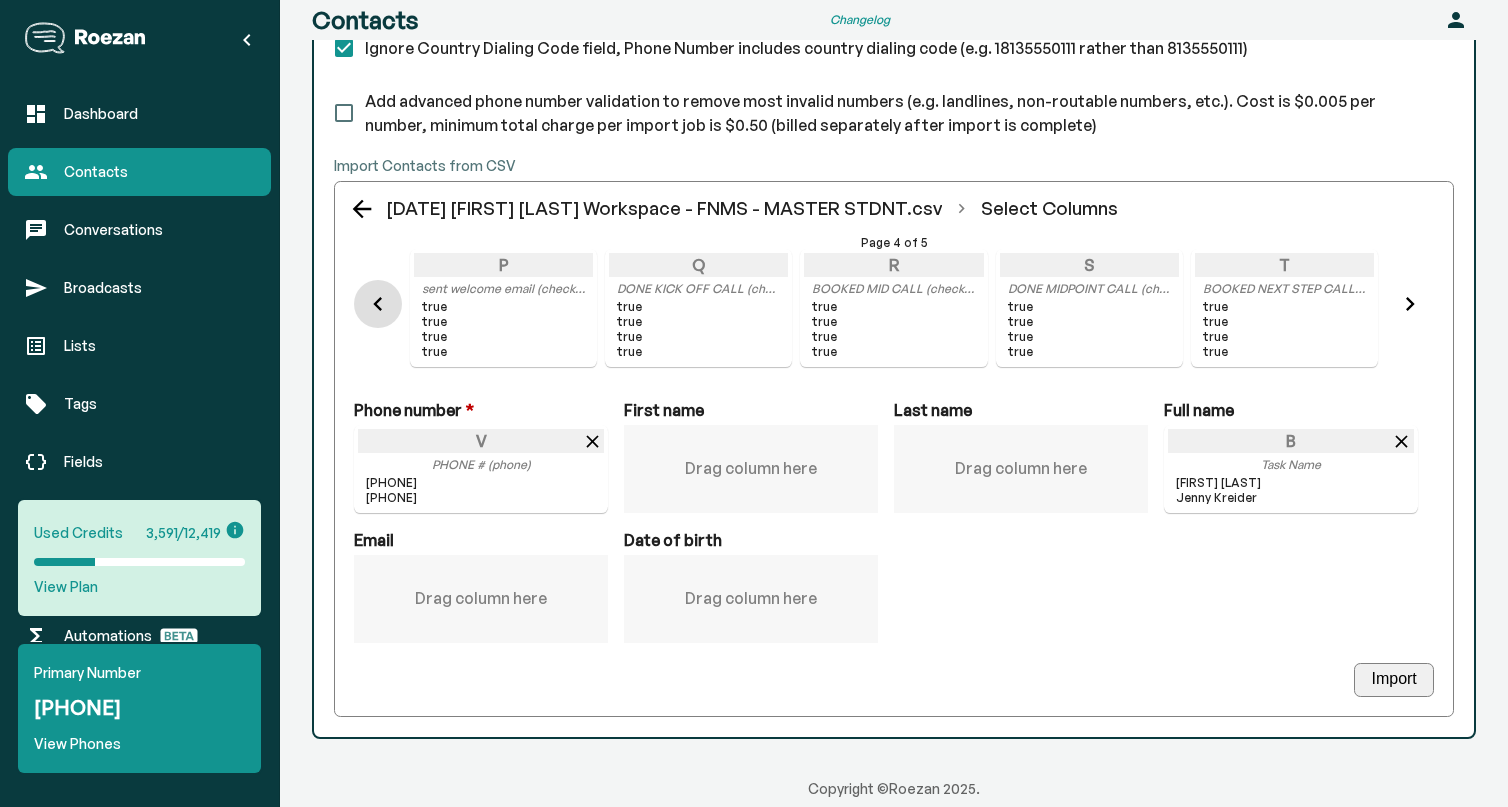 click at bounding box center [378, 304] 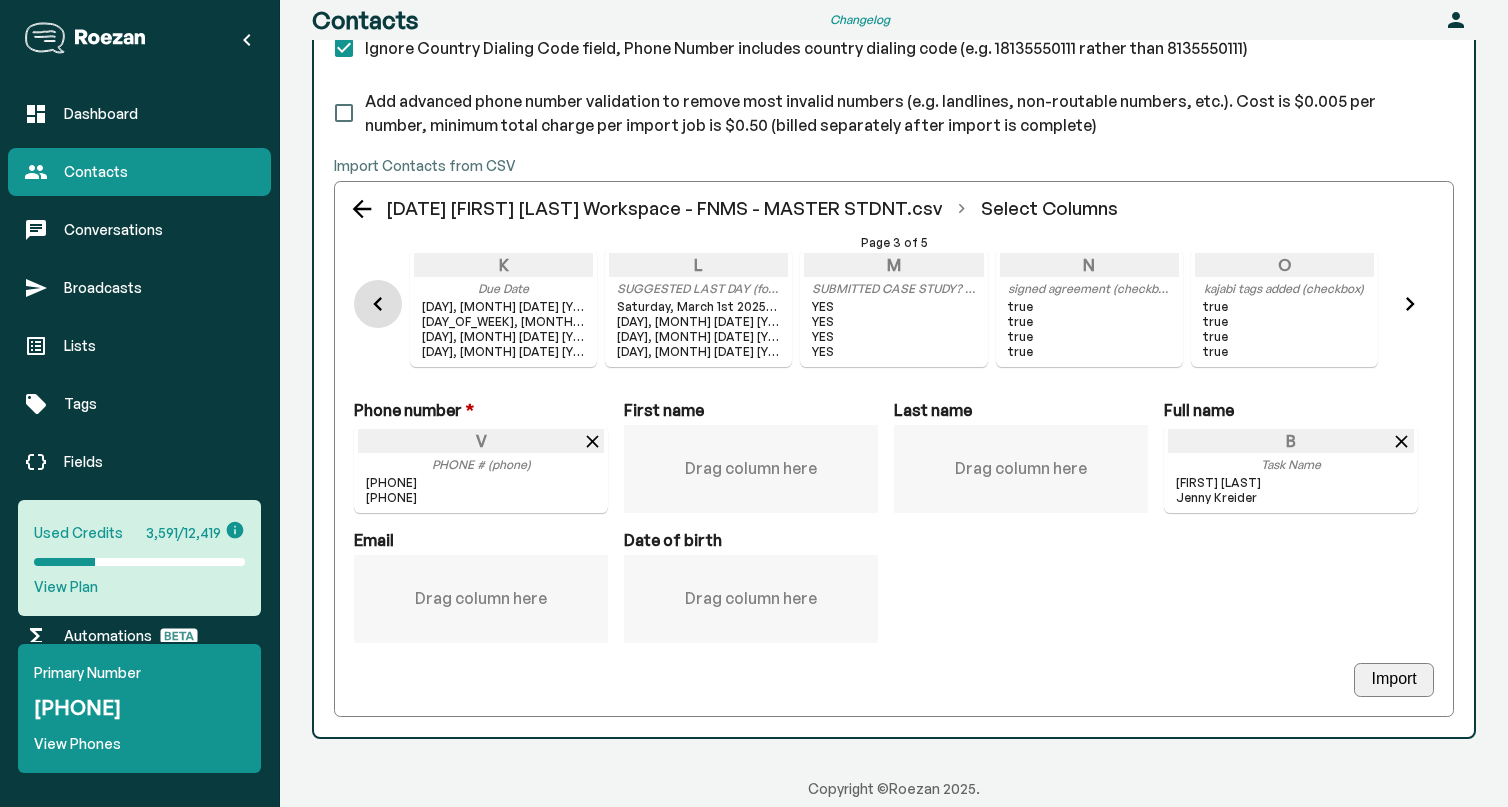 click at bounding box center (378, 304) 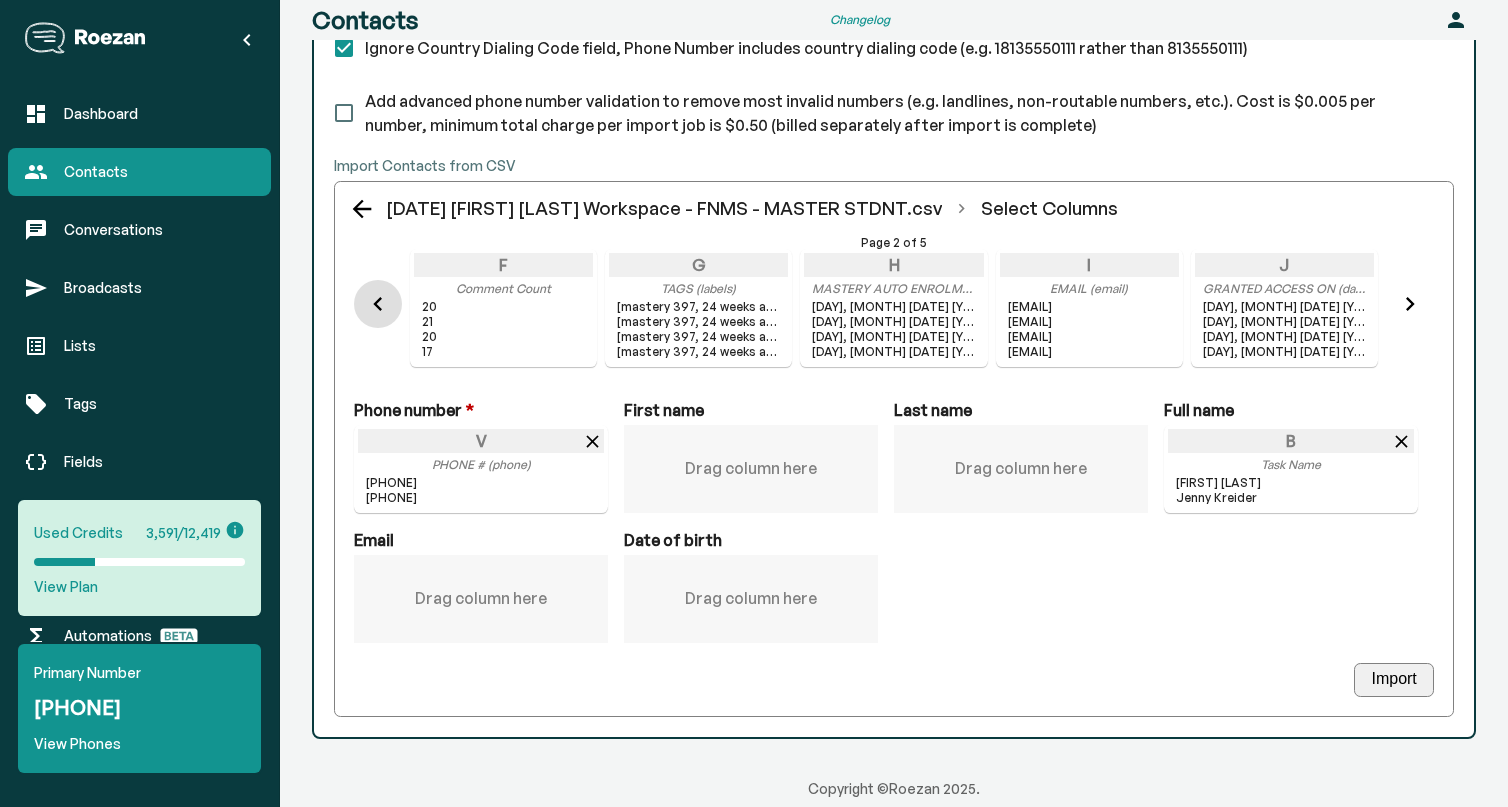 click at bounding box center [378, 304] 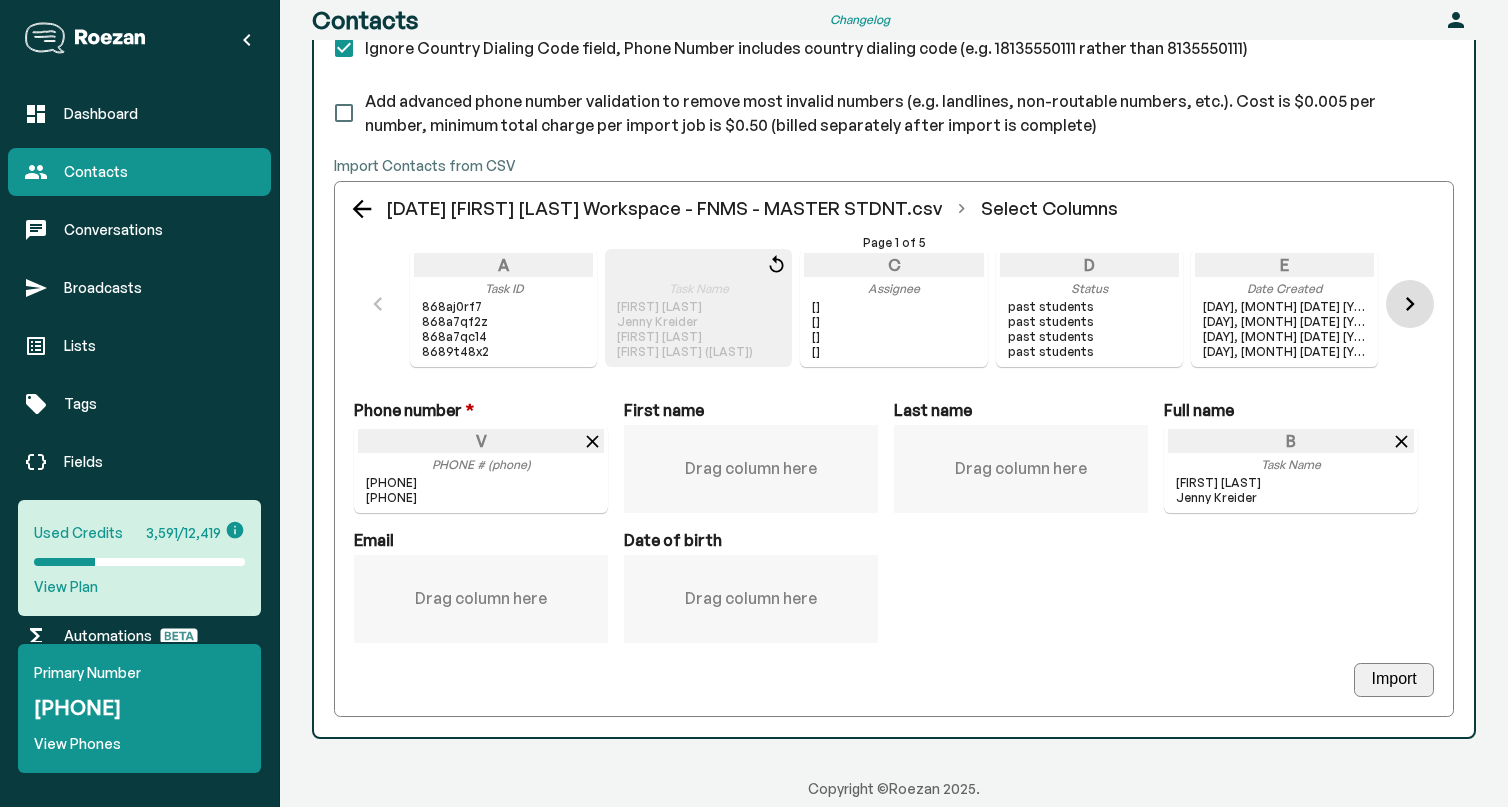 click at bounding box center (1410, 304) 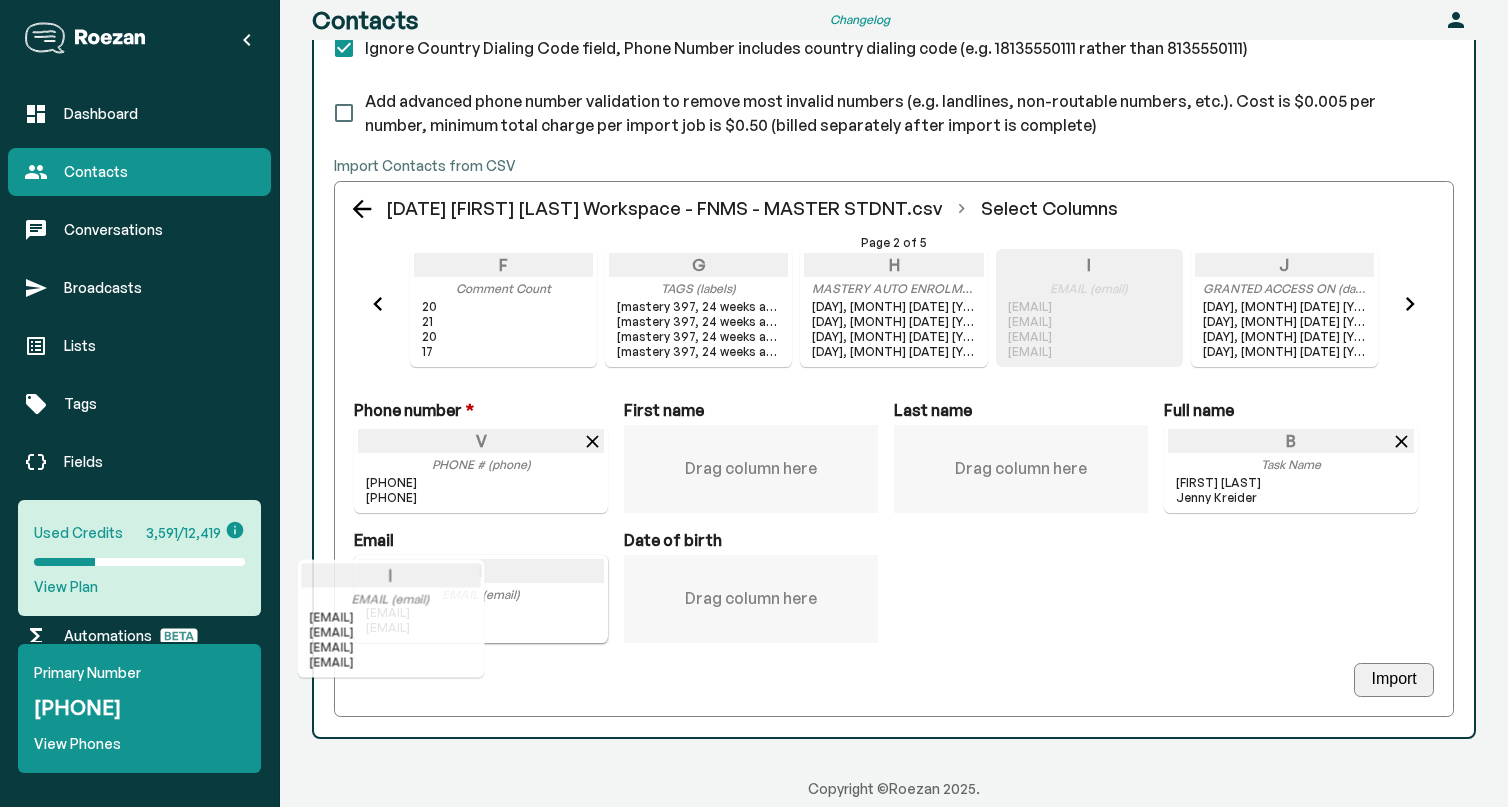 drag, startPoint x: 1136, startPoint y: 296, endPoint x: 462, endPoint y: 617, distance: 746.5367 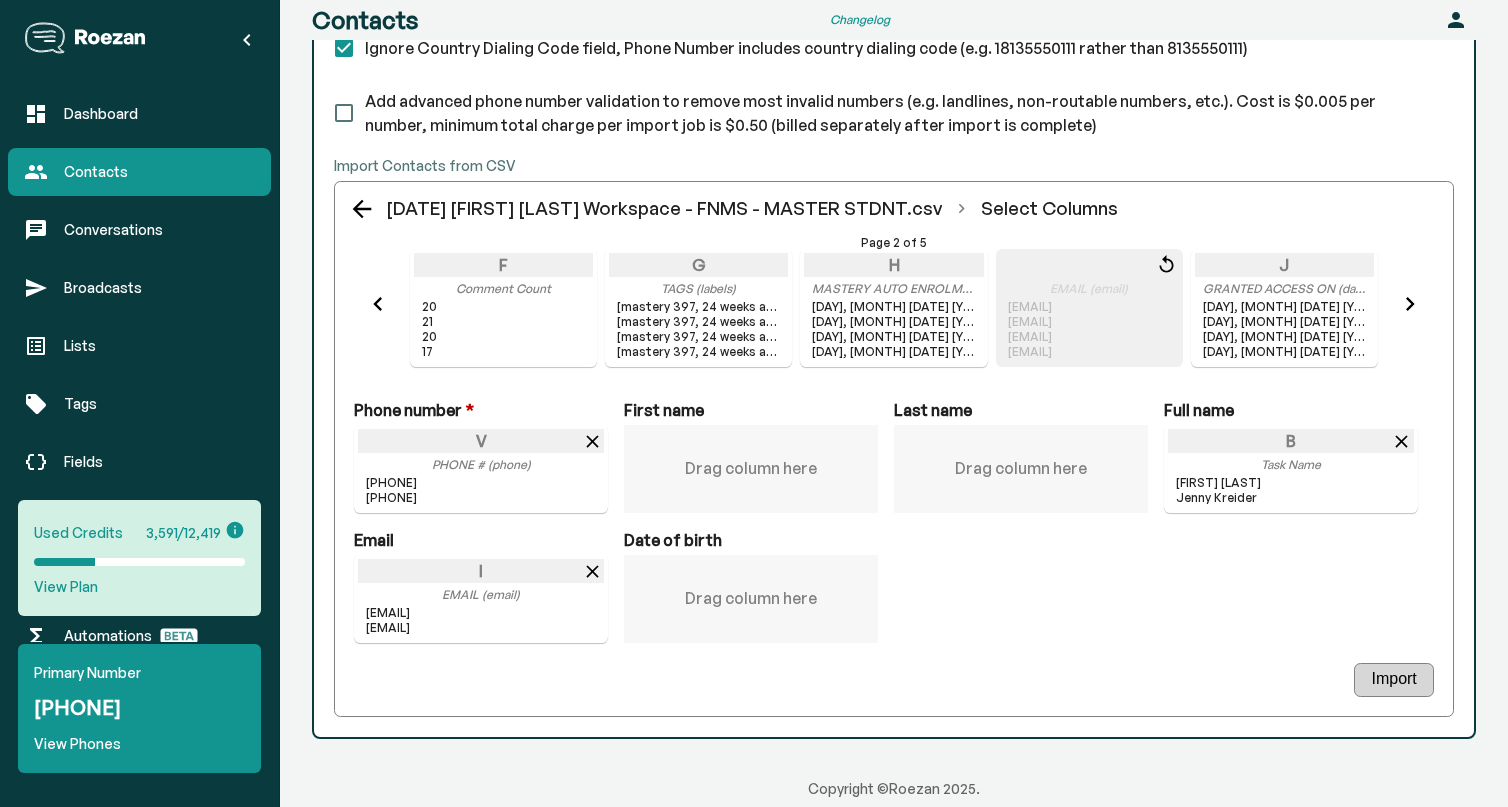 click on "Import" at bounding box center (1393, 680) 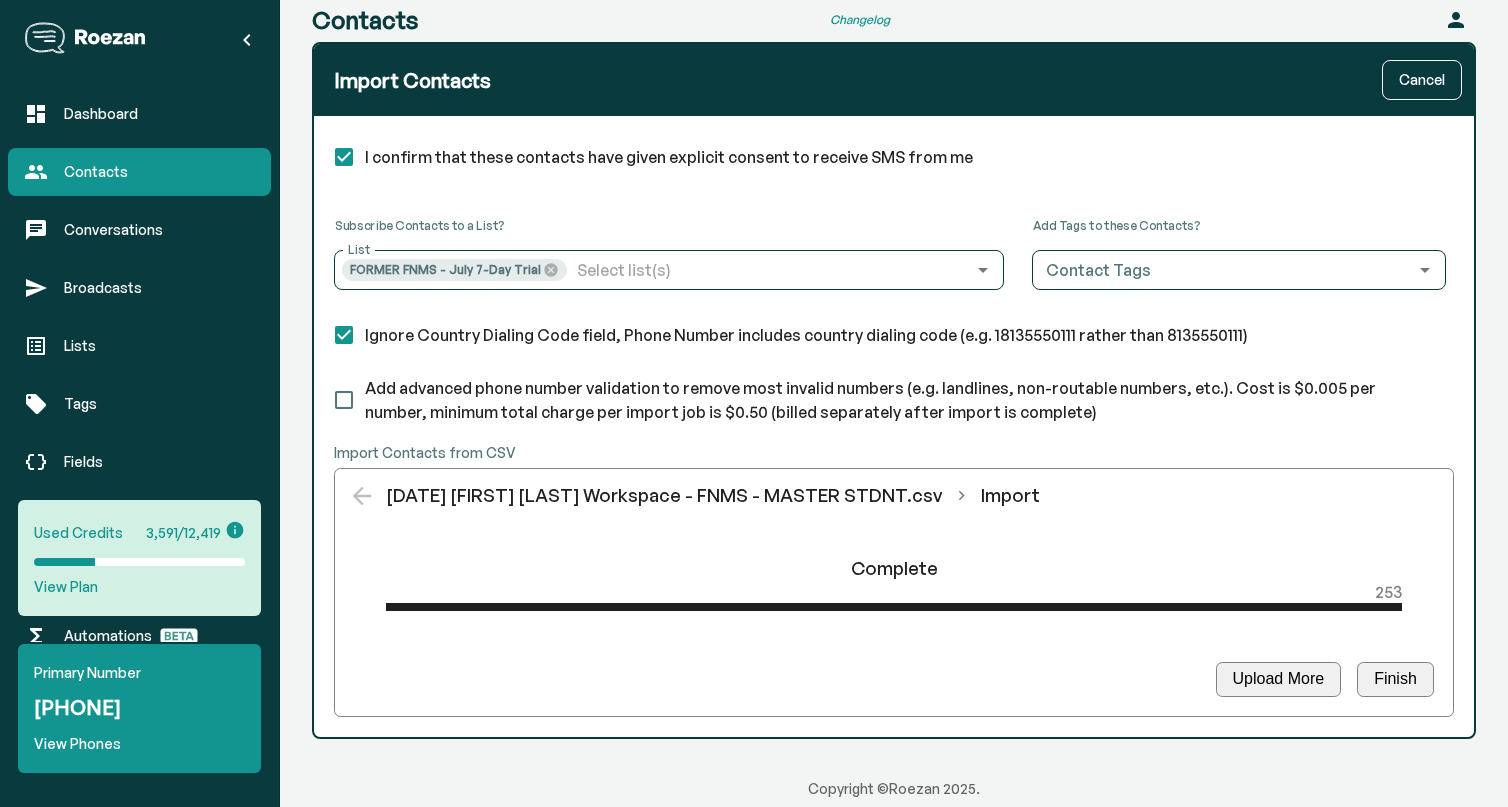 scroll, scrollTop: 0, scrollLeft: 0, axis: both 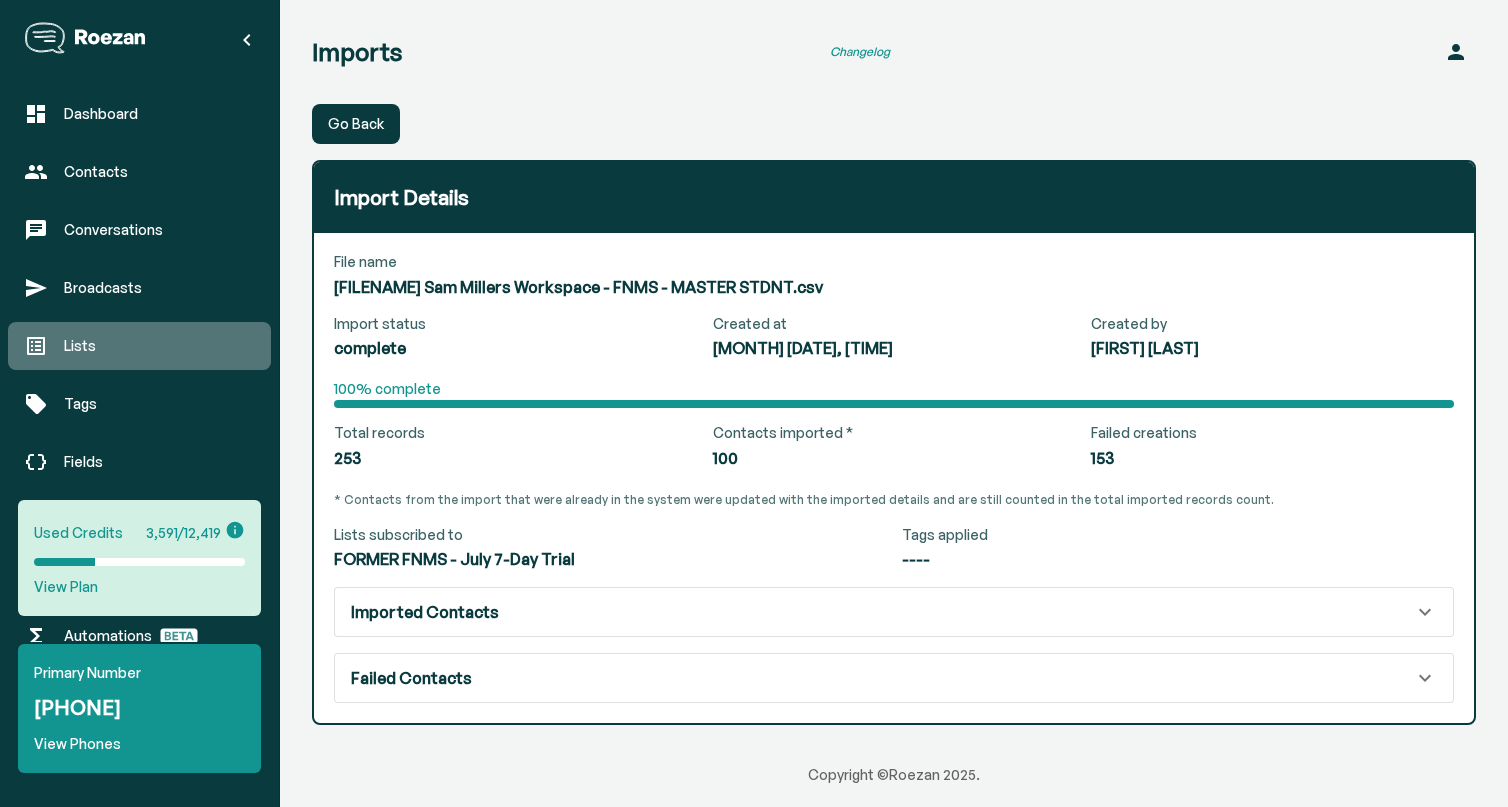 click on "Lists" at bounding box center (159, 346) 